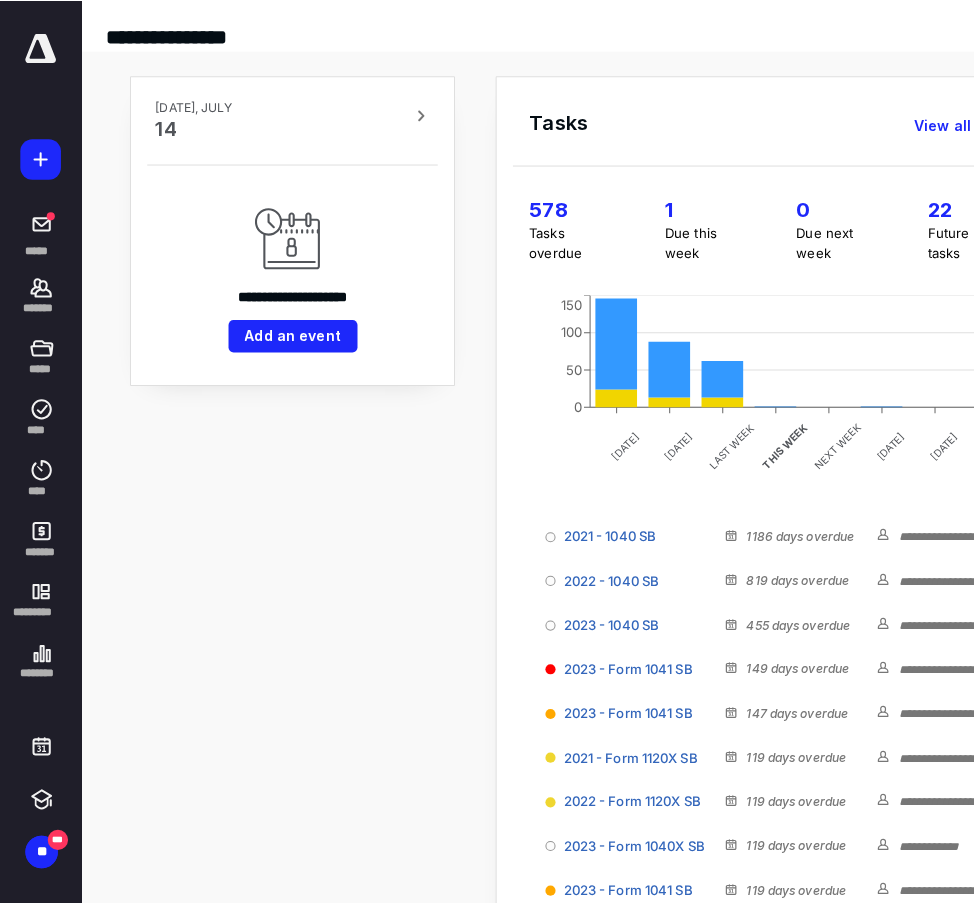 scroll, scrollTop: 0, scrollLeft: 0, axis: both 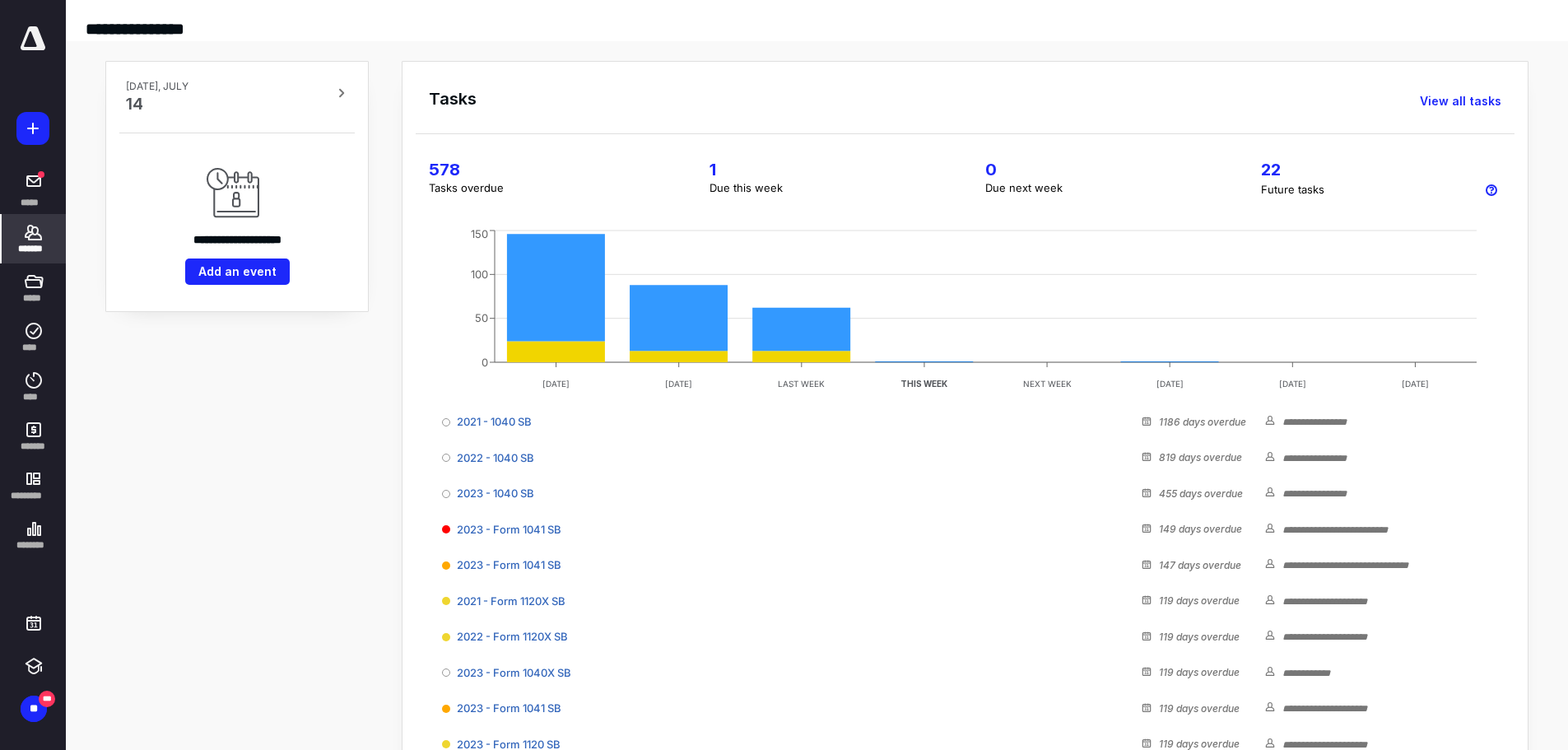 click 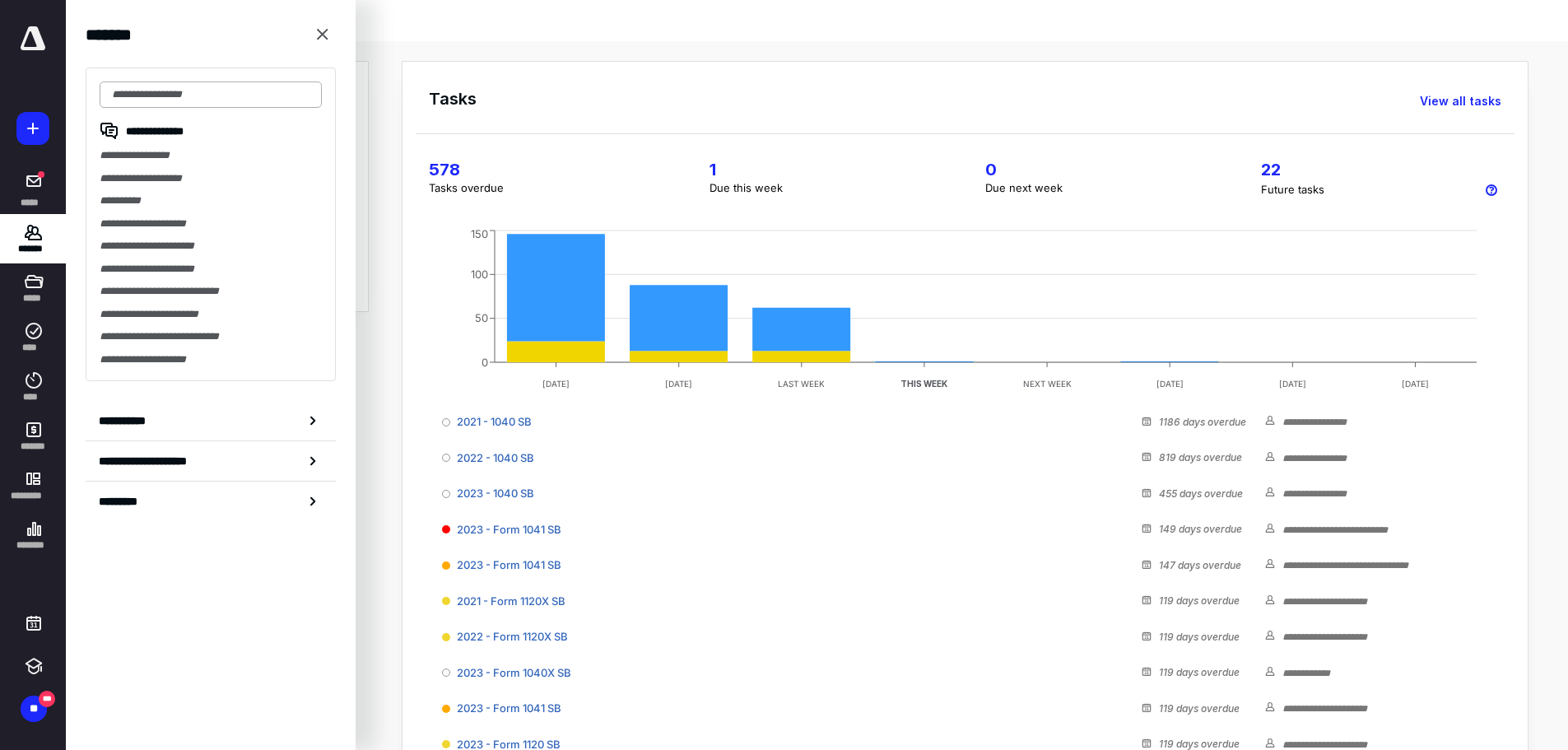 click at bounding box center [211, 95] 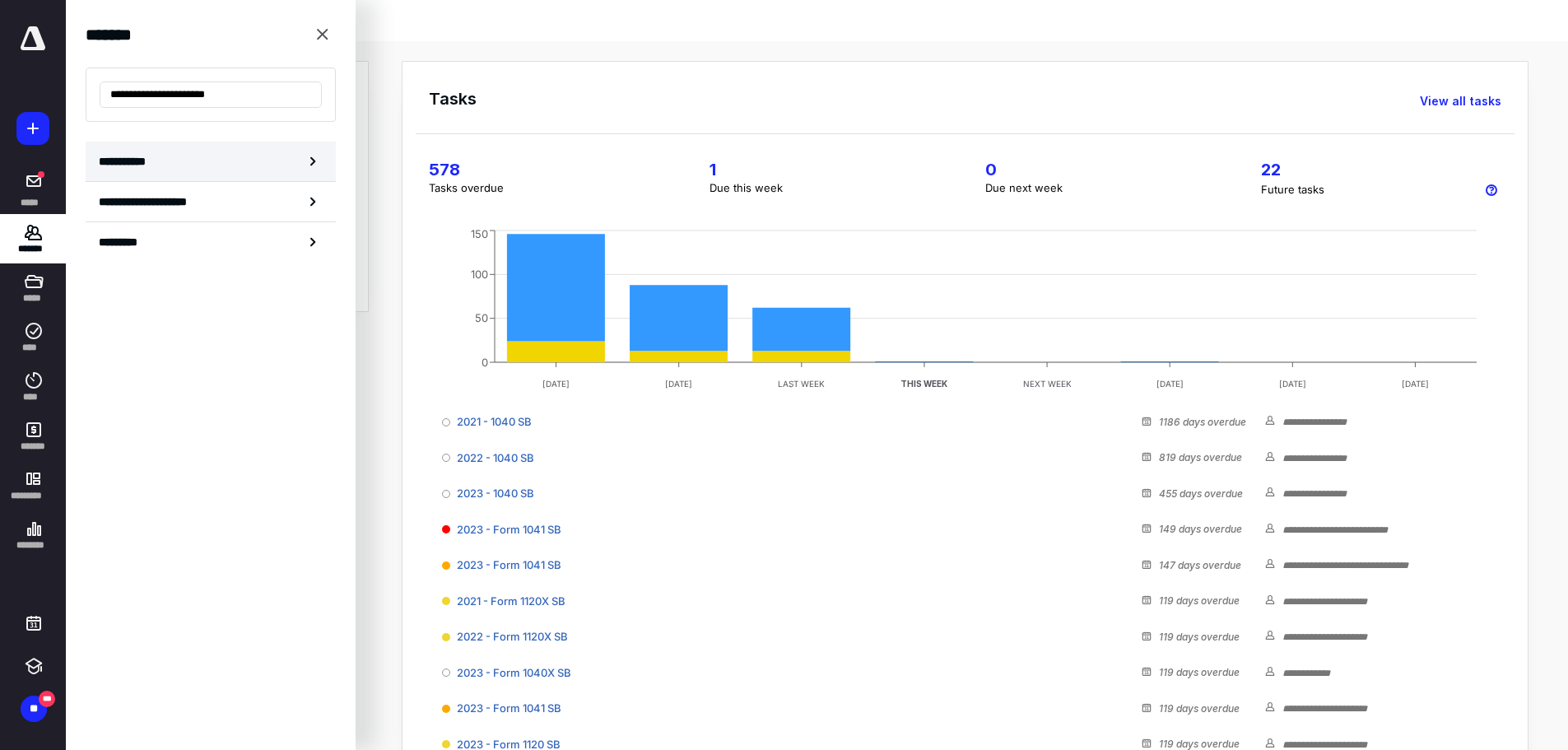 type on "**********" 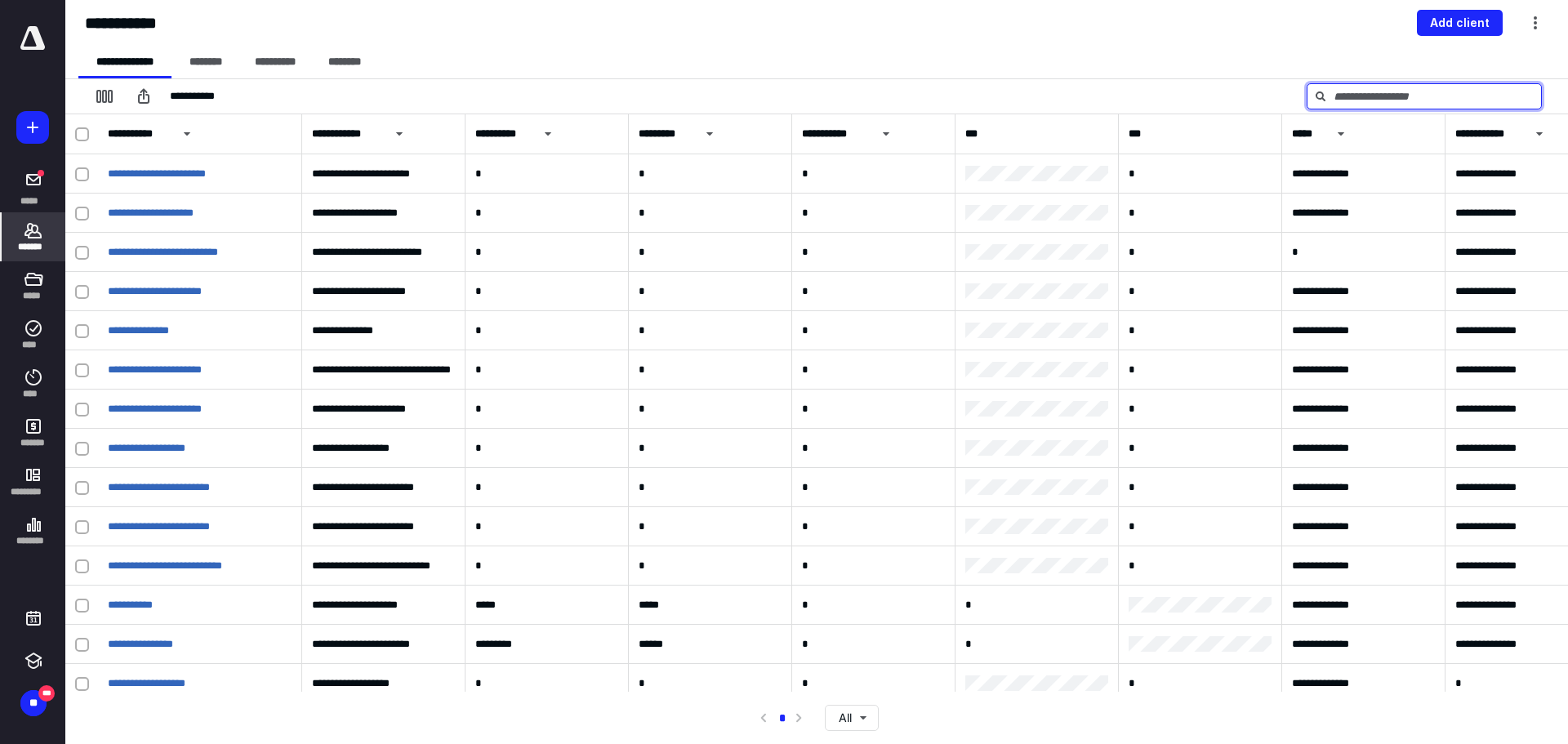 click at bounding box center (1424, 96) 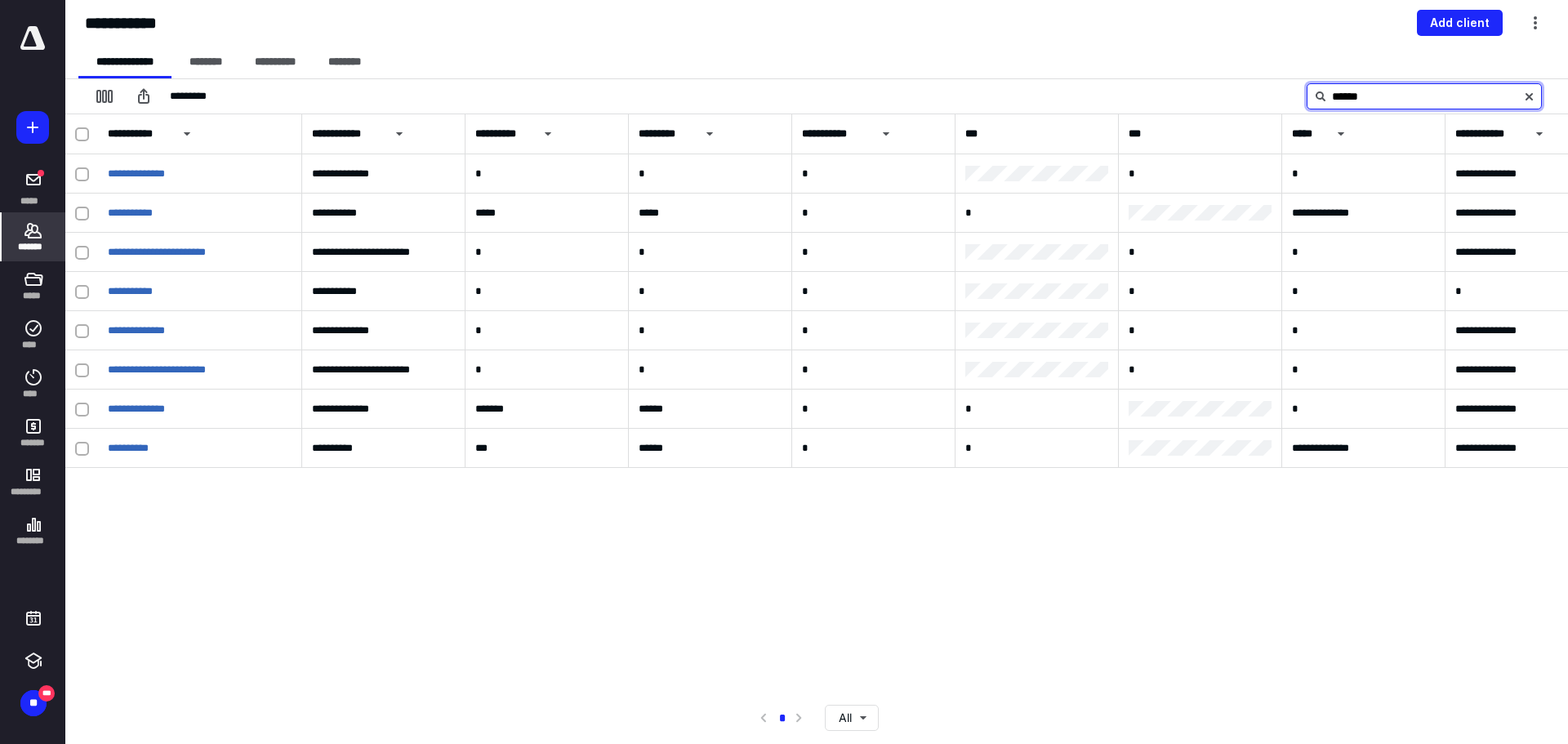 type on "******" 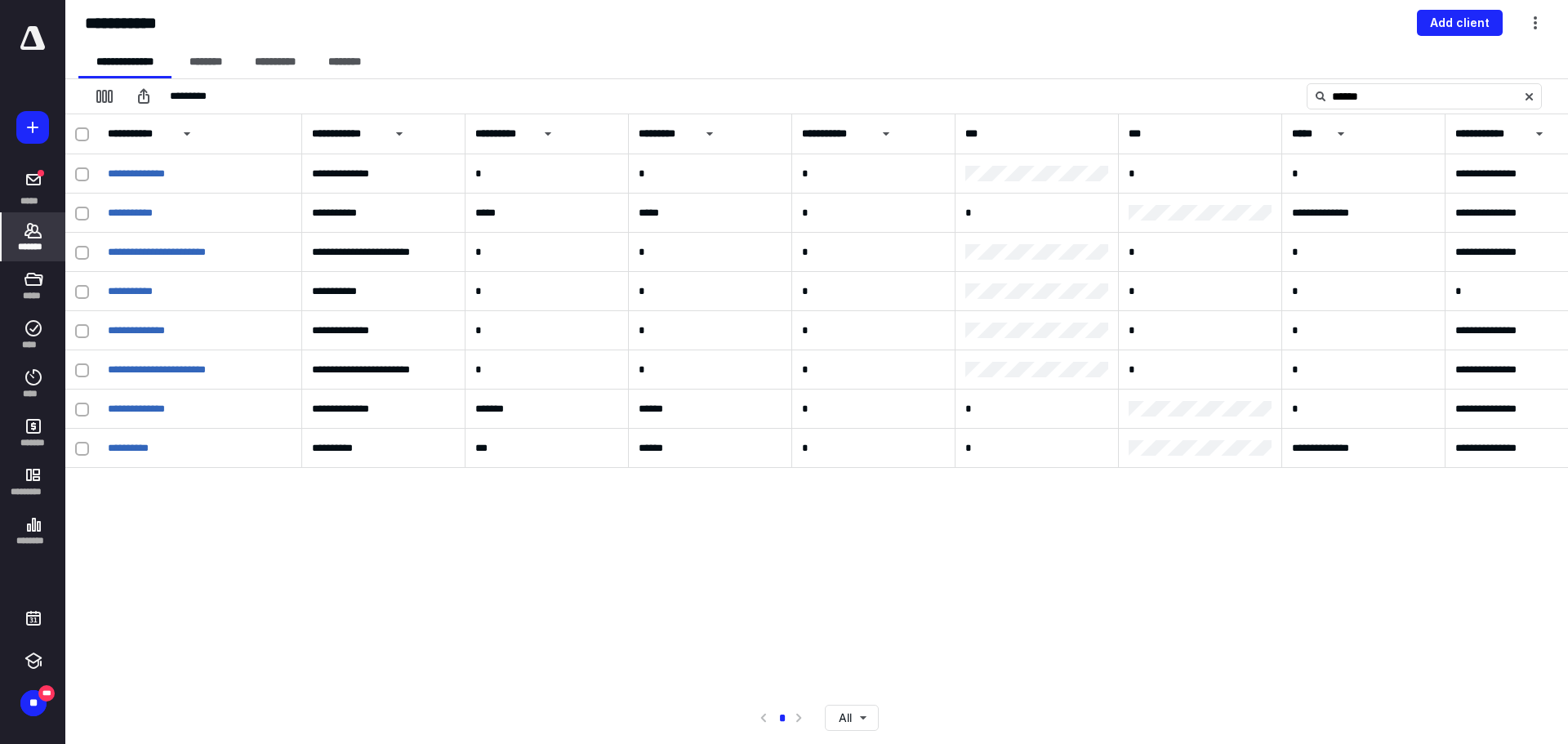 click at bounding box center (33, 38) 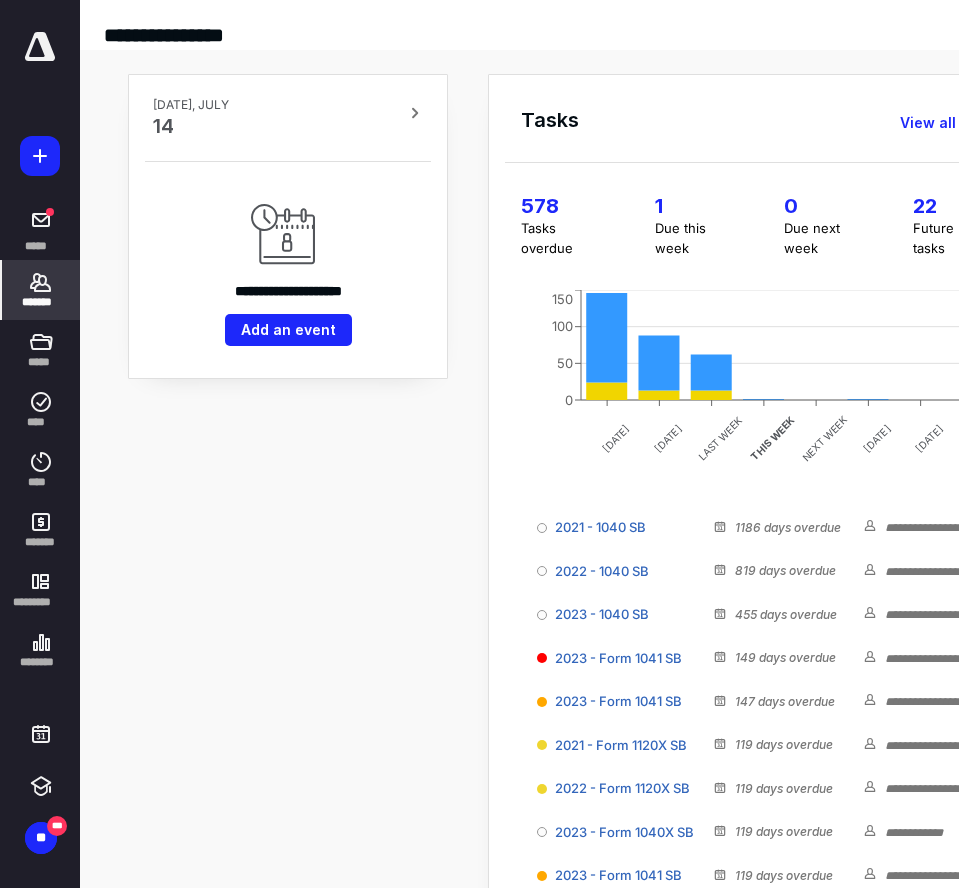 click on "*******" at bounding box center (41, 290) 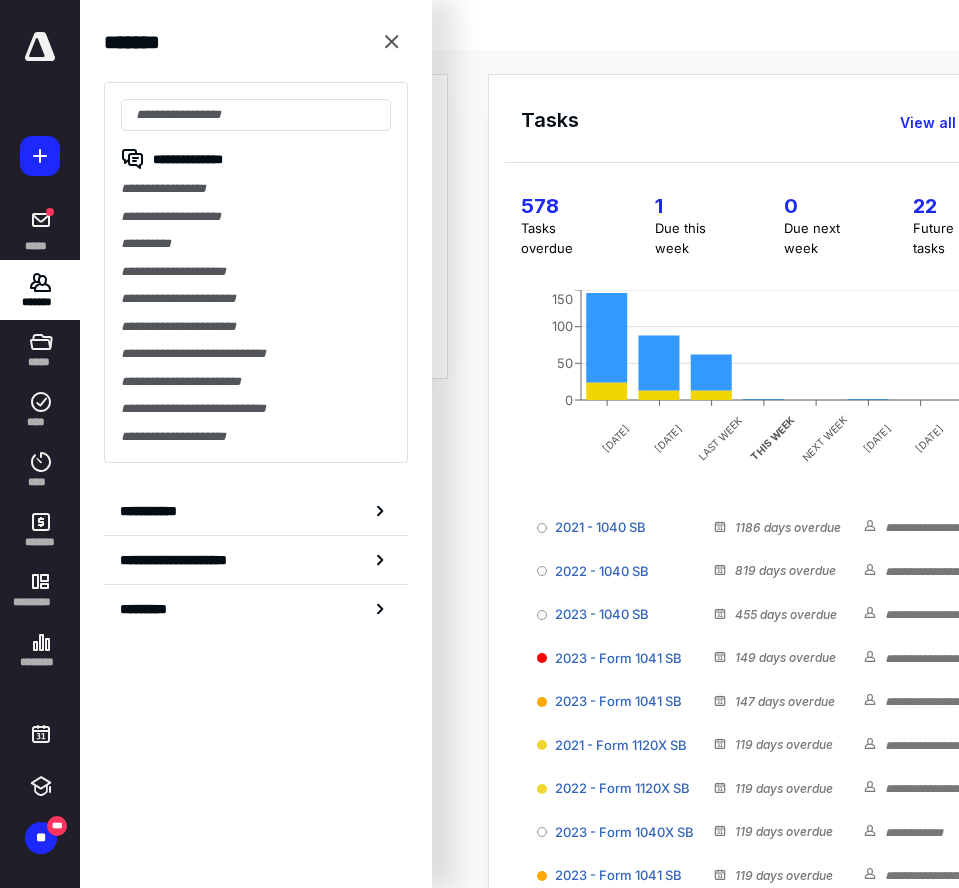 click 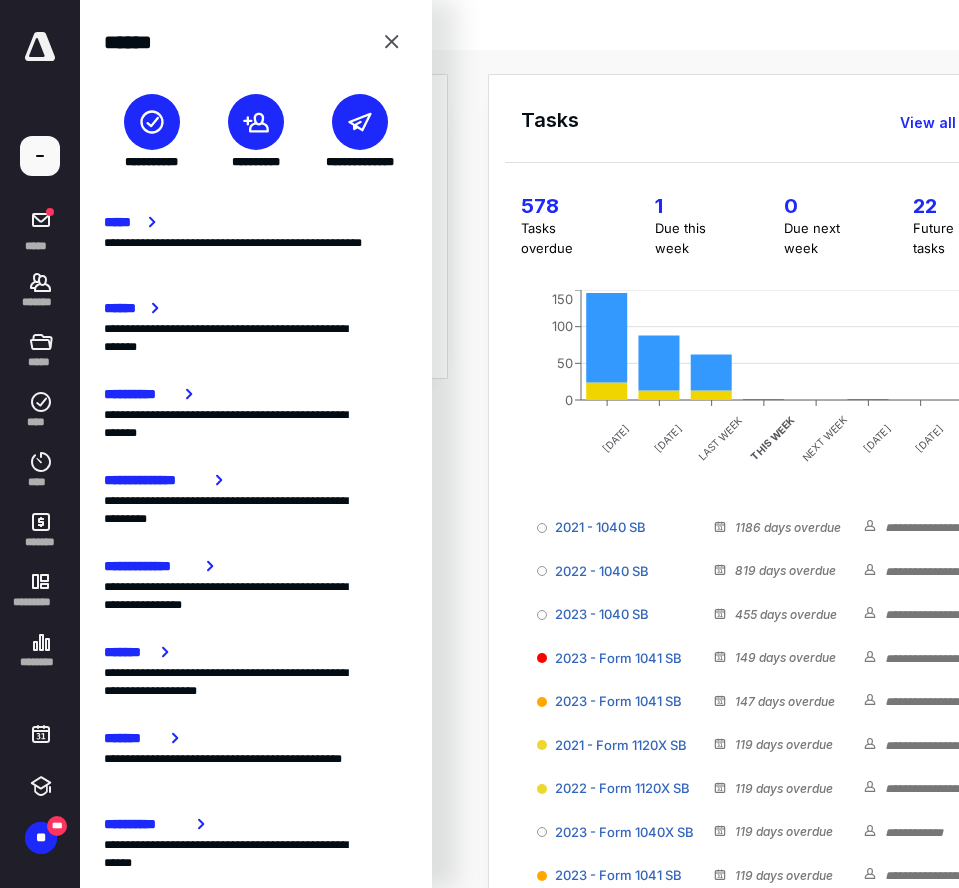 click 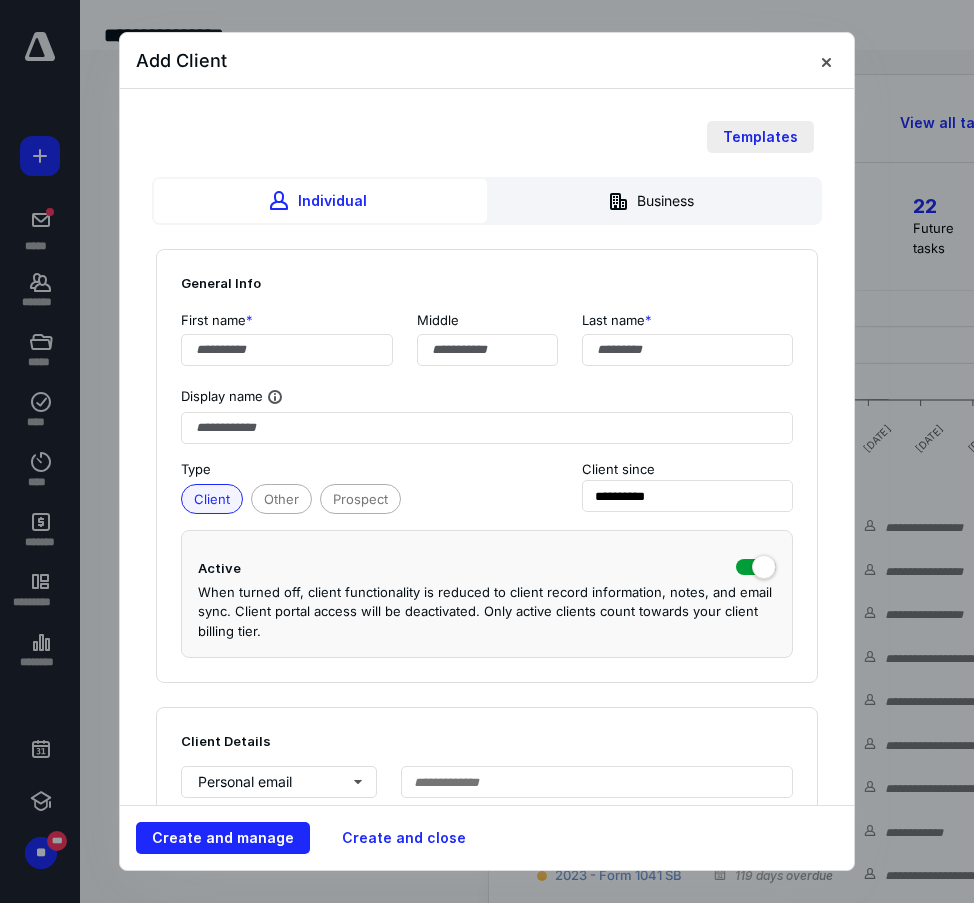 click on "Templates" at bounding box center [760, 137] 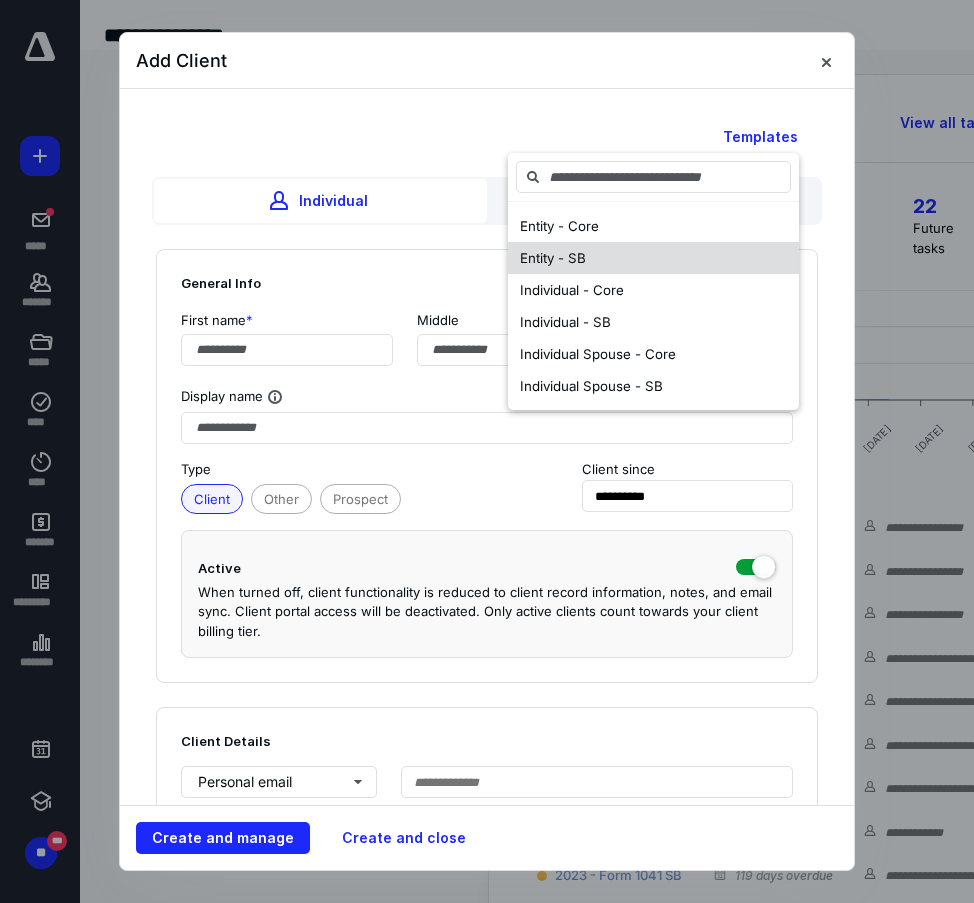 click on "Entity - SB" at bounding box center [553, 258] 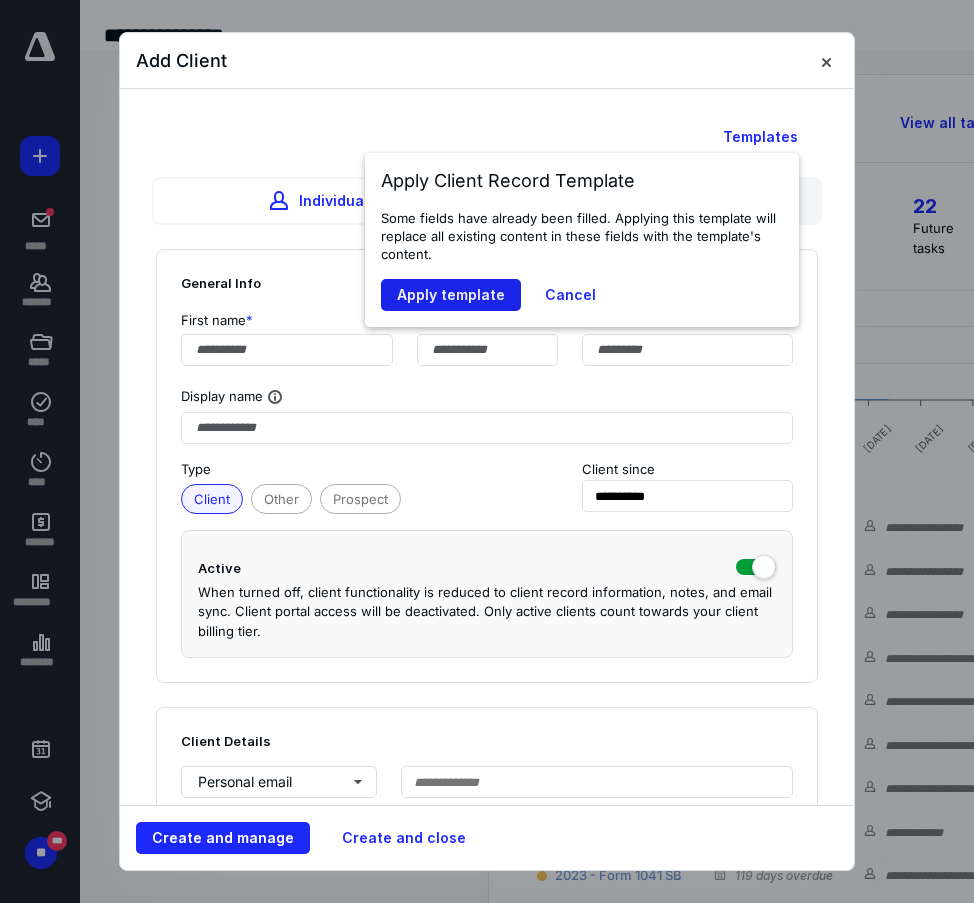 click on "Apply template" at bounding box center [451, 295] 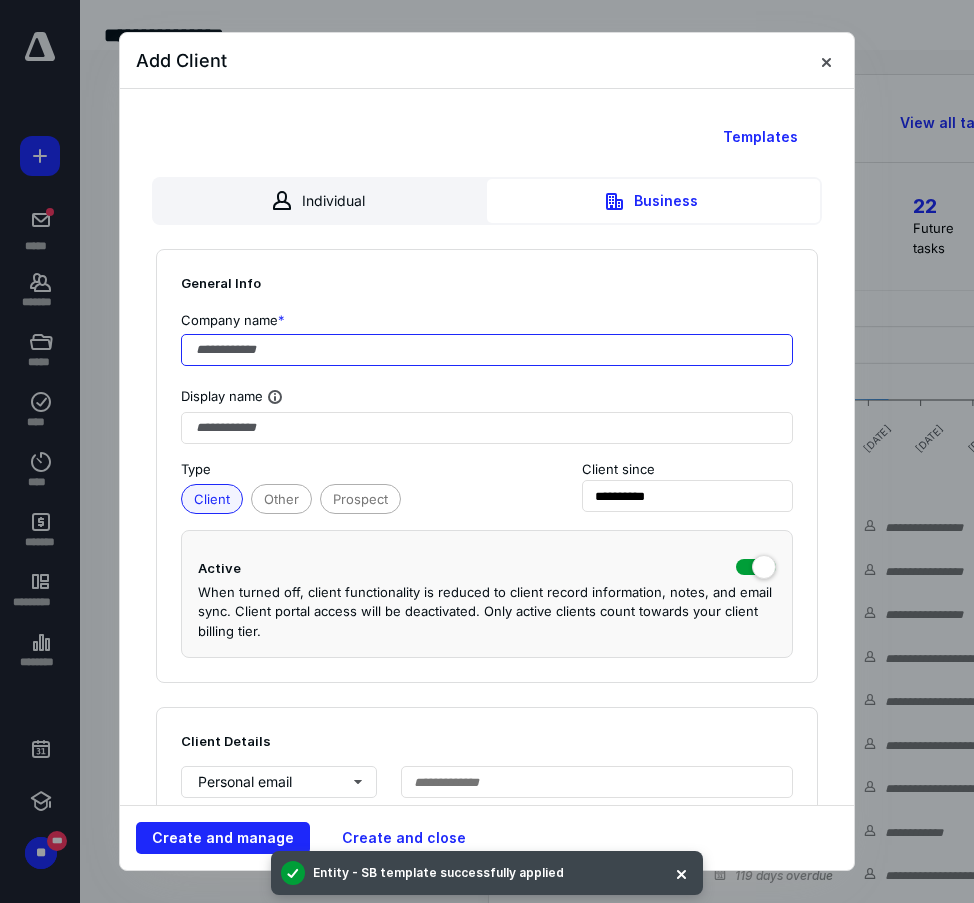 click at bounding box center (487, 350) 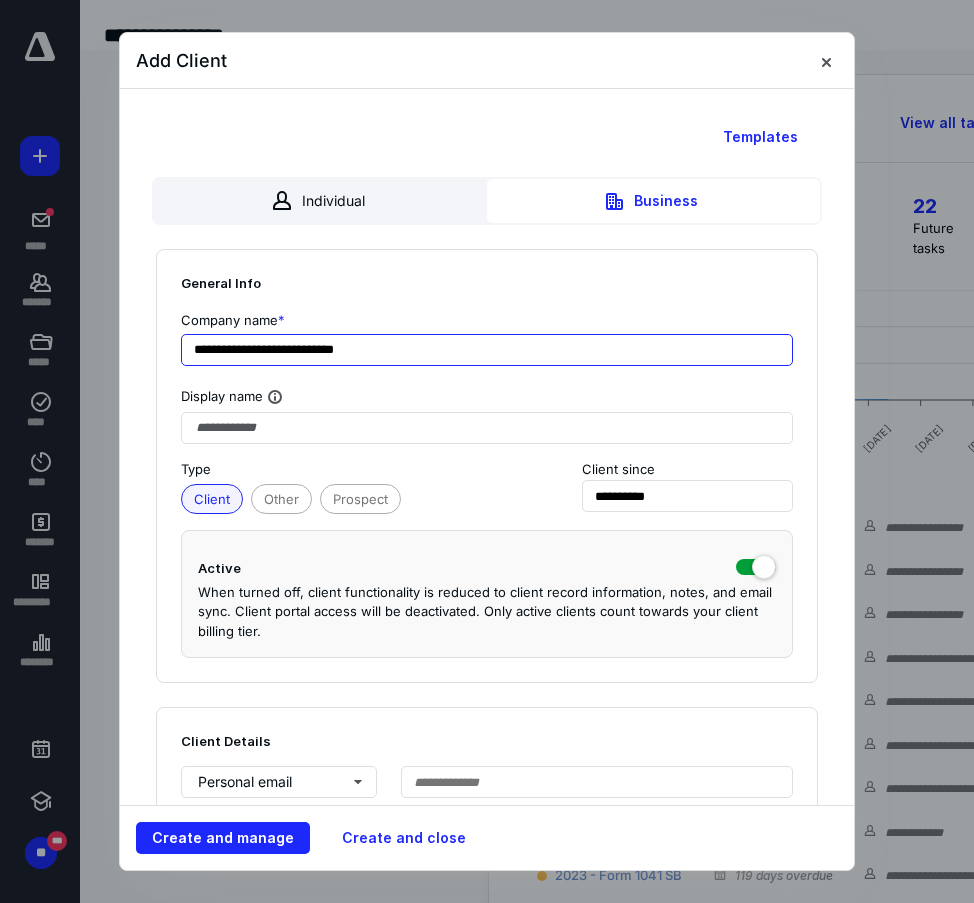 drag, startPoint x: 362, startPoint y: 350, endPoint x: 189, endPoint y: 354, distance: 173.04623 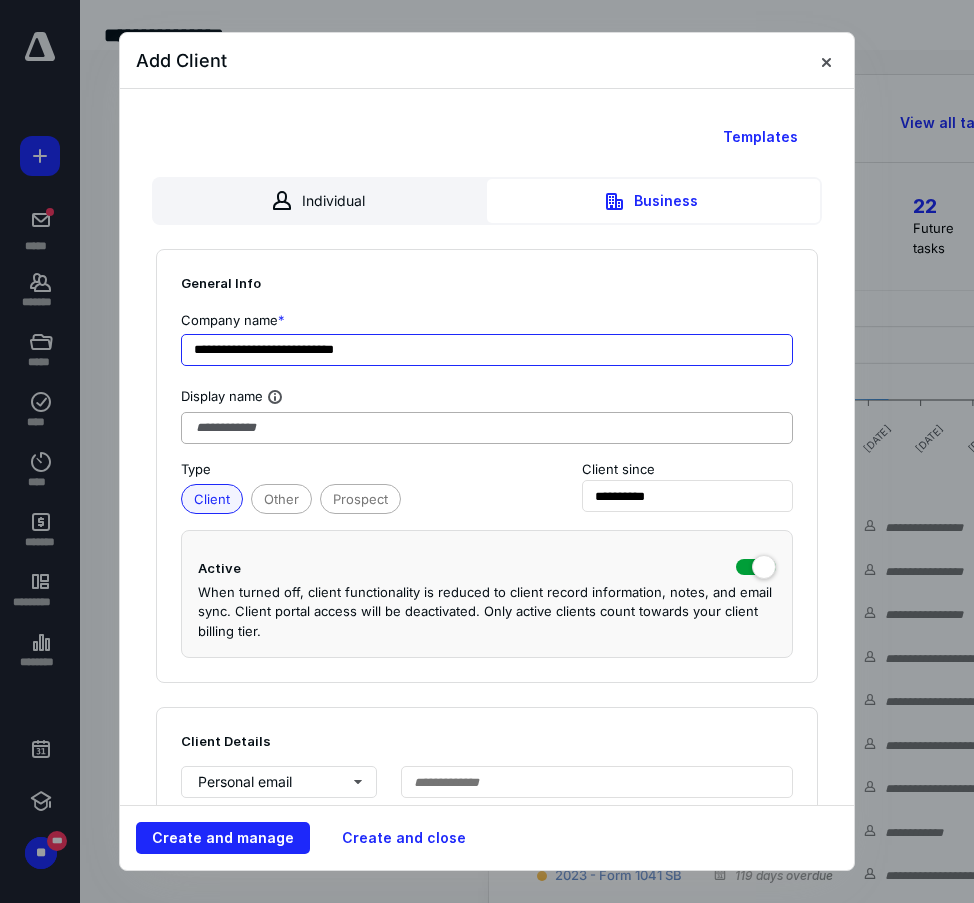 type on "**********" 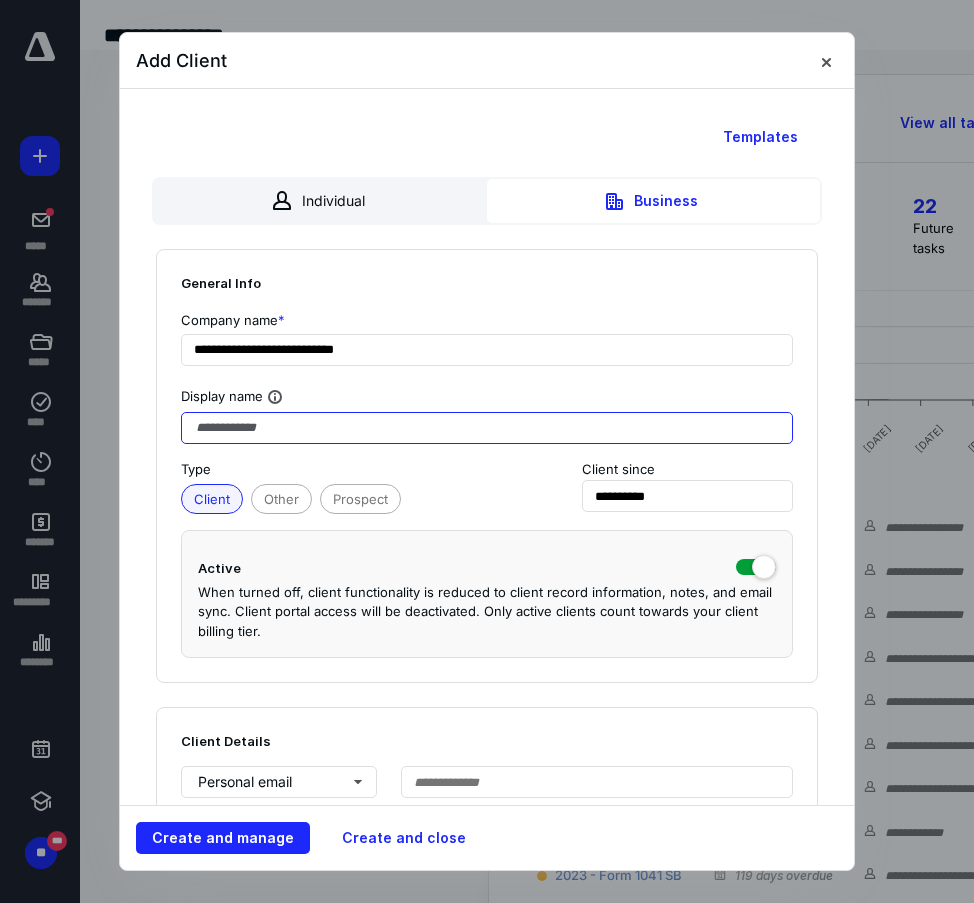 click at bounding box center (487, 428) 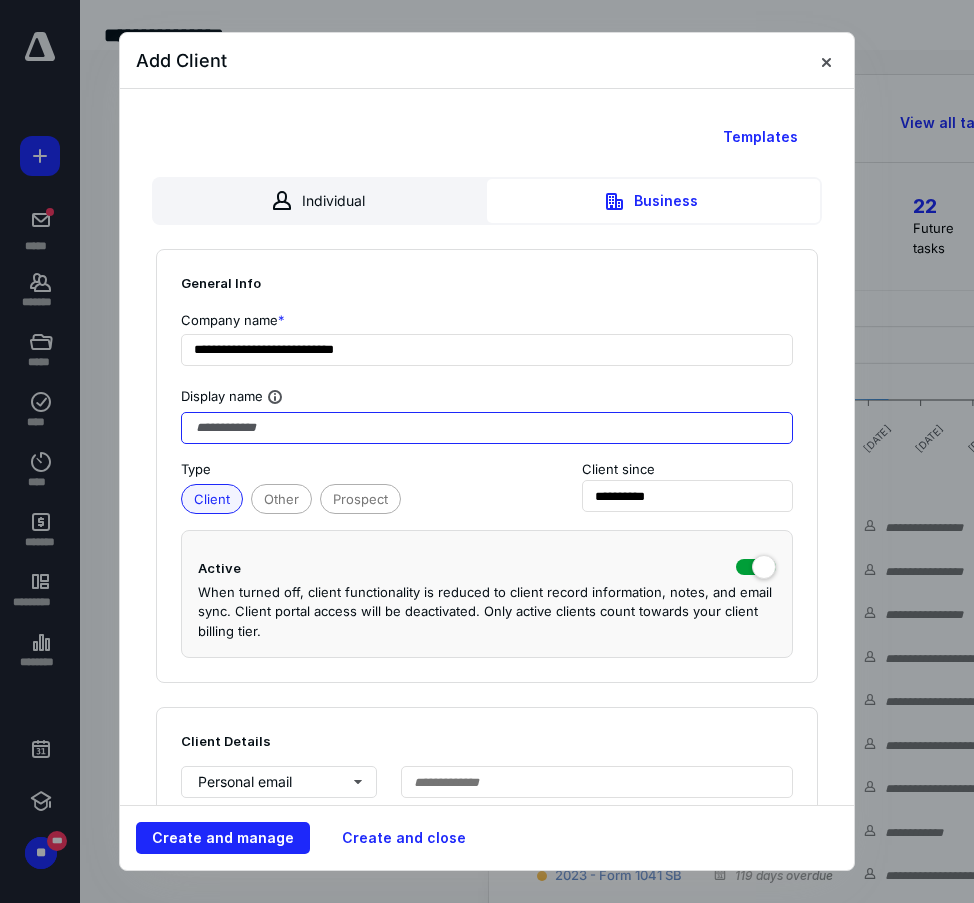 paste on "**********" 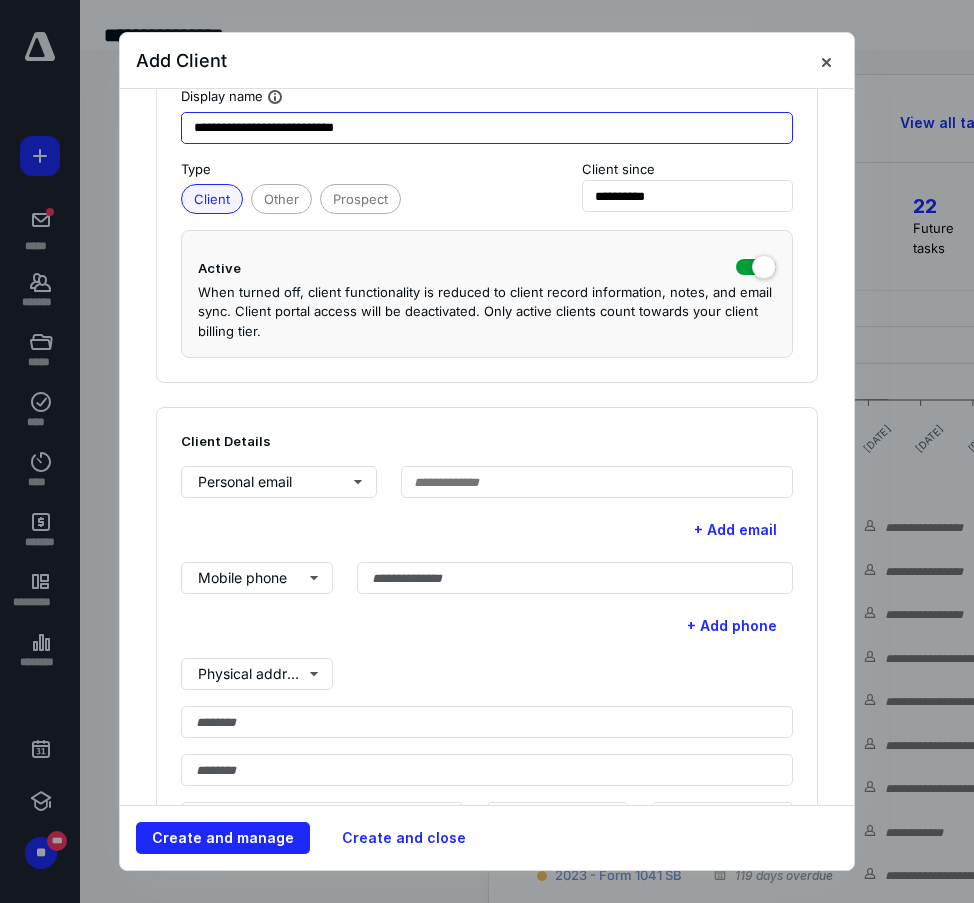 scroll, scrollTop: 400, scrollLeft: 0, axis: vertical 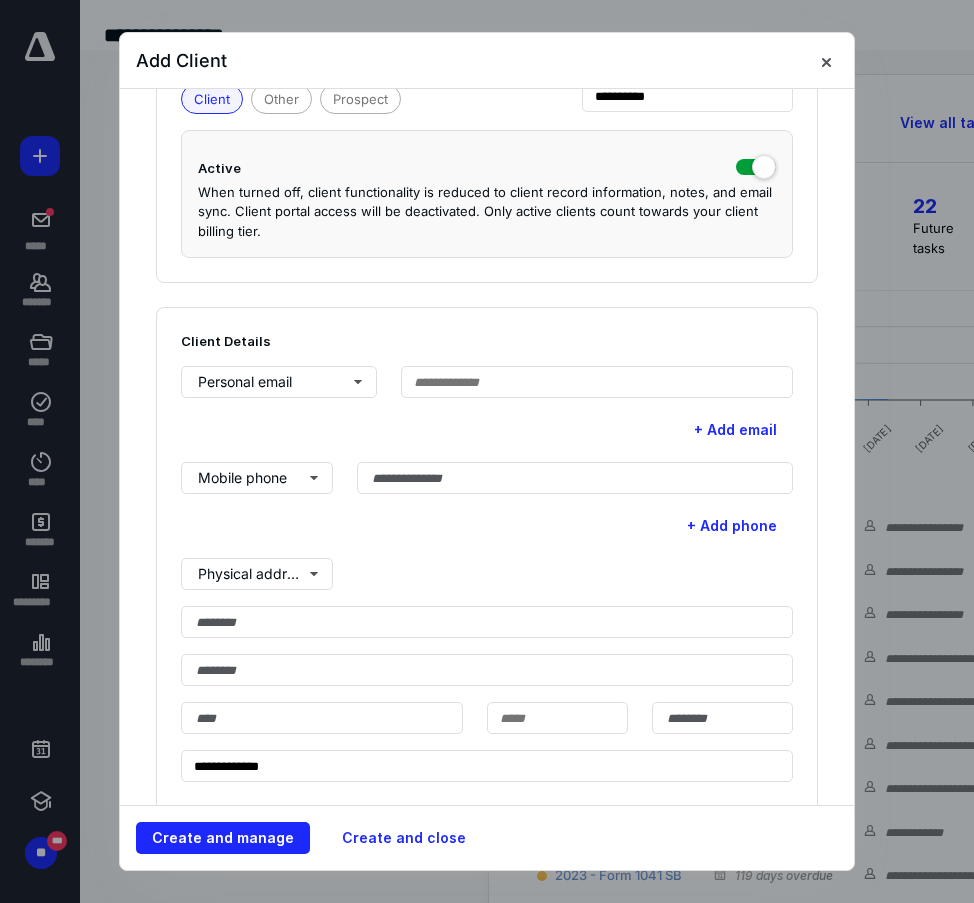 type on "**********" 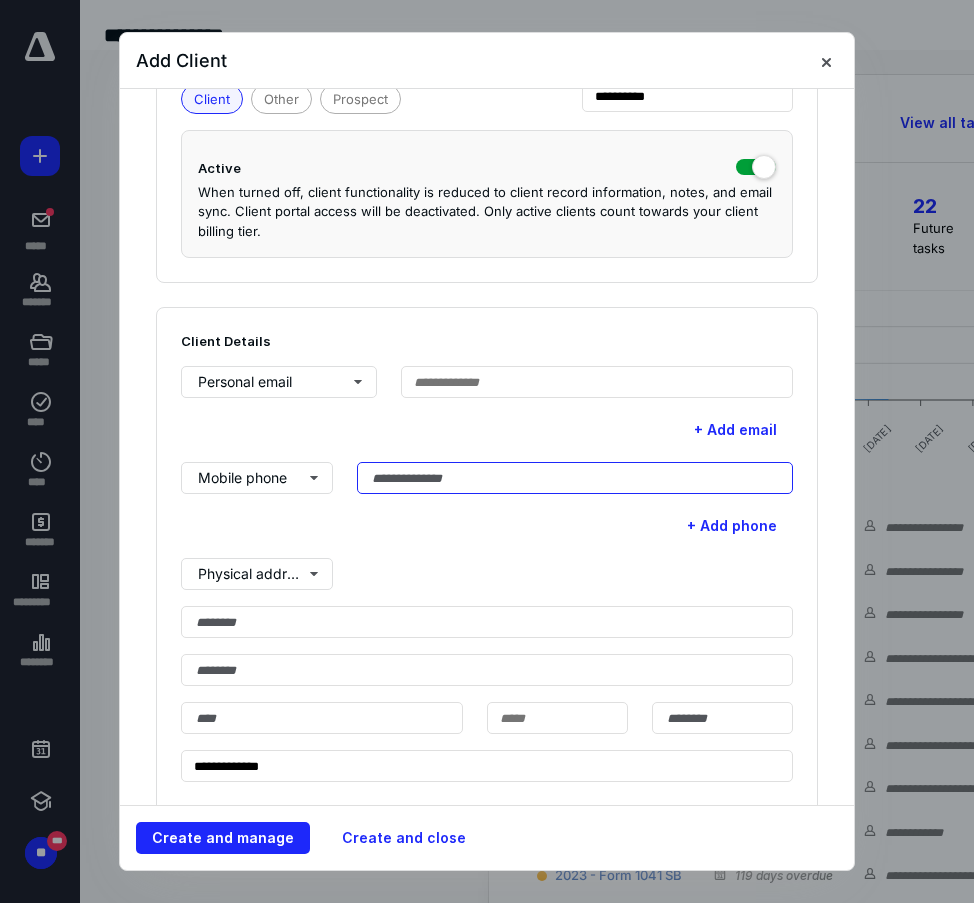 click at bounding box center (575, 478) 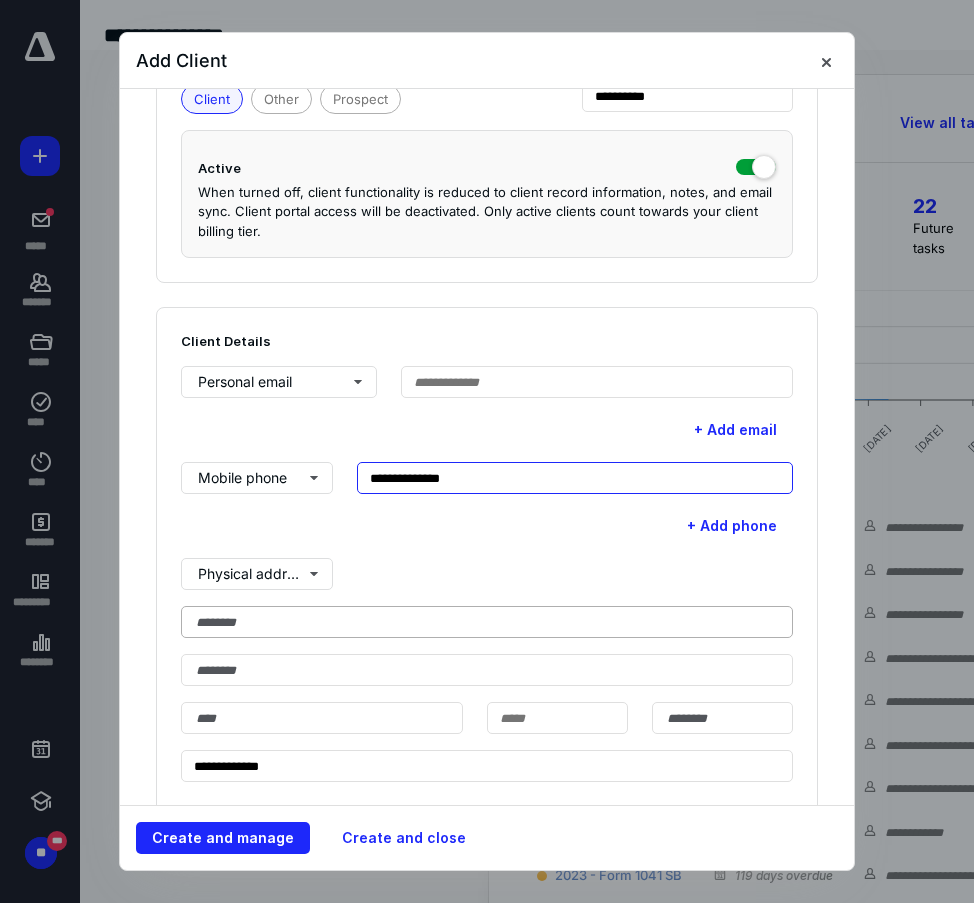 type on "**********" 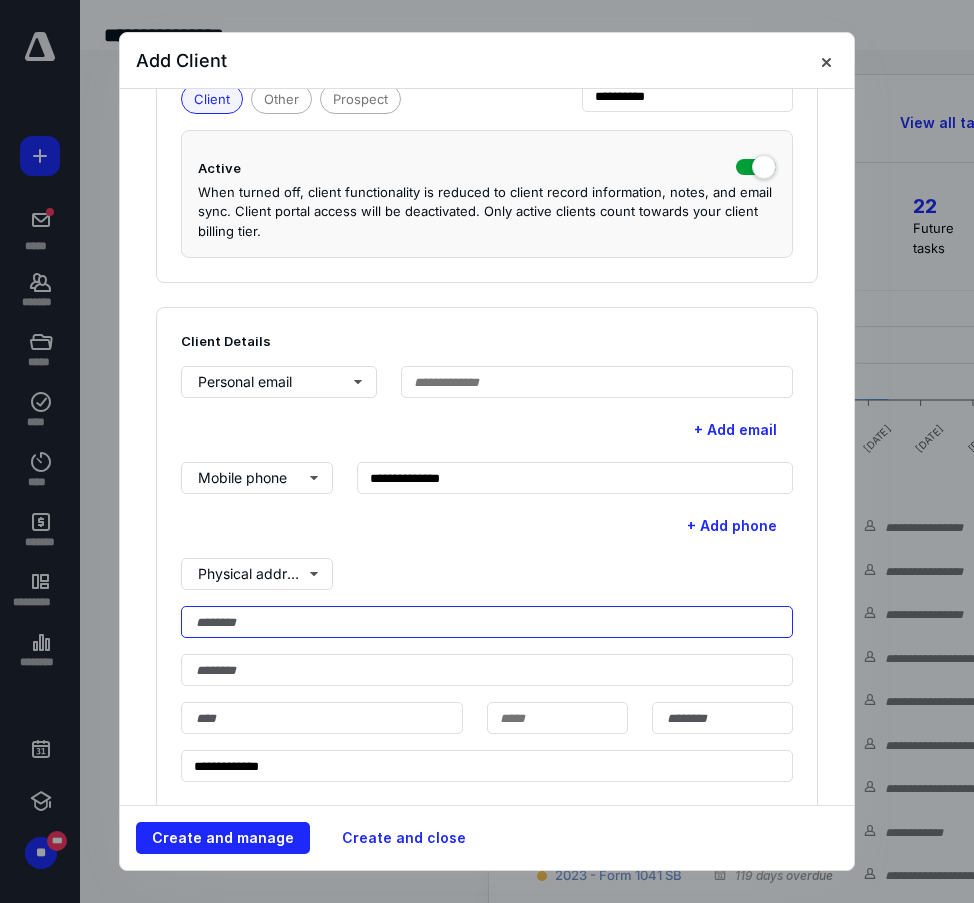 click at bounding box center [487, 622] 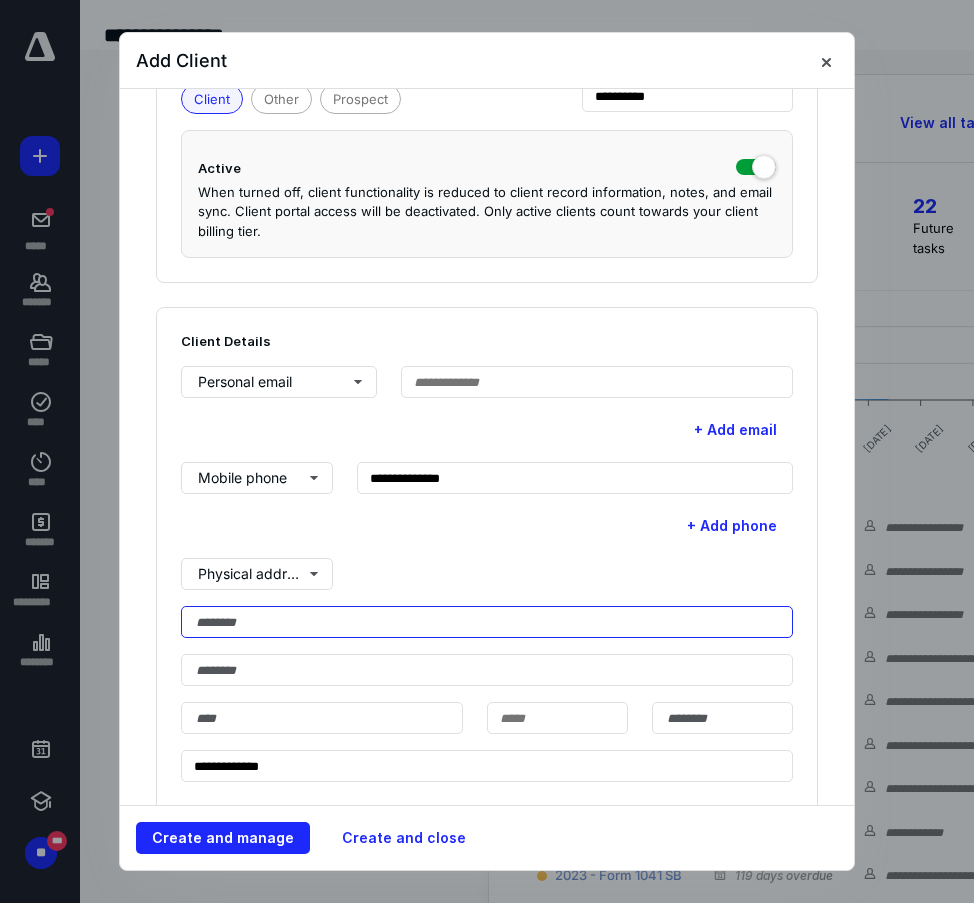 click at bounding box center (487, 622) 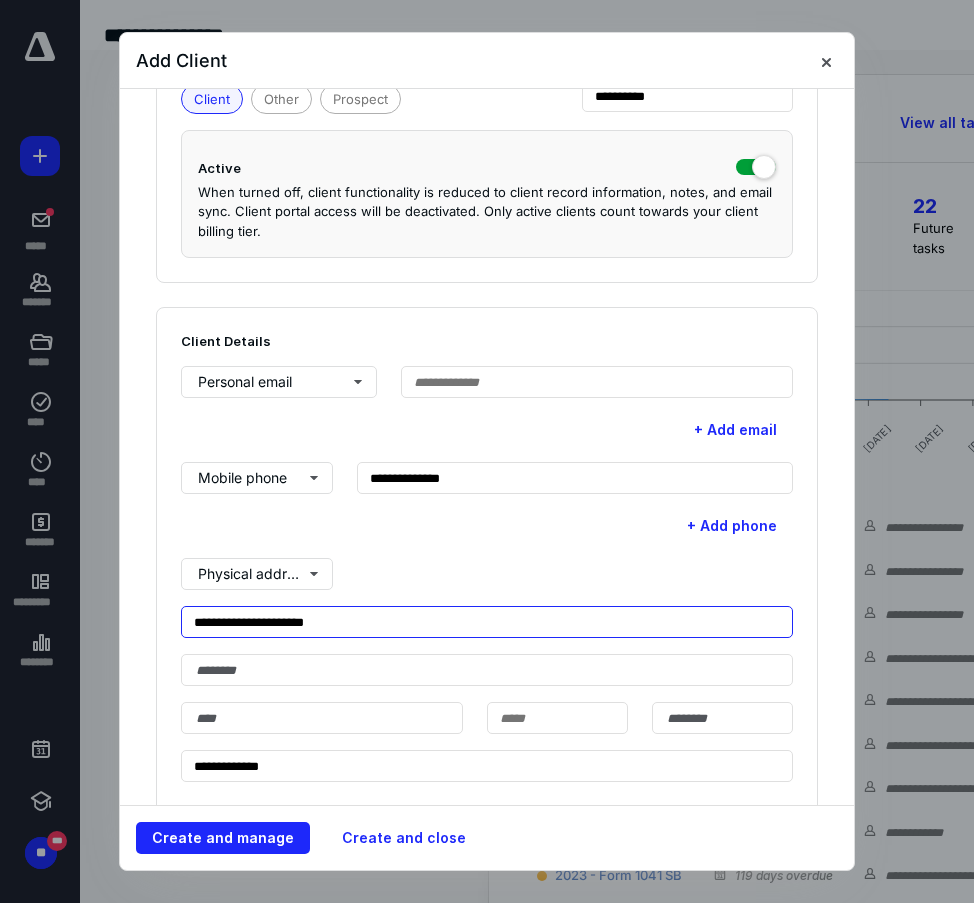 type on "**********" 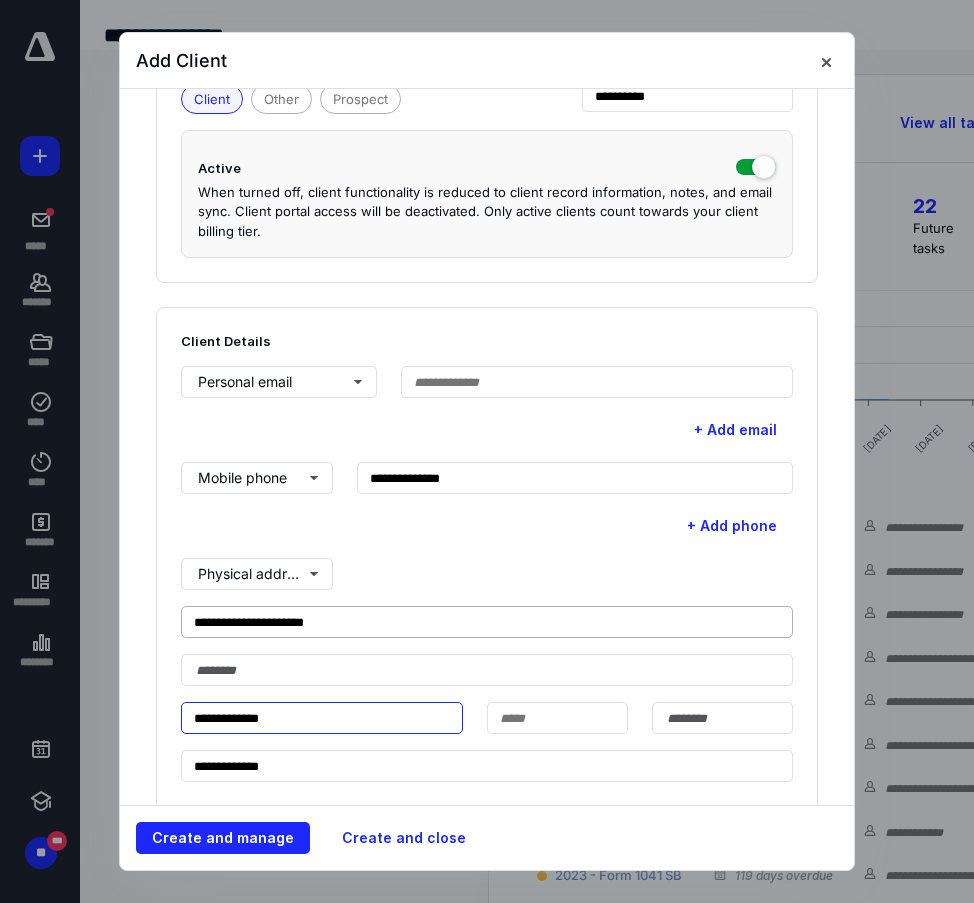 type on "**********" 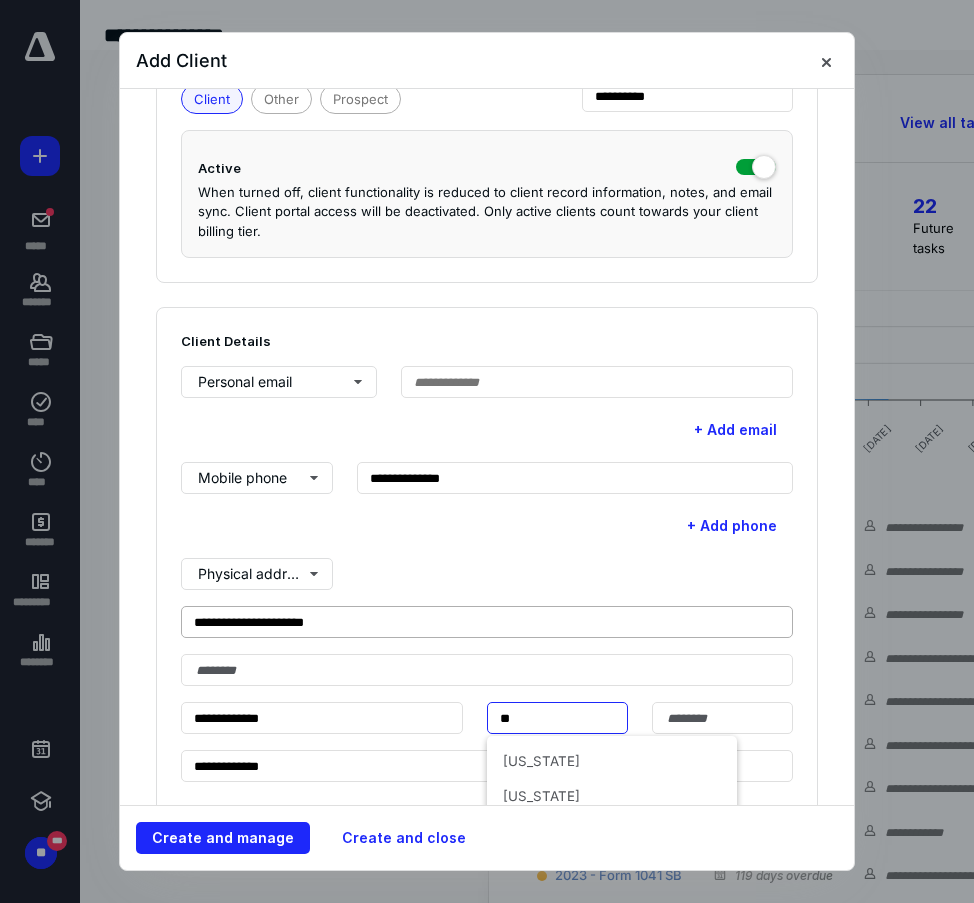 type on "**" 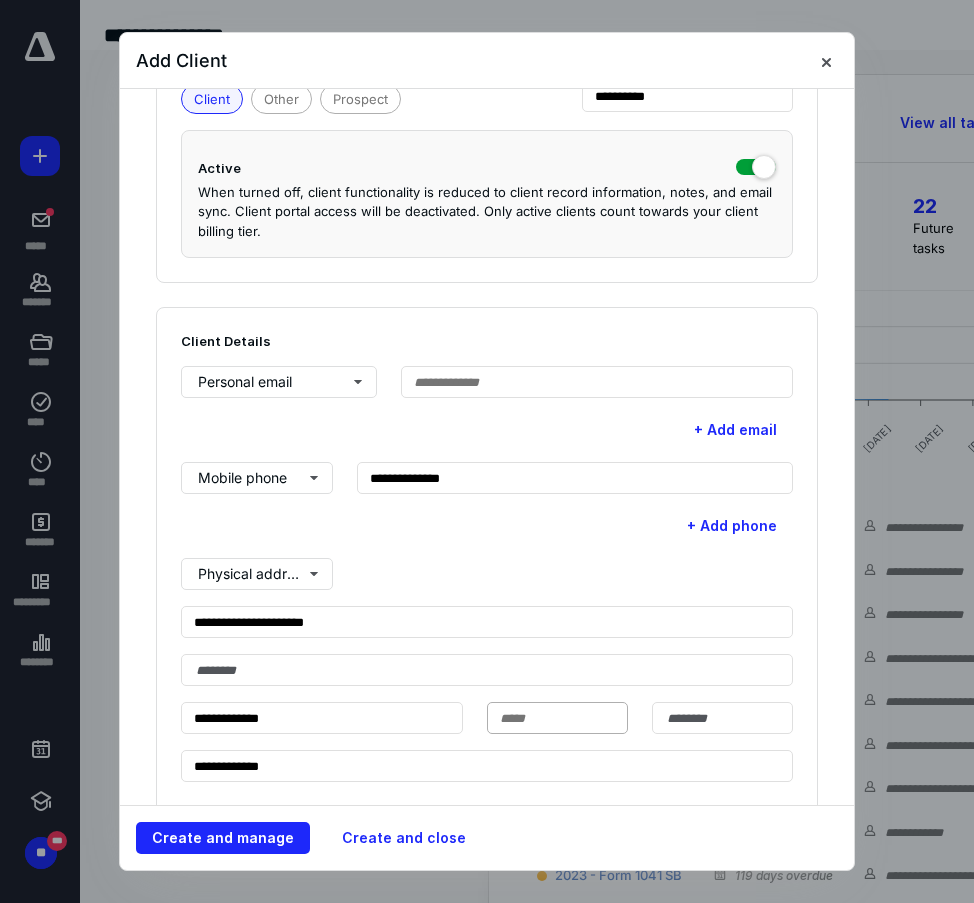 scroll, scrollTop: 500, scrollLeft: 0, axis: vertical 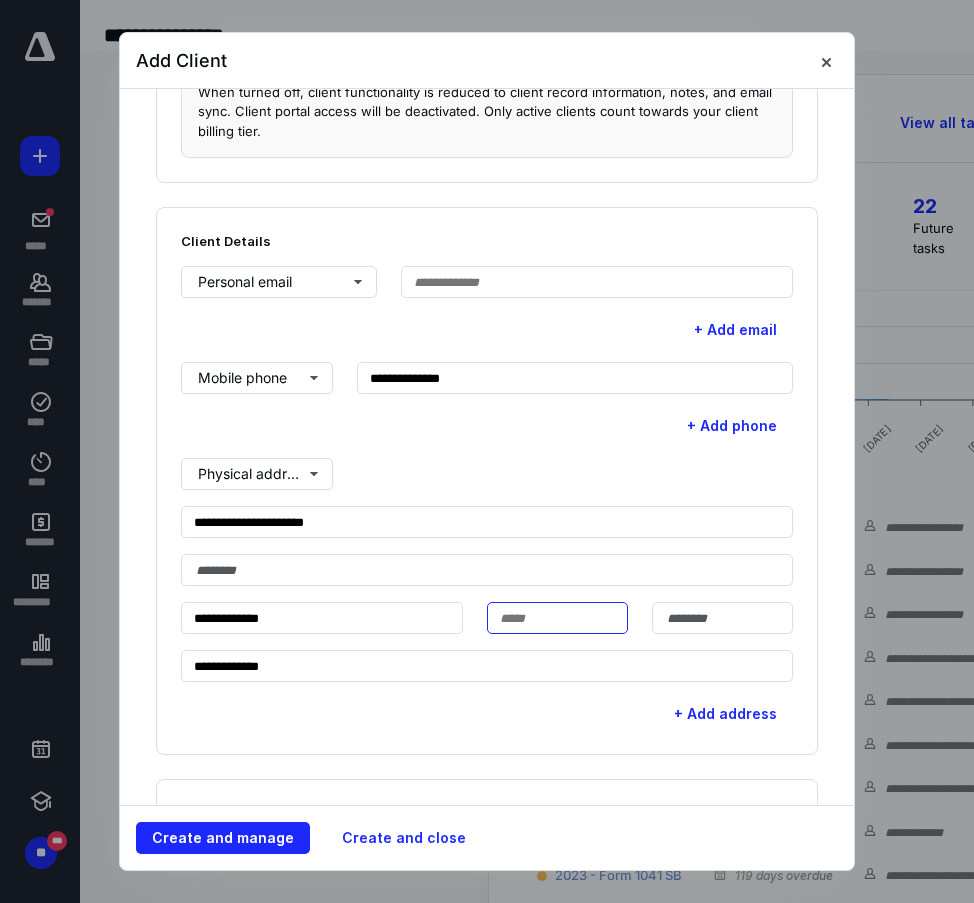 click at bounding box center (557, 618) 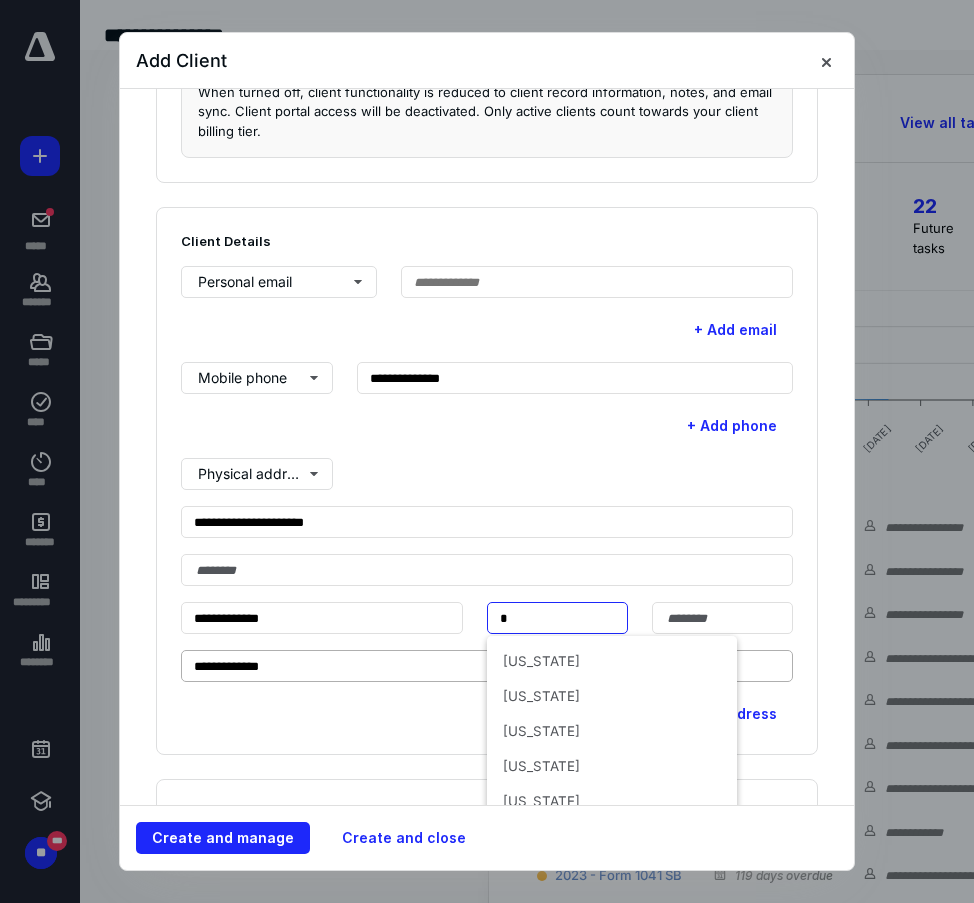 drag, startPoint x: 534, startPoint y: 674, endPoint x: 554, endPoint y: 671, distance: 20.22375 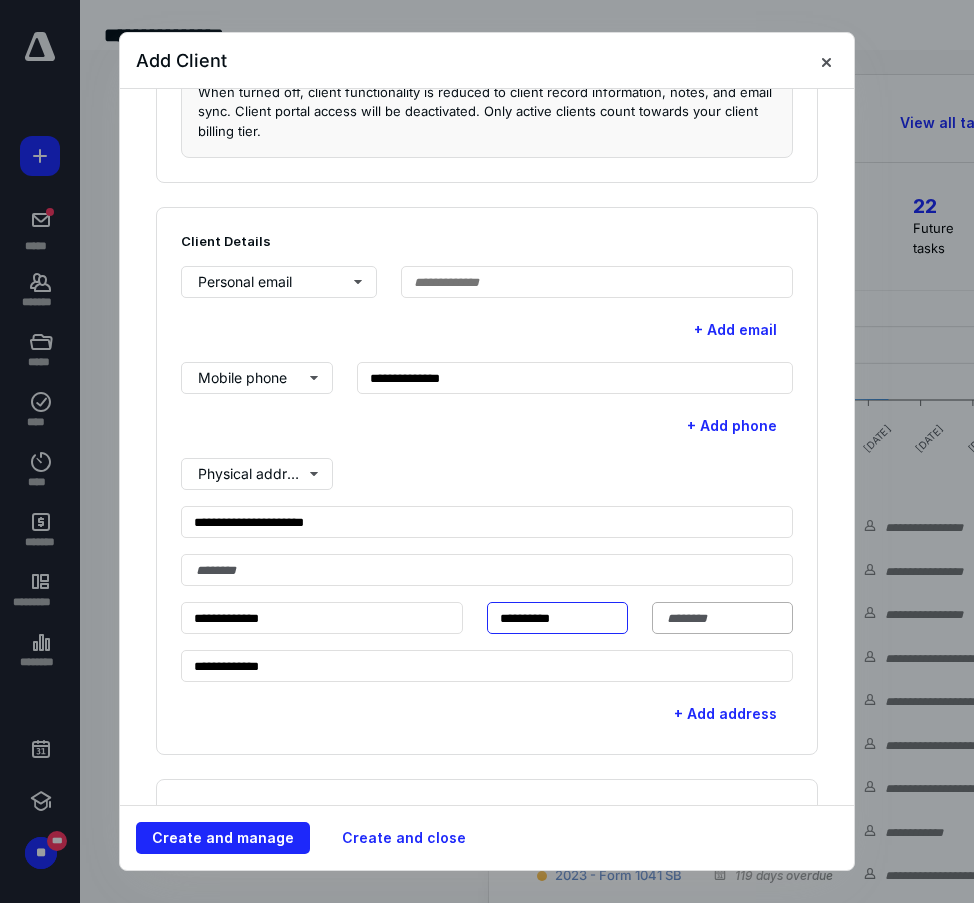 type on "**********" 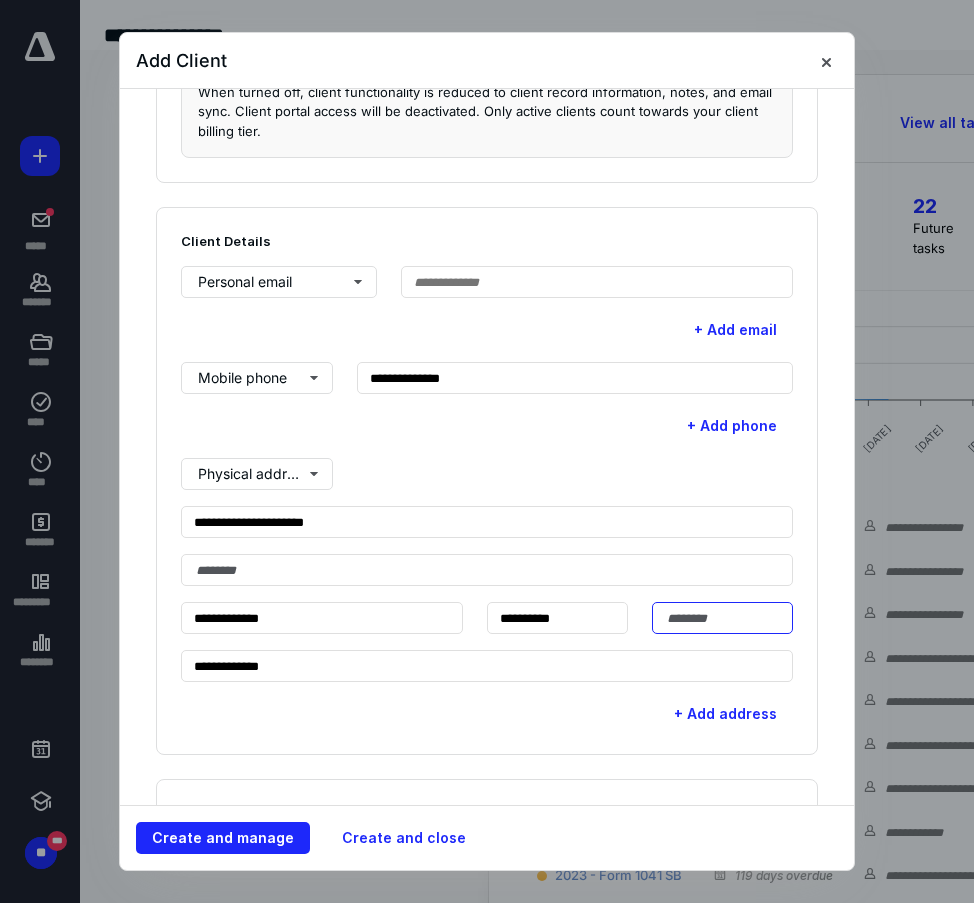 click at bounding box center (722, 618) 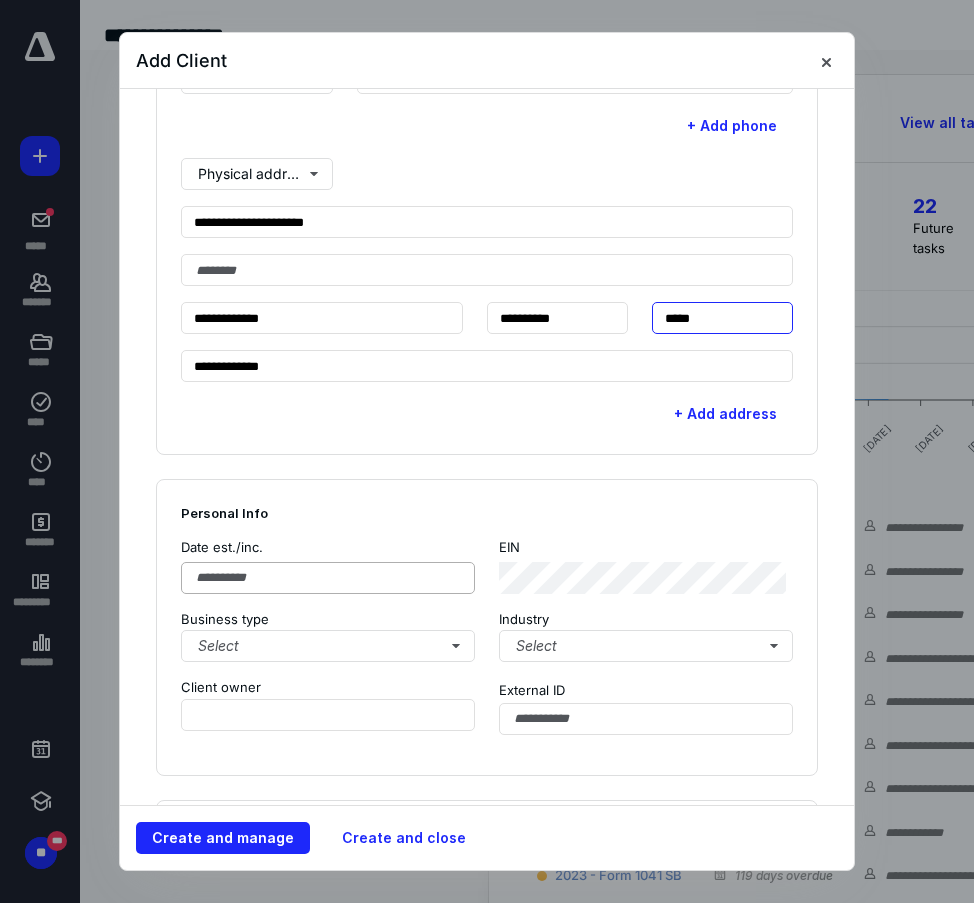 scroll, scrollTop: 900, scrollLeft: 0, axis: vertical 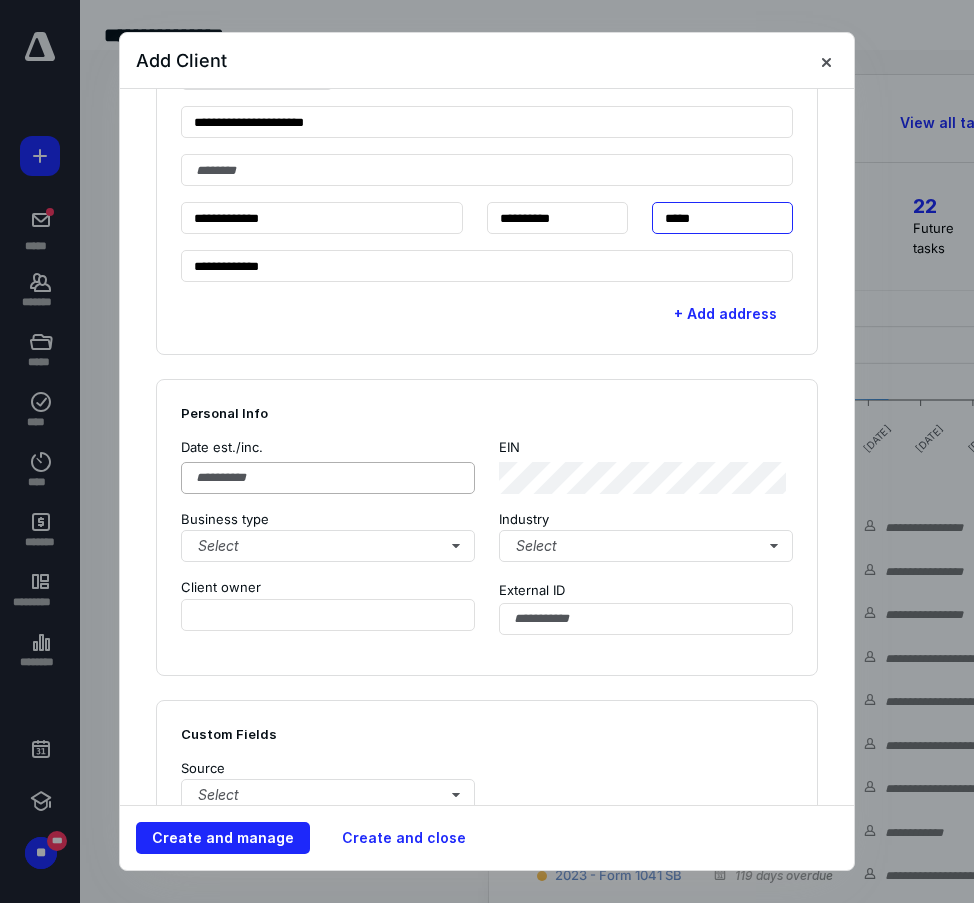type on "*****" 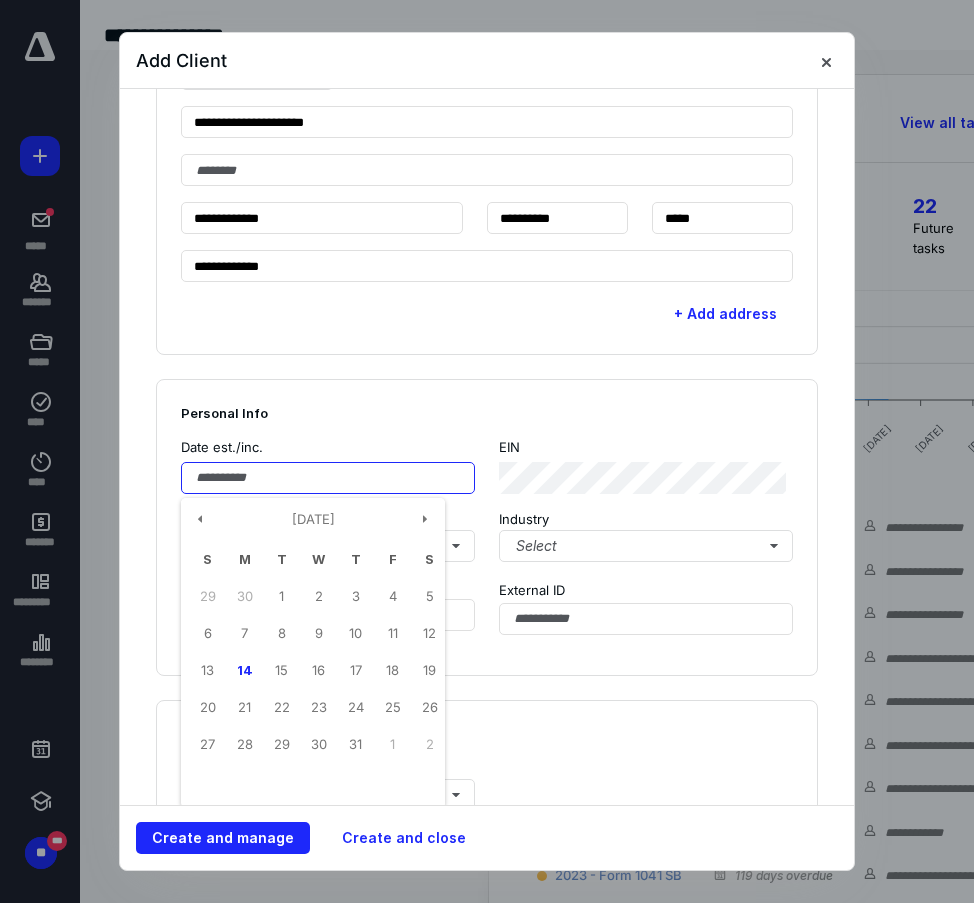 click at bounding box center (328, 478) 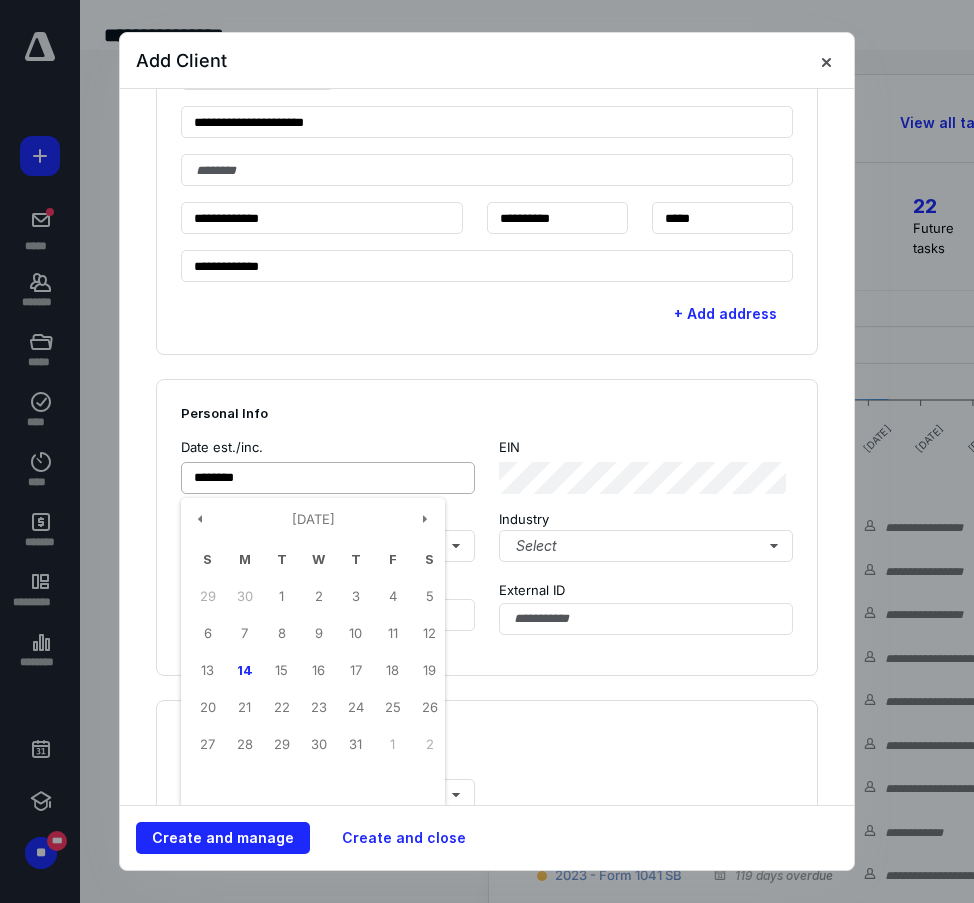 type on "**********" 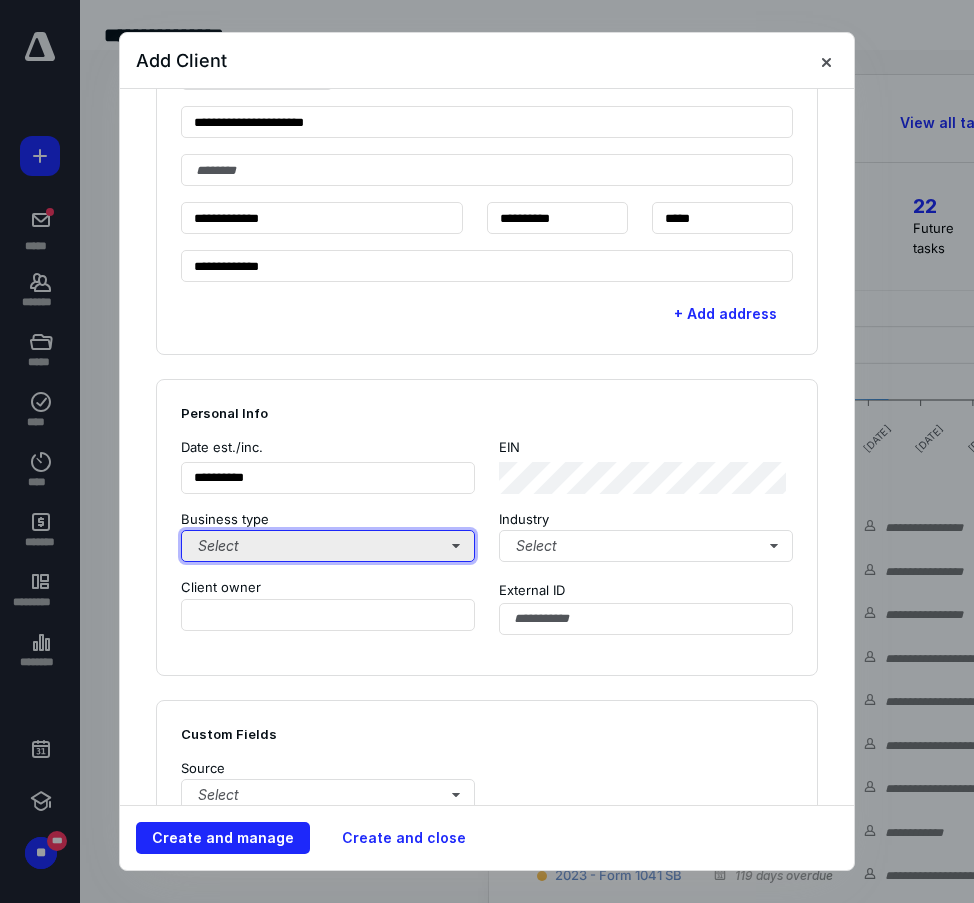 click on "Select" at bounding box center [328, 546] 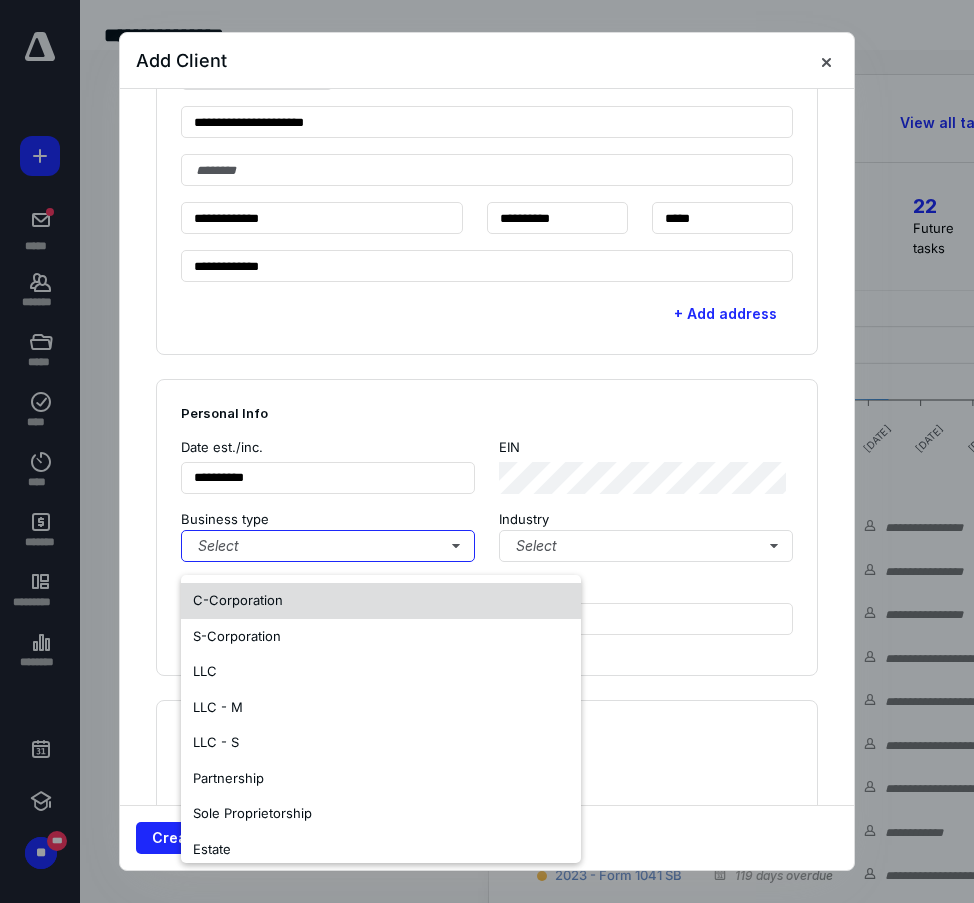 click on "C-Corporation" at bounding box center [238, 600] 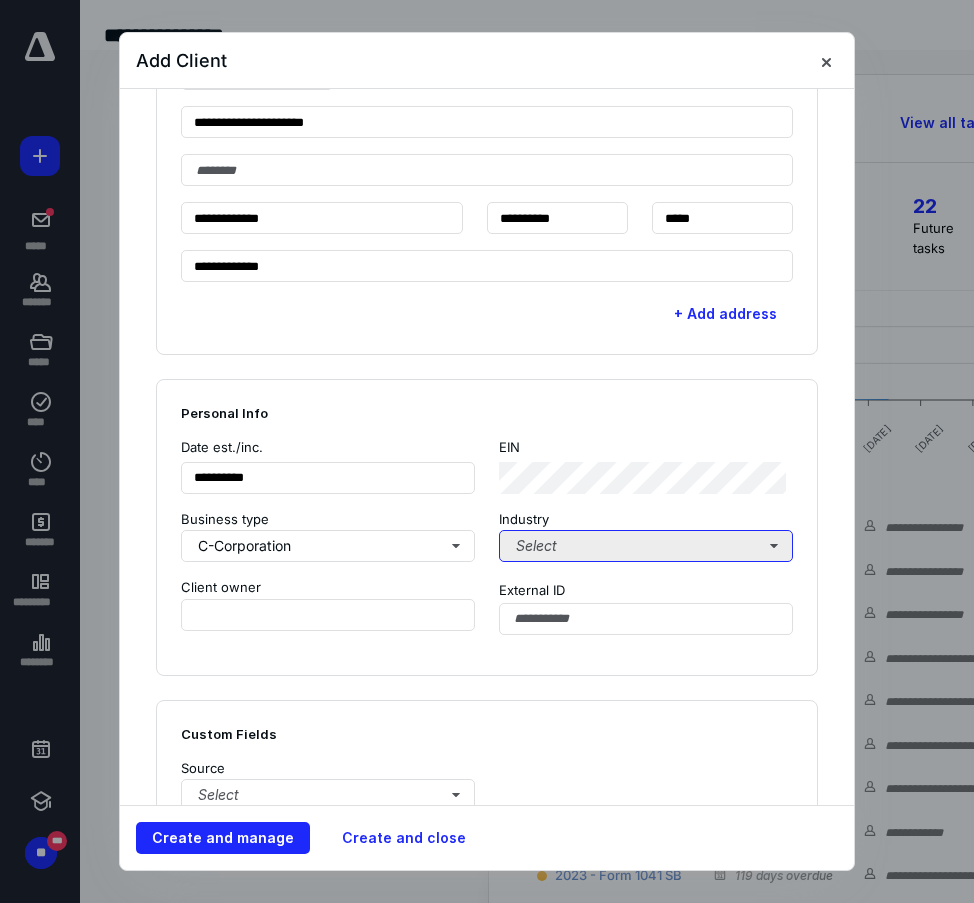 click on "Select" at bounding box center (646, 546) 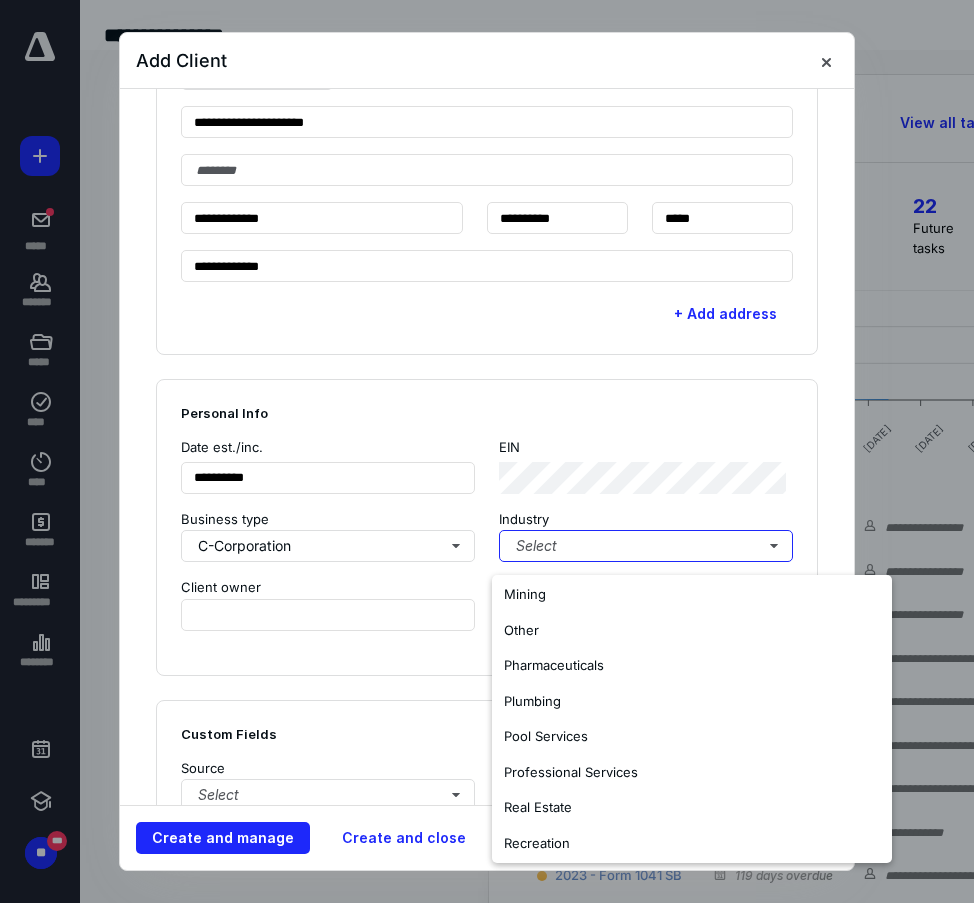 scroll, scrollTop: 1100, scrollLeft: 0, axis: vertical 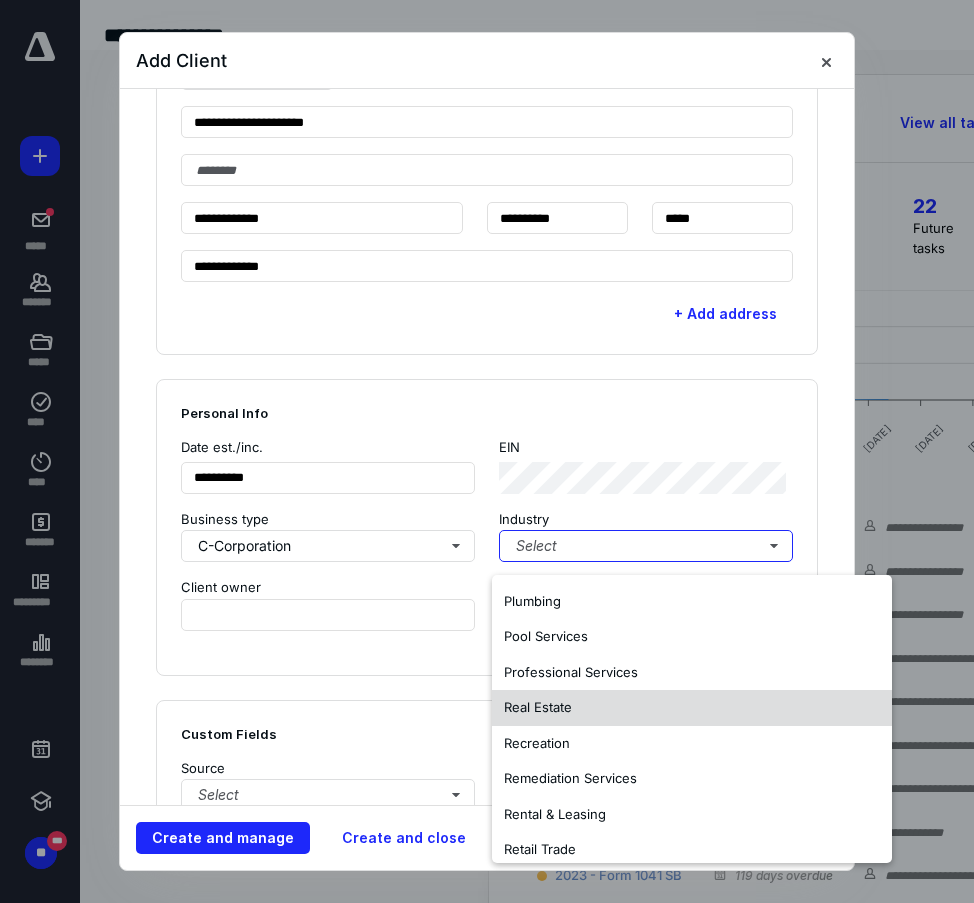 click on "Real Estate" at bounding box center [538, 707] 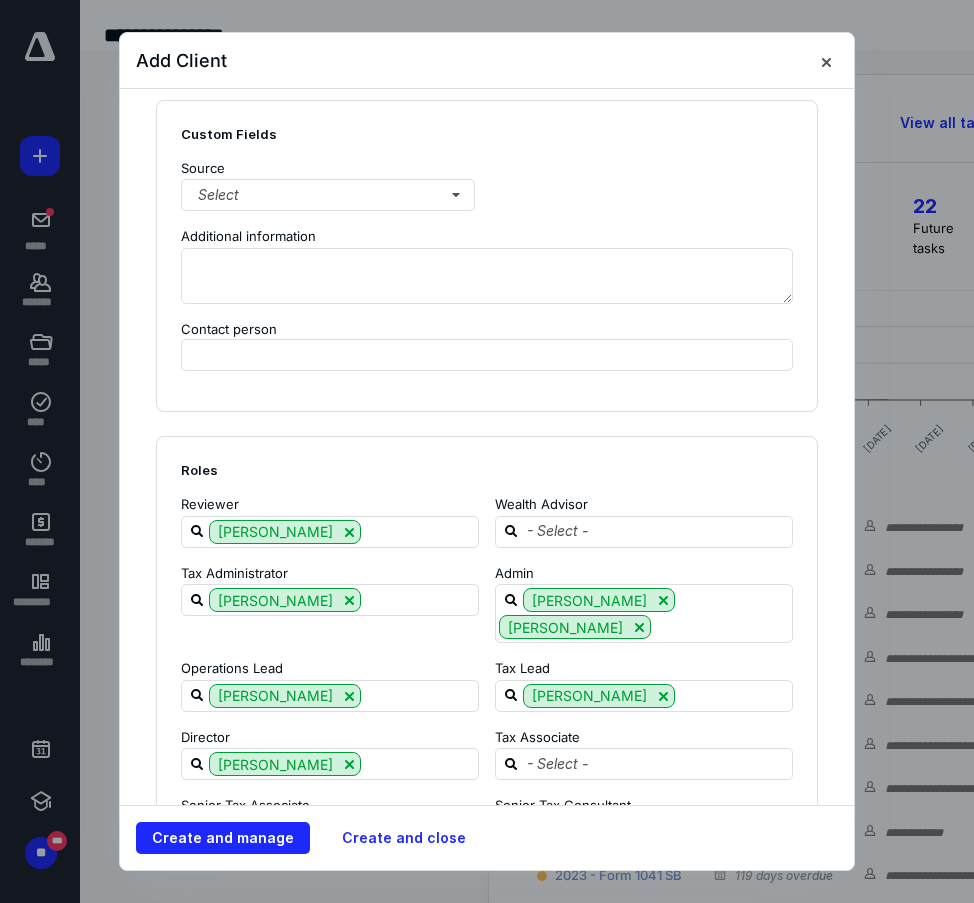 scroll, scrollTop: 1600, scrollLeft: 0, axis: vertical 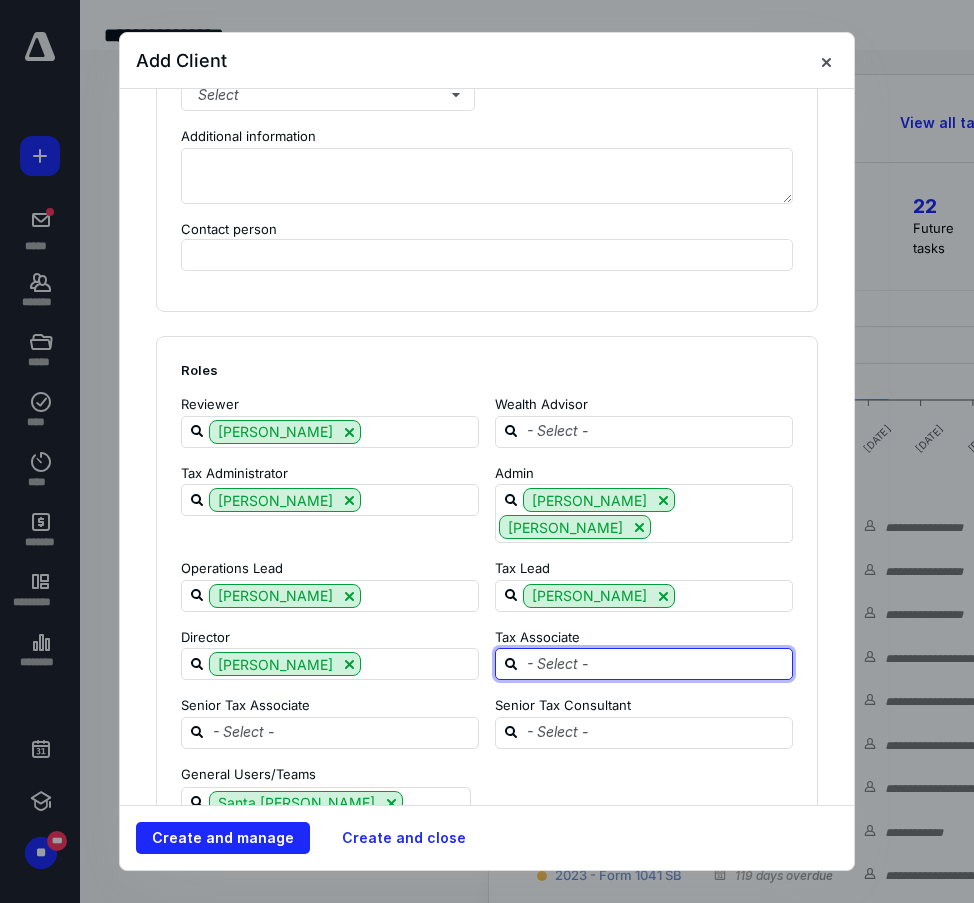 click at bounding box center (656, 663) 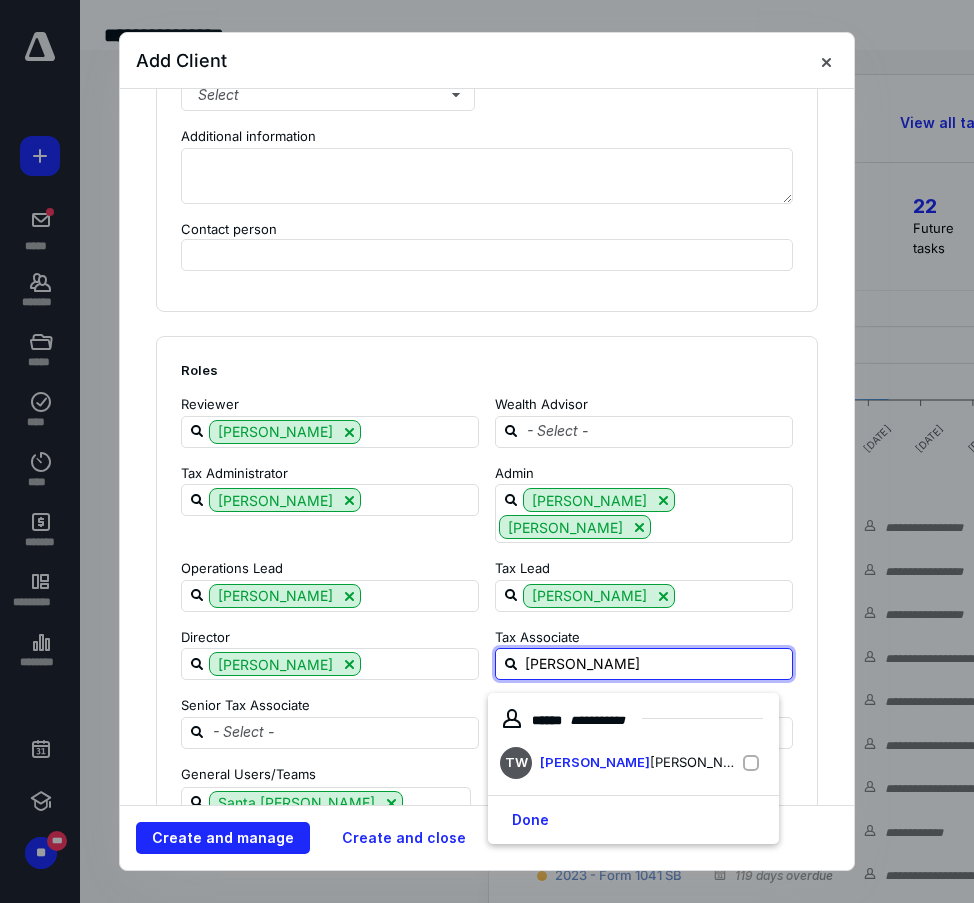 type on "[PERSON_NAME]" 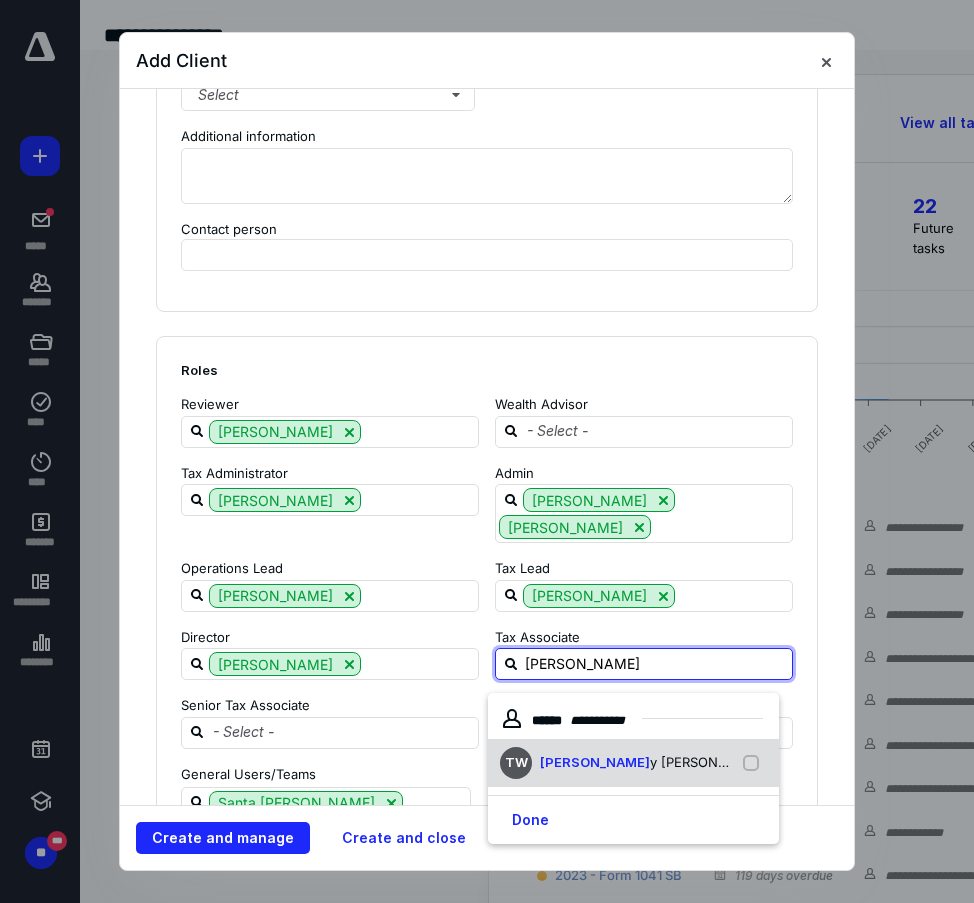 click at bounding box center (755, 763) 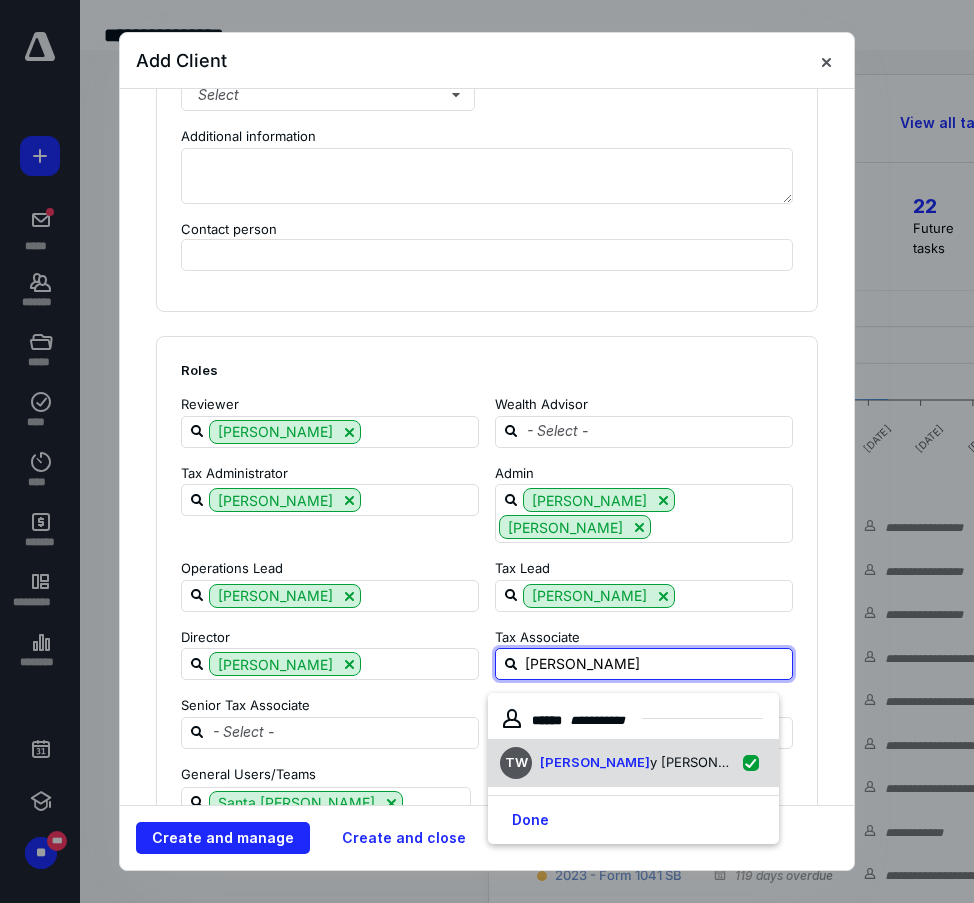 checkbox on "true" 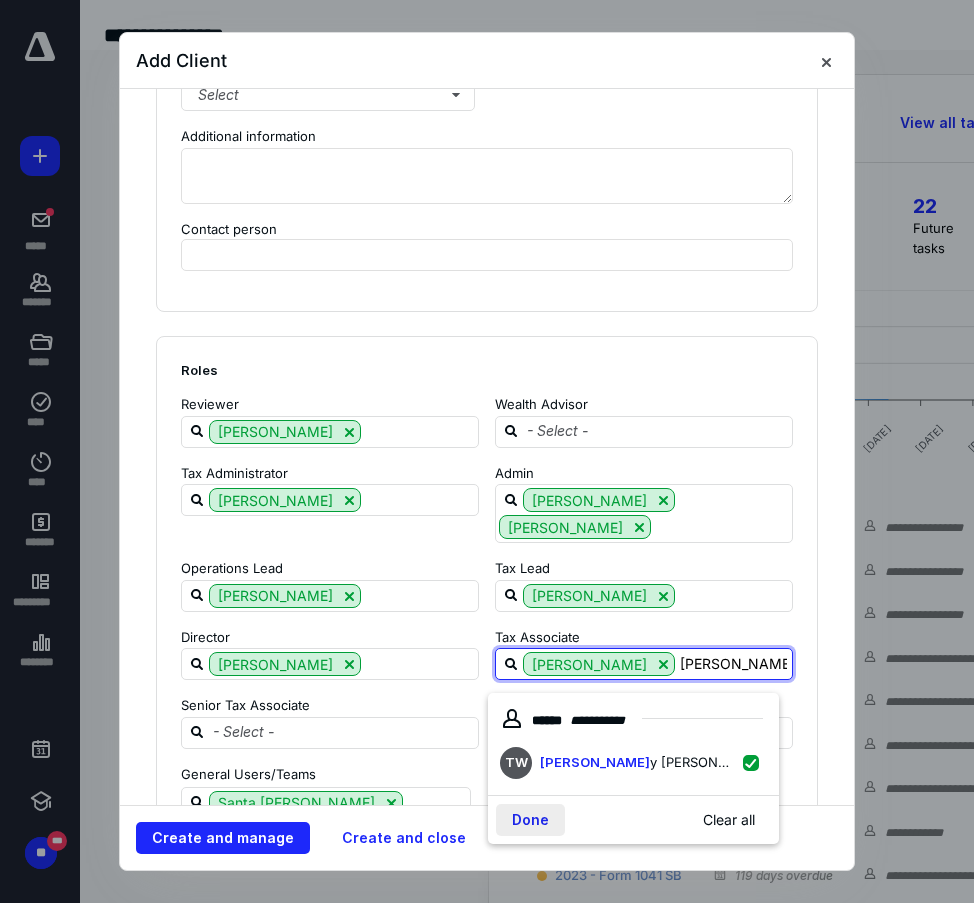 type on "[PERSON_NAME]" 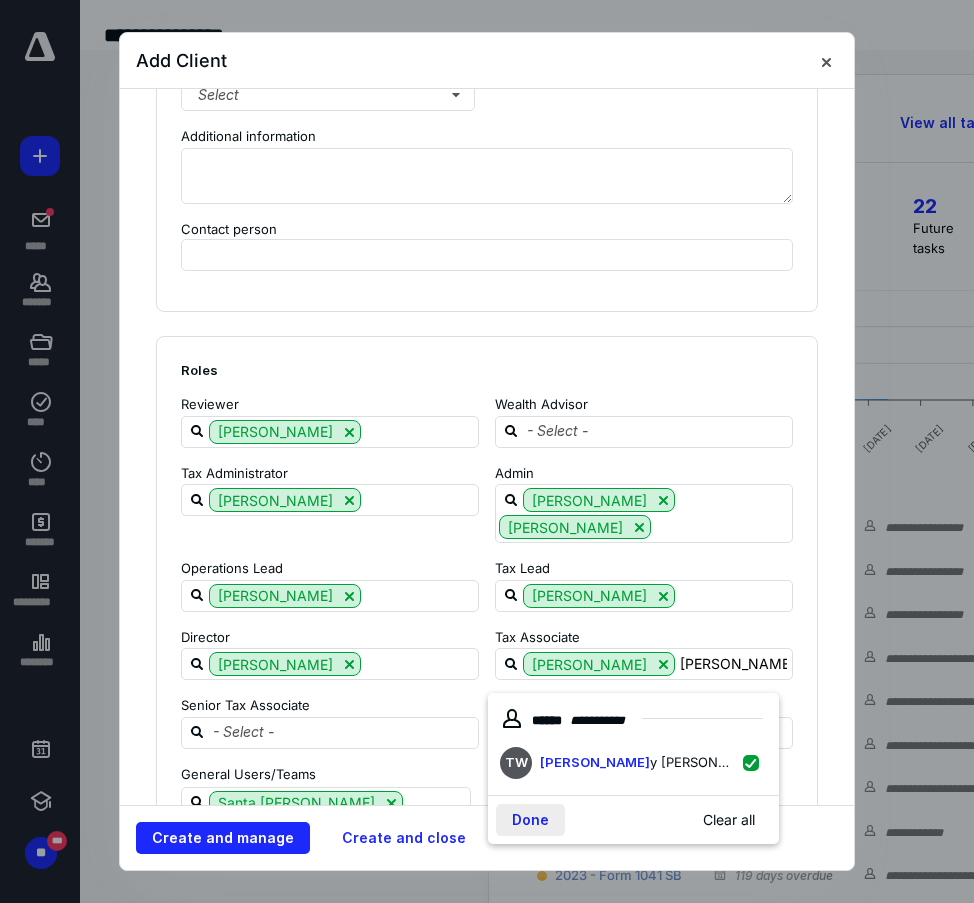 click on "Done" at bounding box center [530, 820] 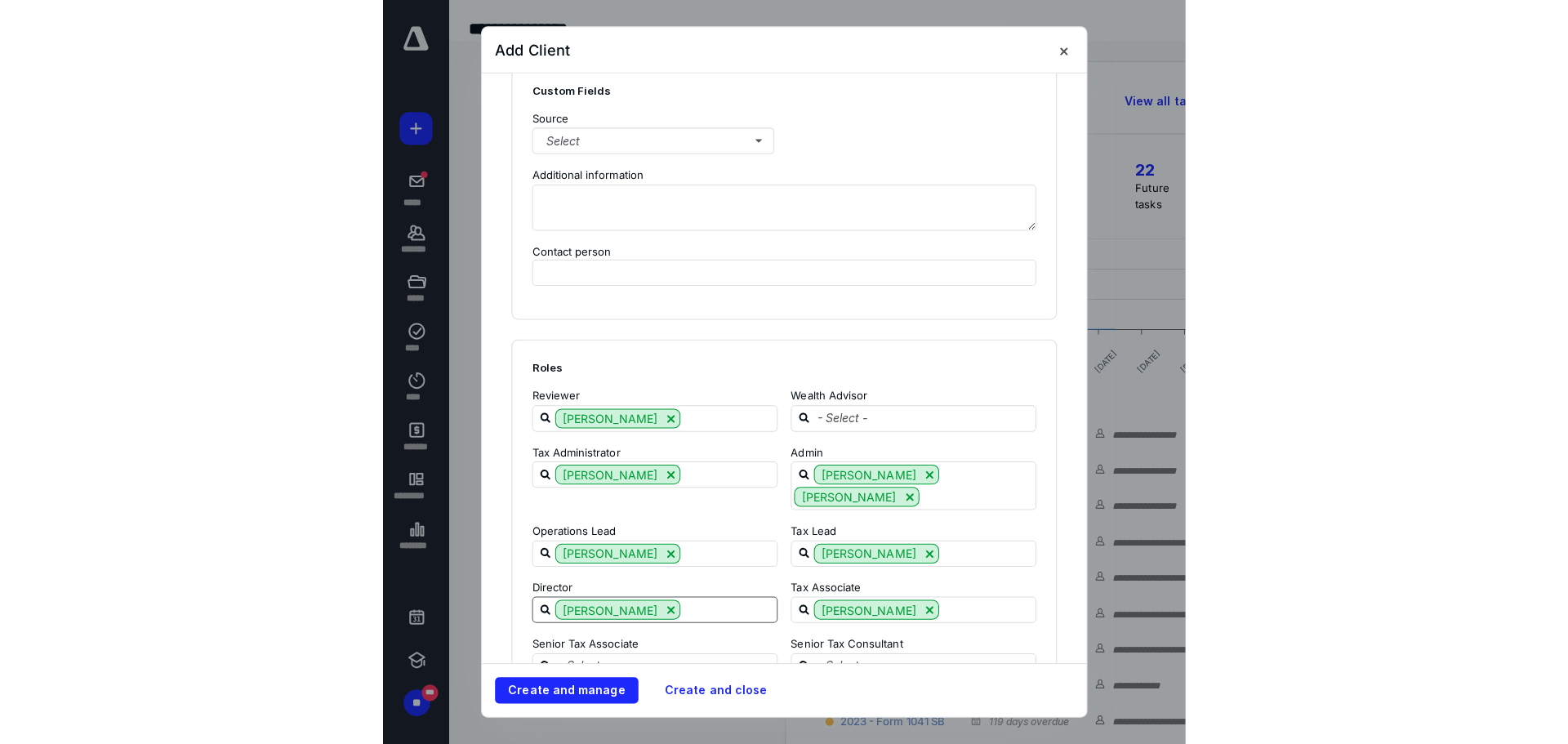 scroll, scrollTop: 1490, scrollLeft: 0, axis: vertical 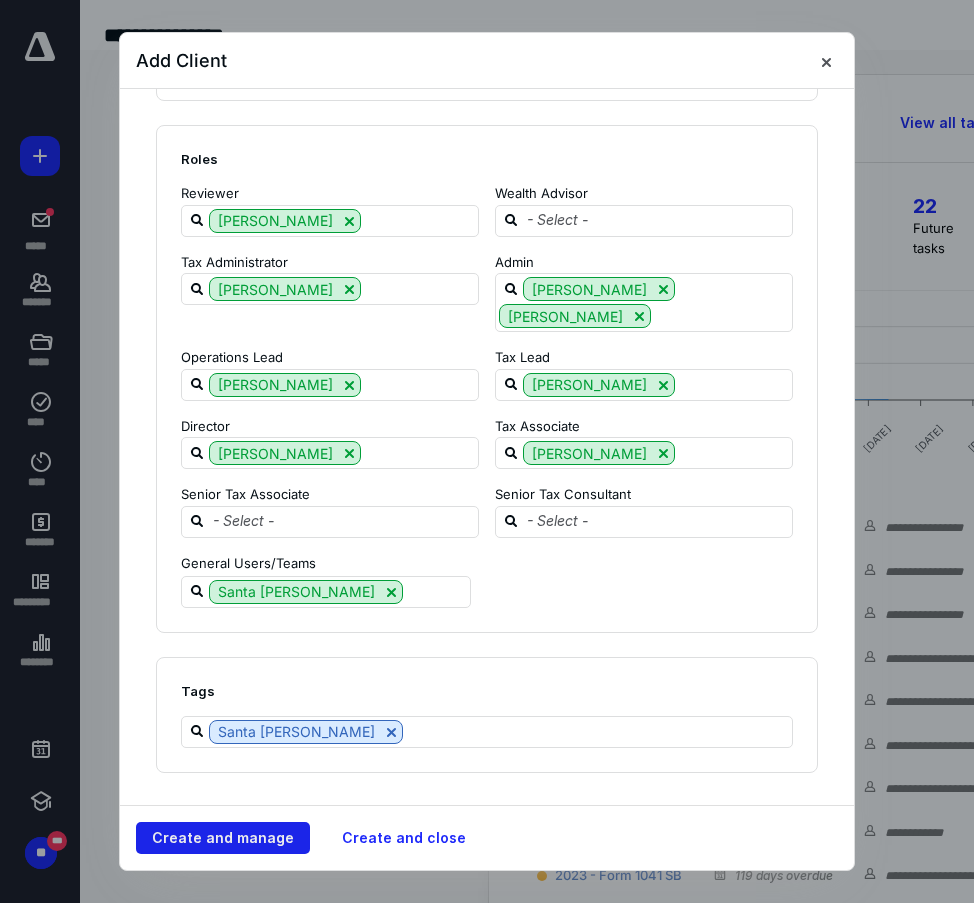 click on "Create and manage" at bounding box center [223, 838] 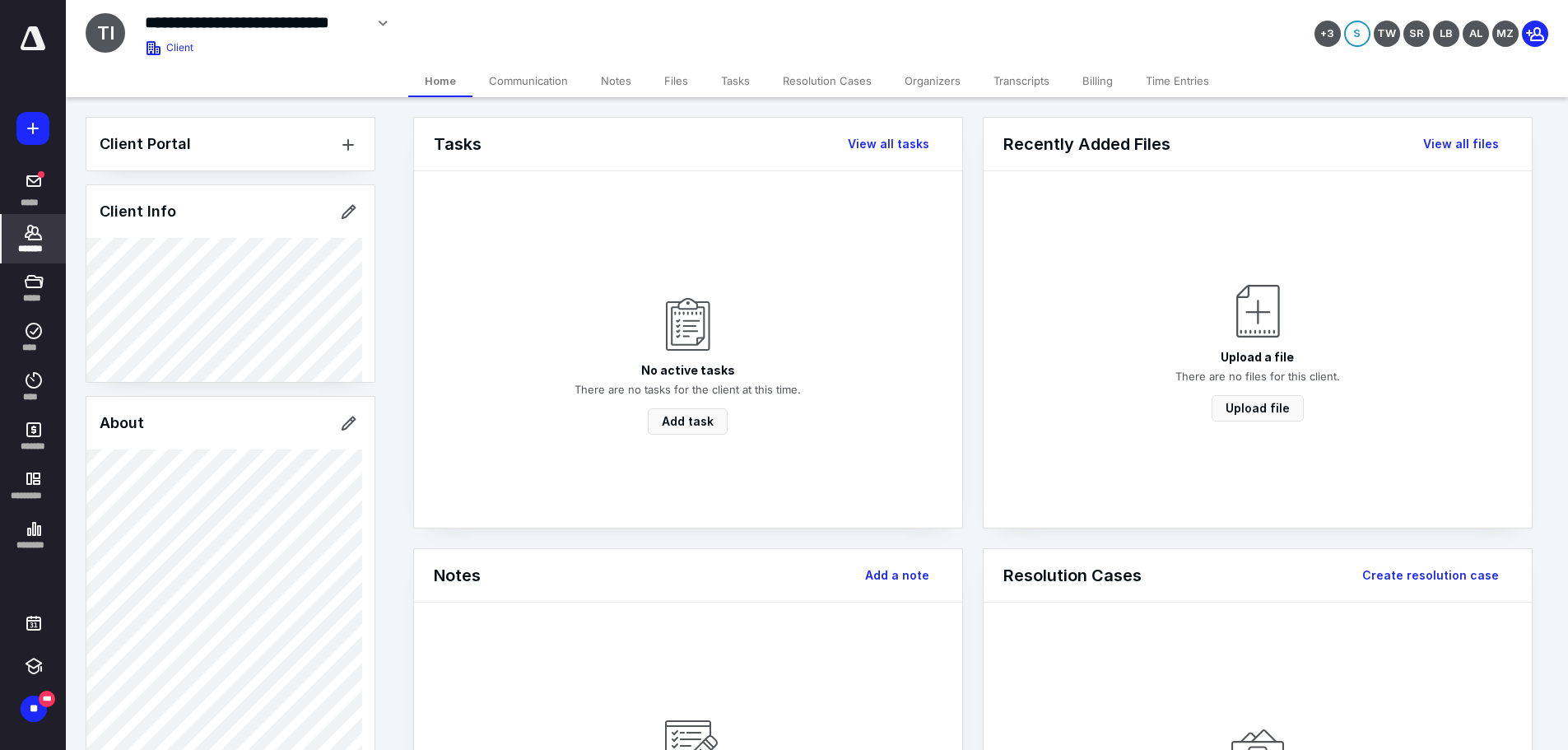 click on "Files" at bounding box center (676, 81) 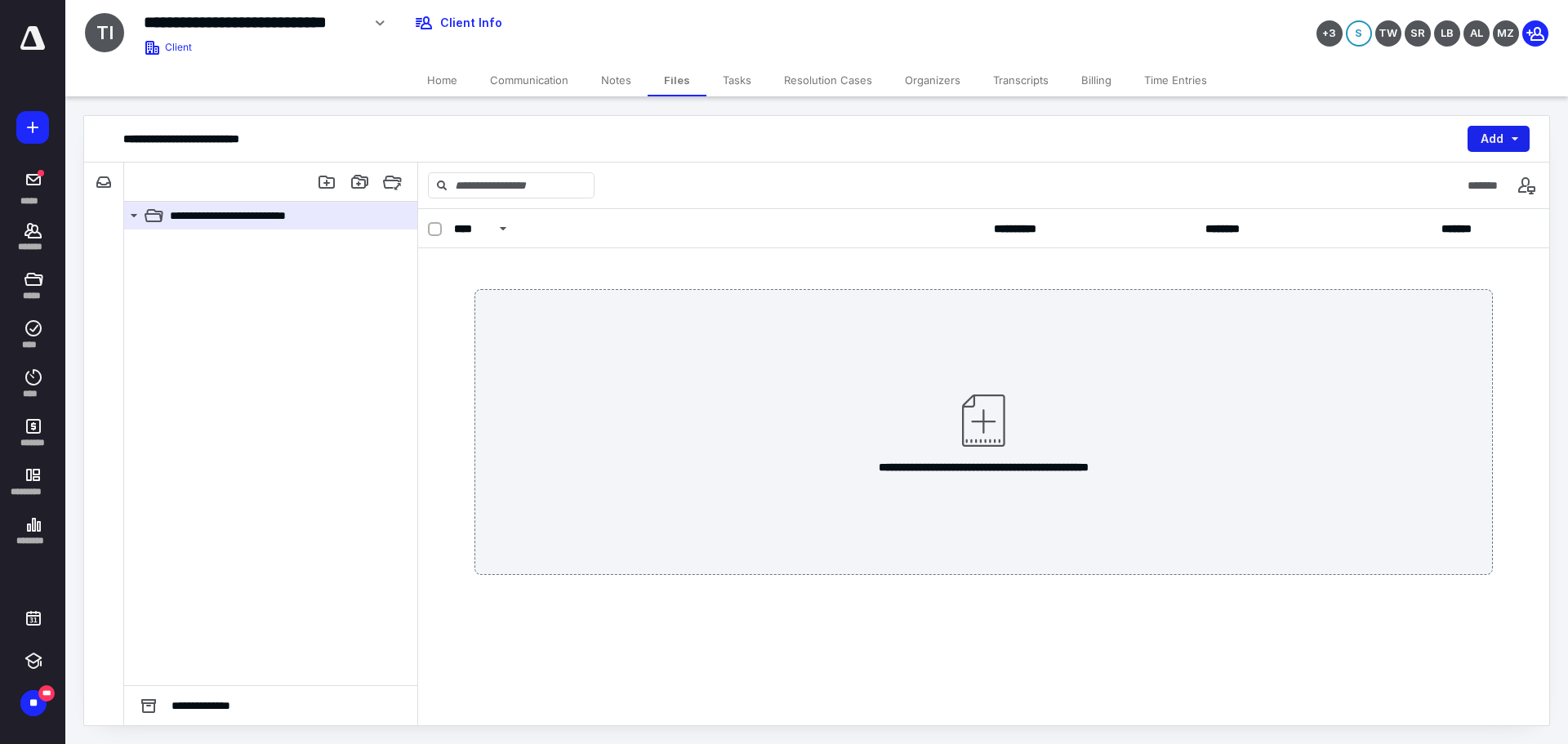 click on "Add" at bounding box center [1499, 139] 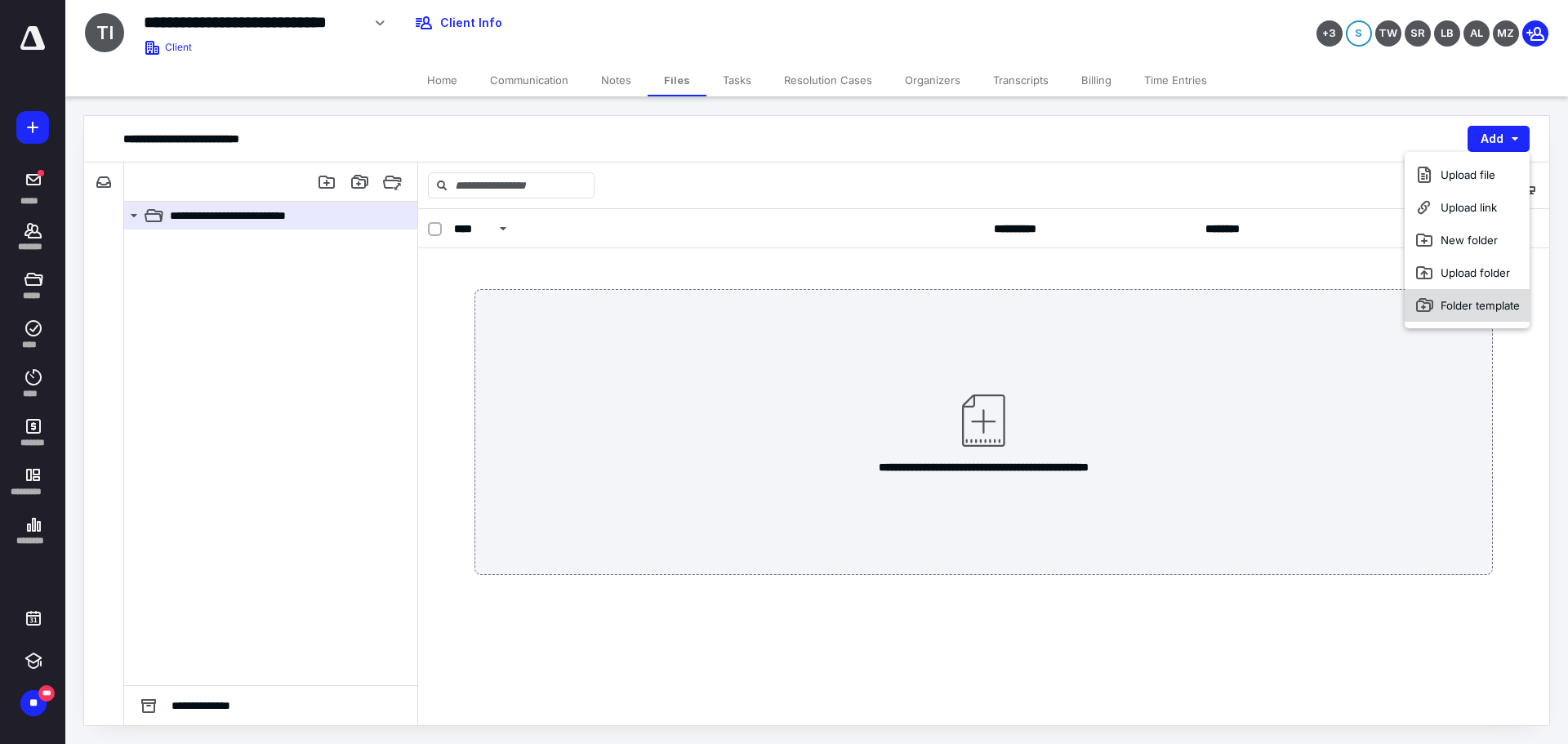 click on "Folder template" at bounding box center (1467, 305) 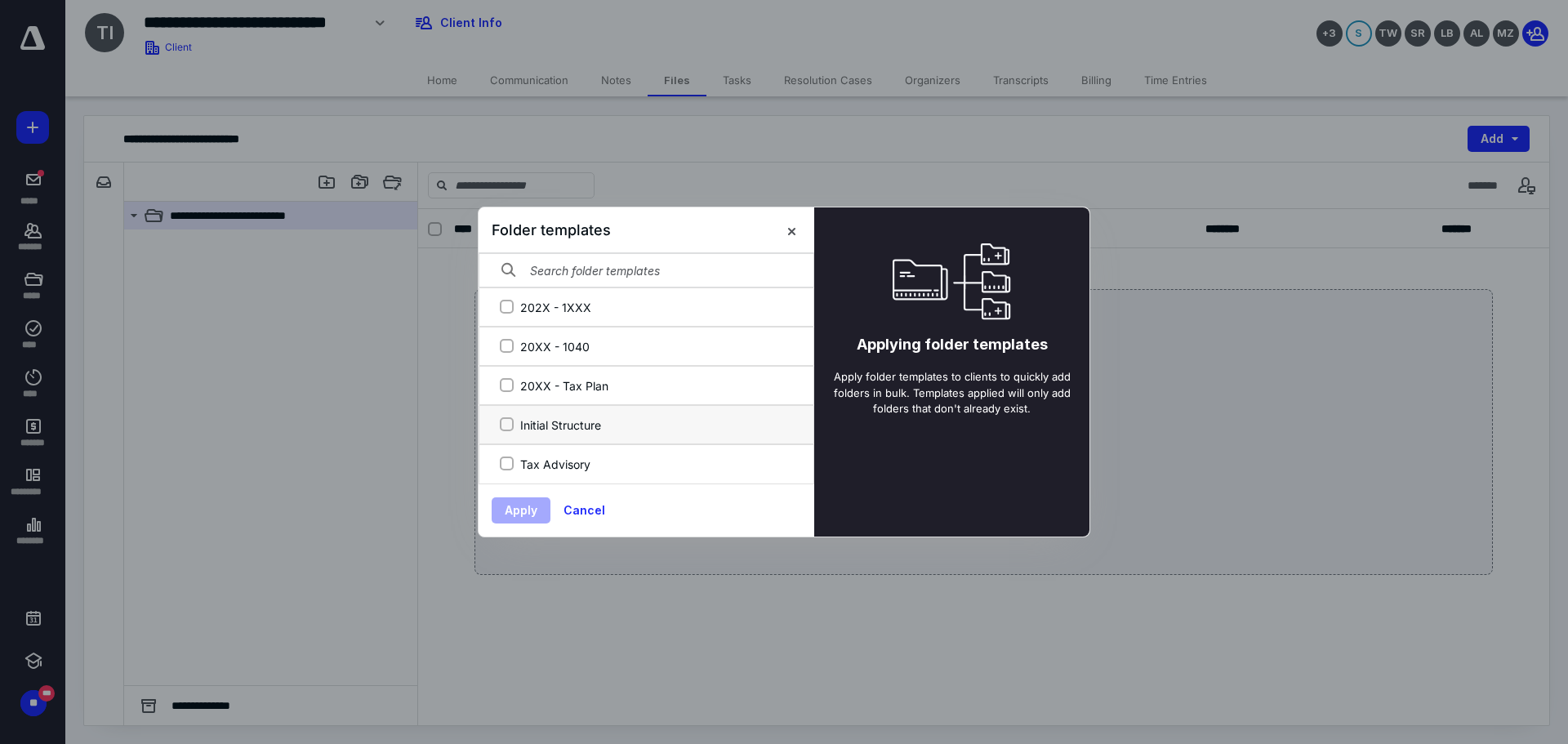 click on "Initial Structure" at bounding box center [506, 425] 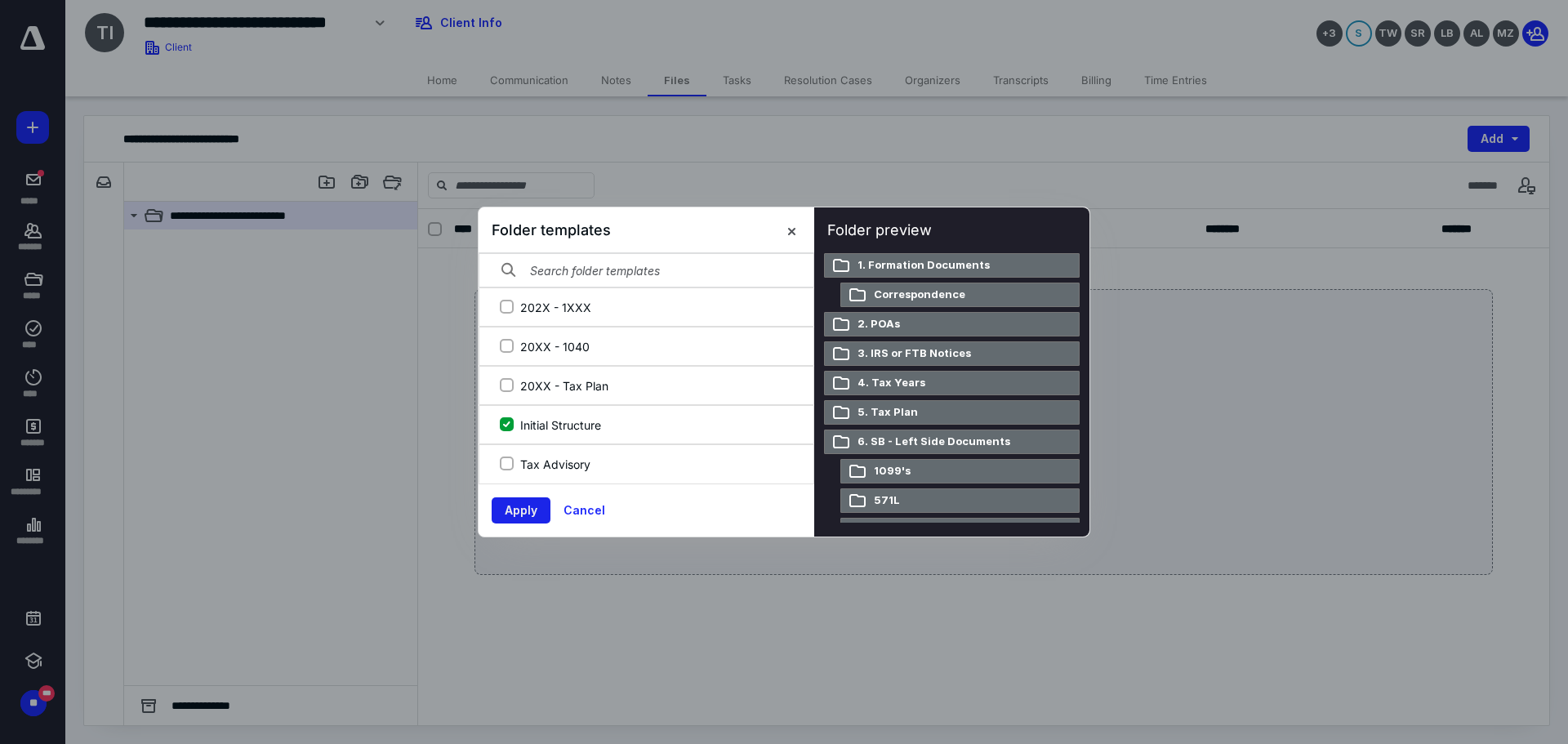 click on "Apply" at bounding box center [521, 510] 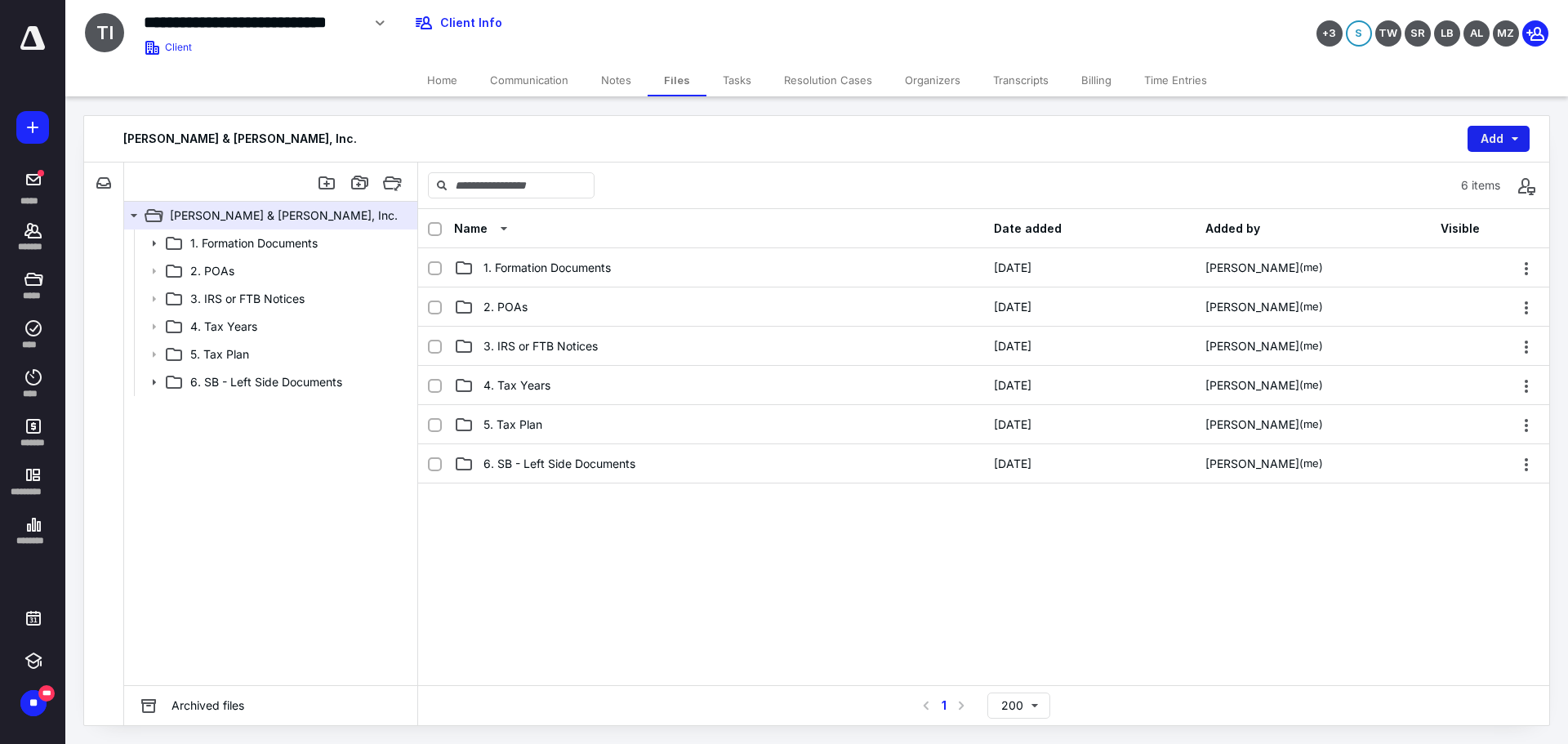 click on "Add" at bounding box center [1499, 139] 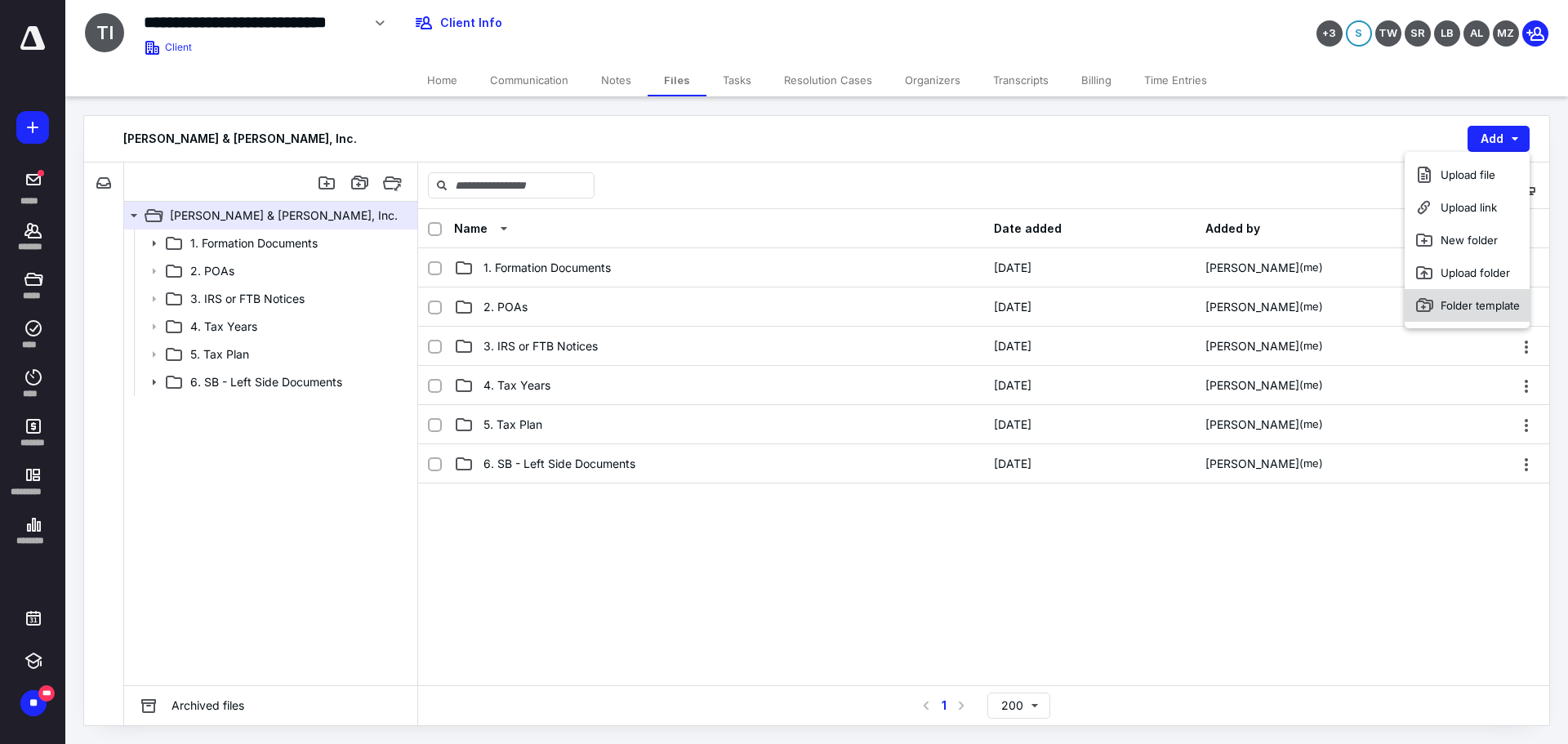 click on "Folder template" at bounding box center [1467, 305] 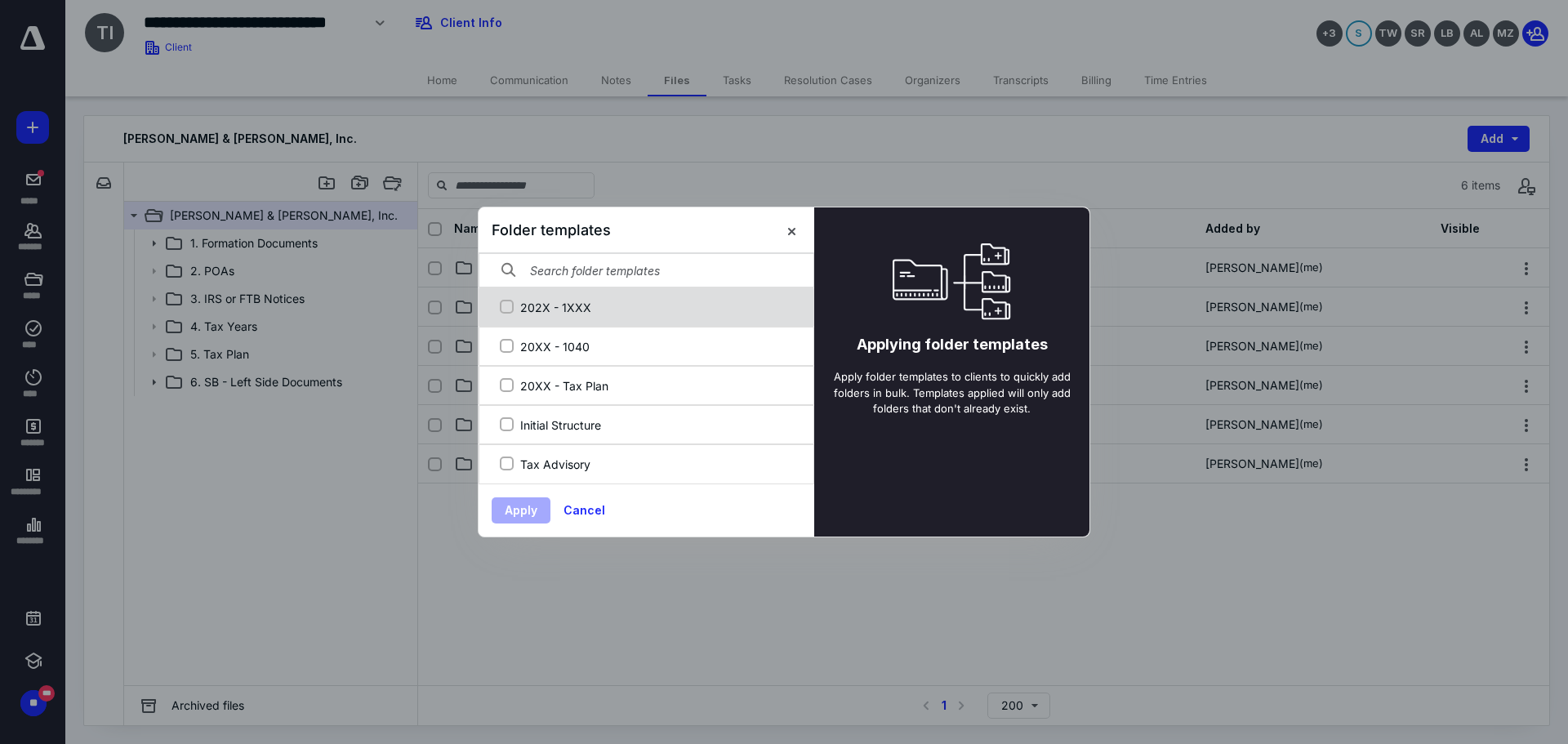 click 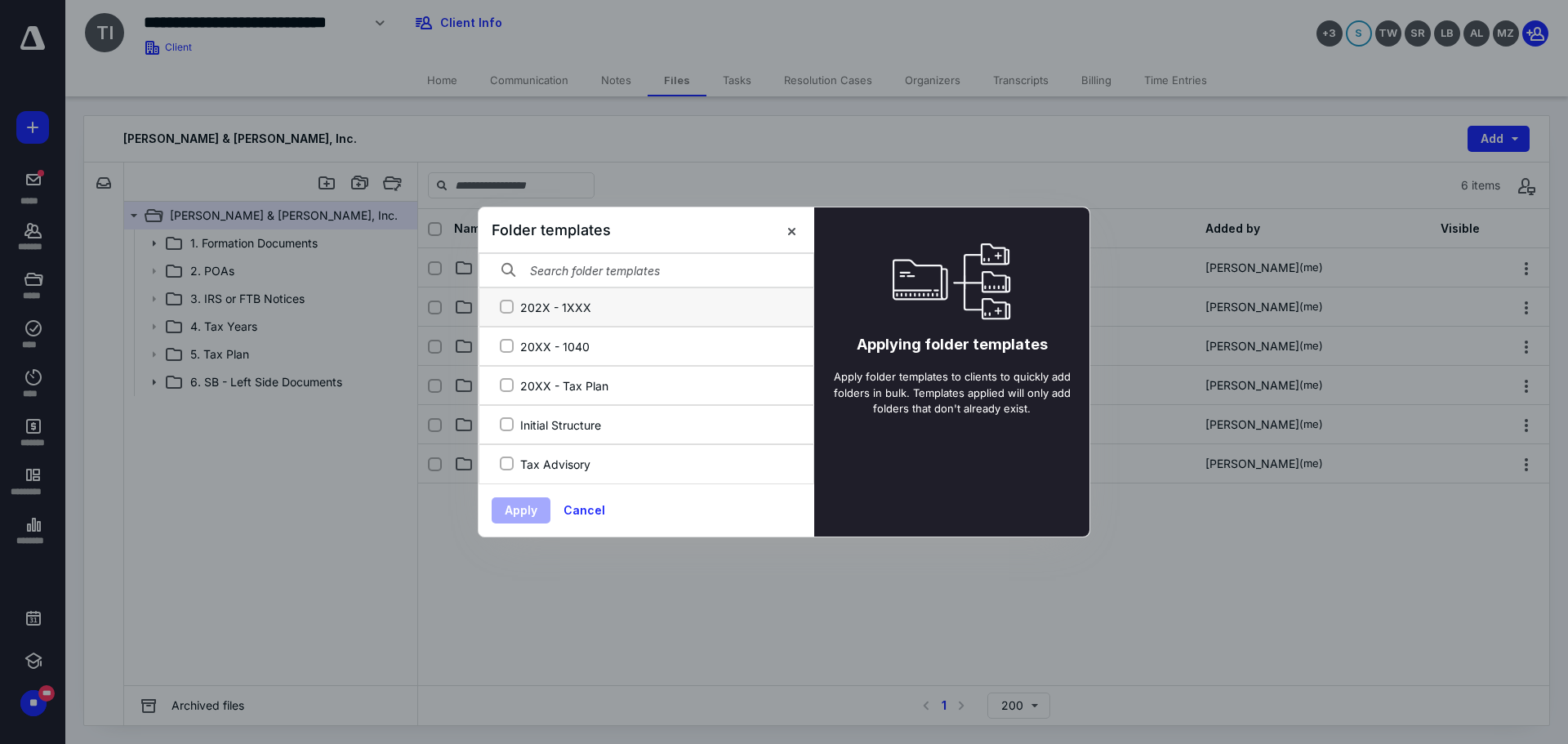 click on "202X - 1XXX" at bounding box center [506, 307] 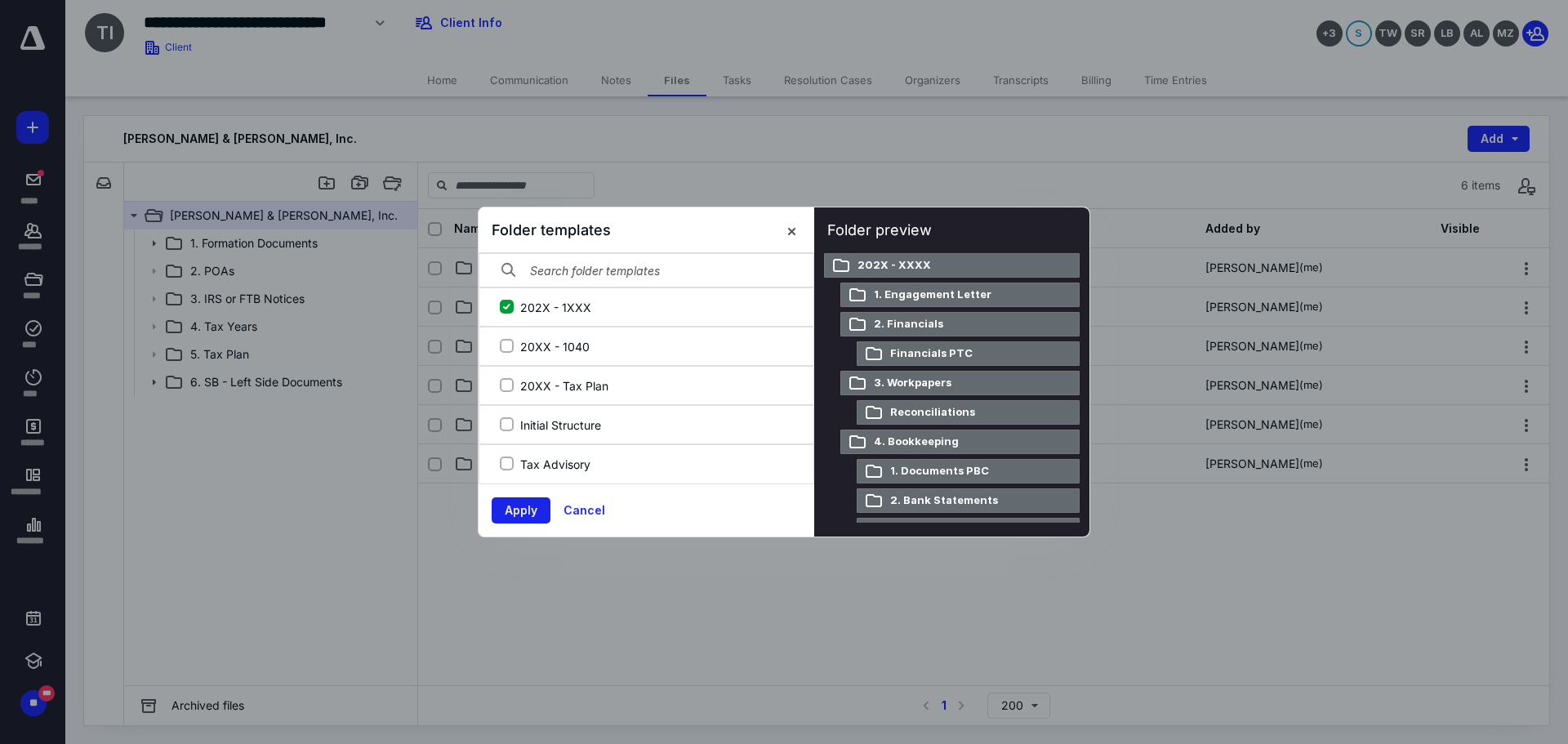 click on "Apply" at bounding box center [521, 510] 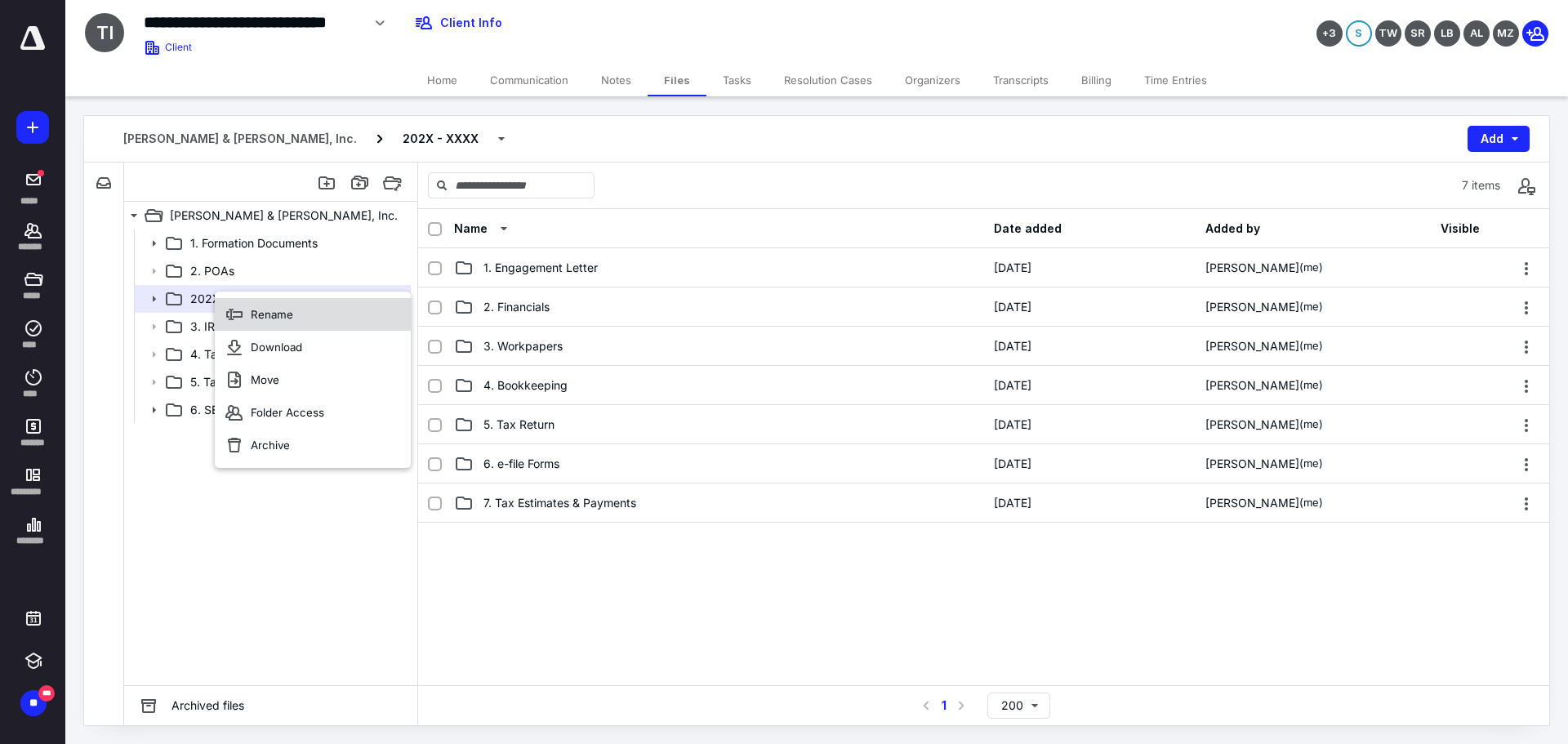 click on "Rename" at bounding box center (272, 314) 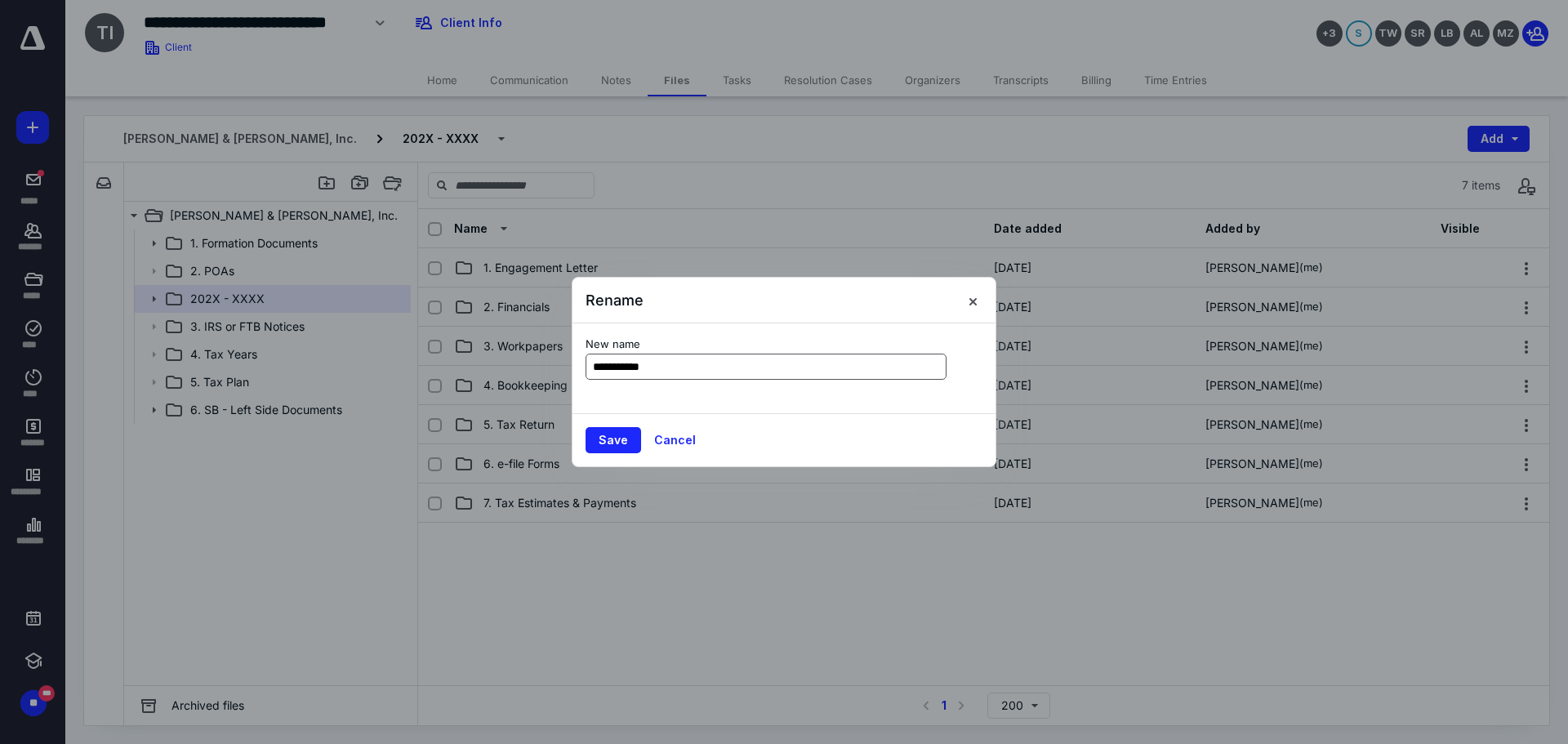 click on "**********" at bounding box center (766, 367) 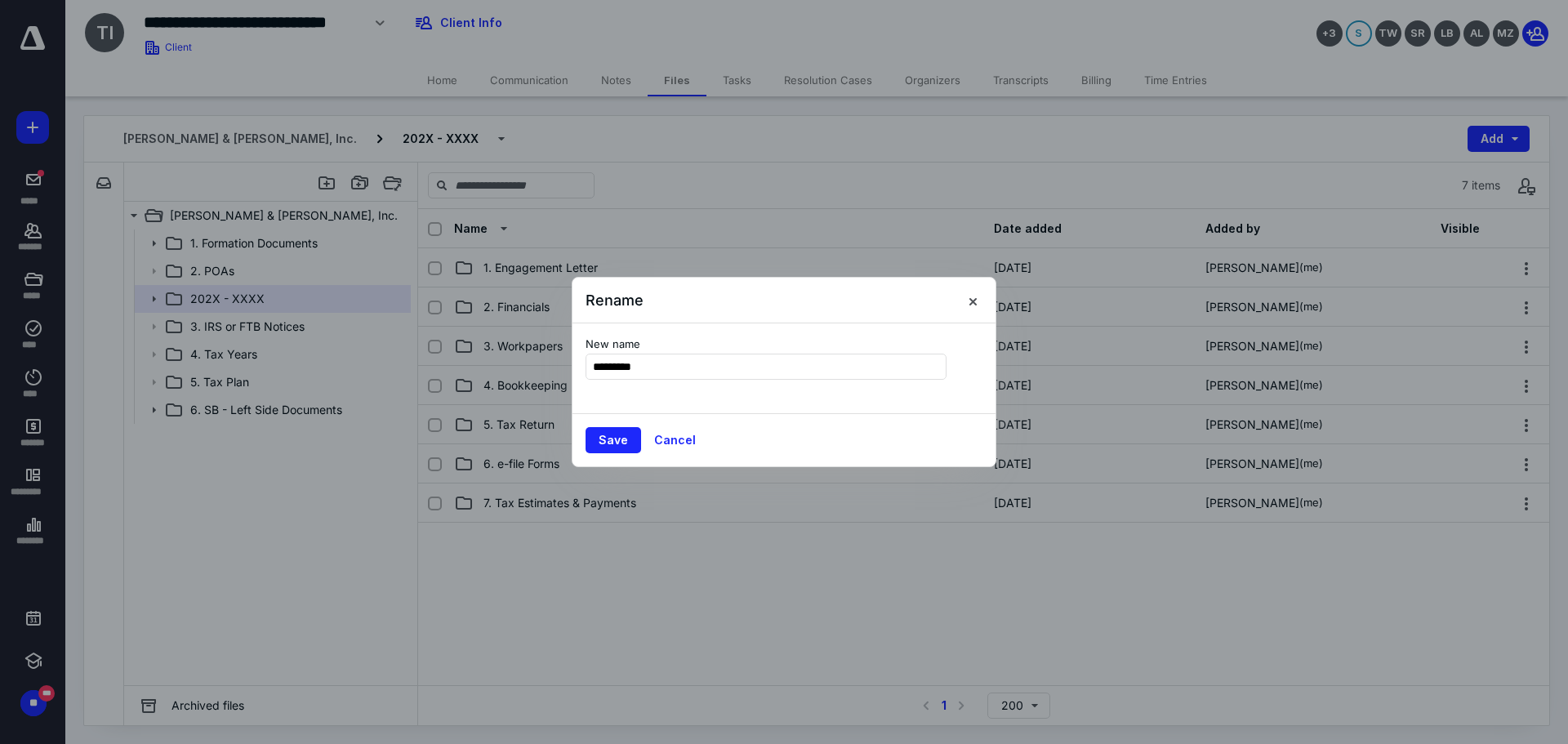 type on "**********" 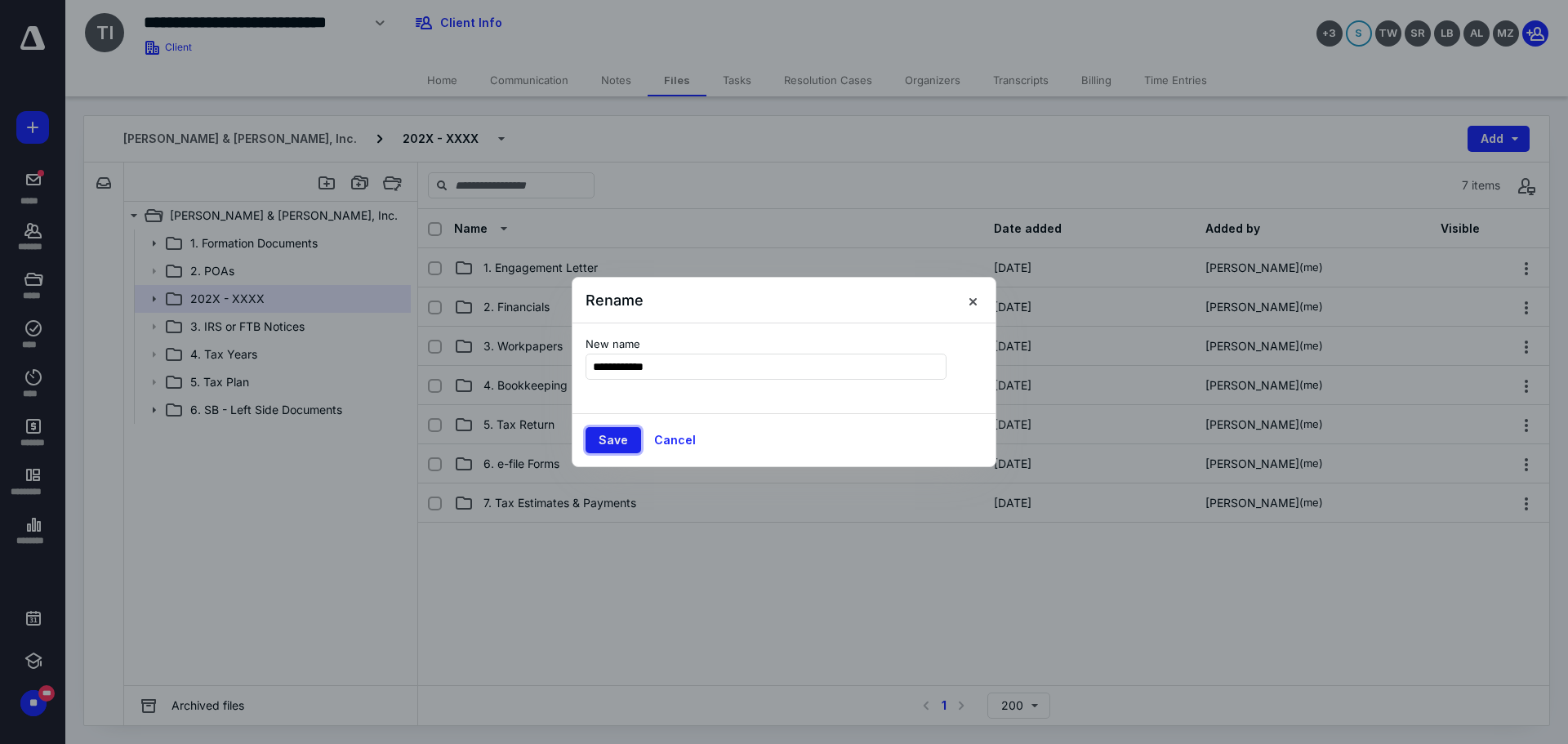click on "Save" at bounding box center (613, 440) 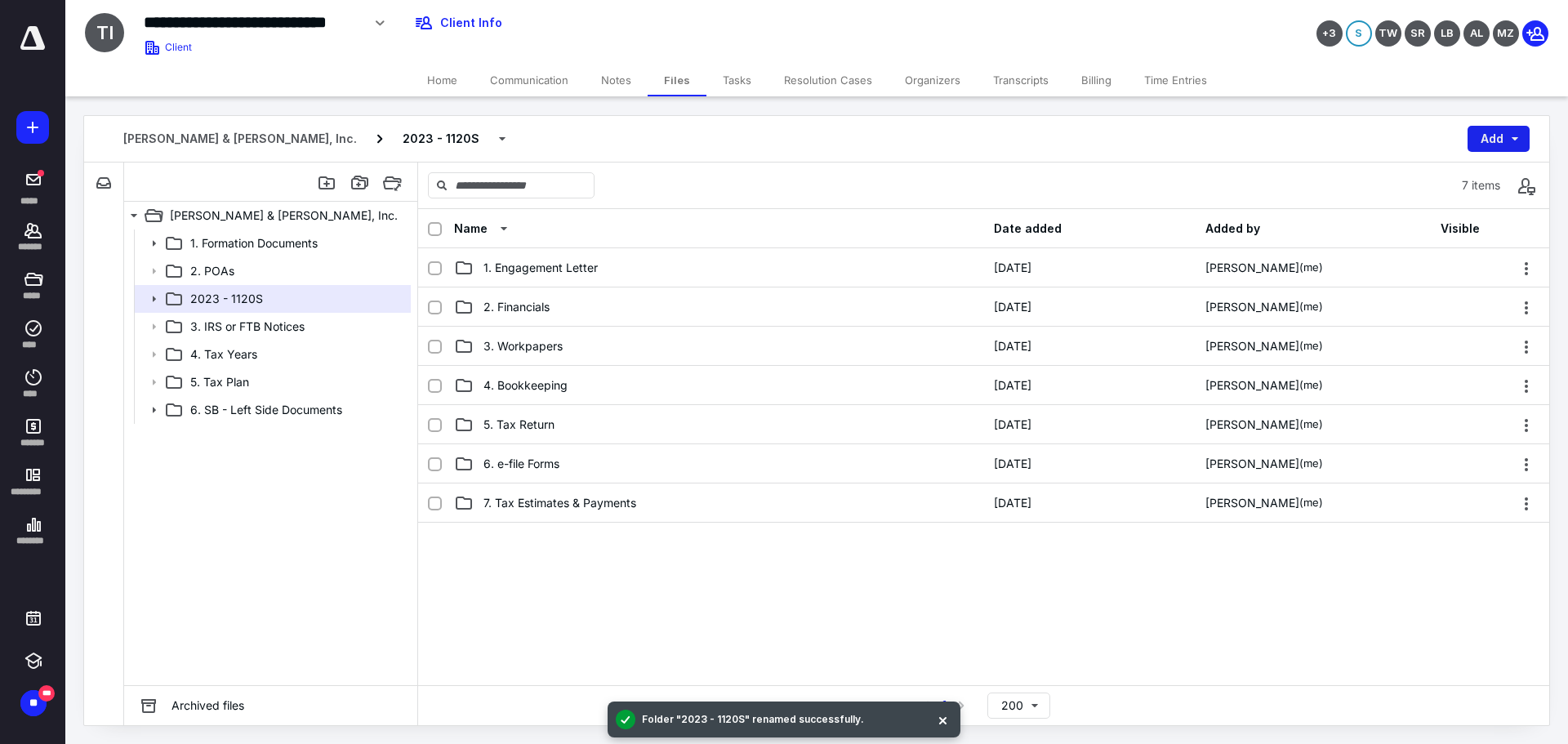 click on "Add" at bounding box center (1499, 139) 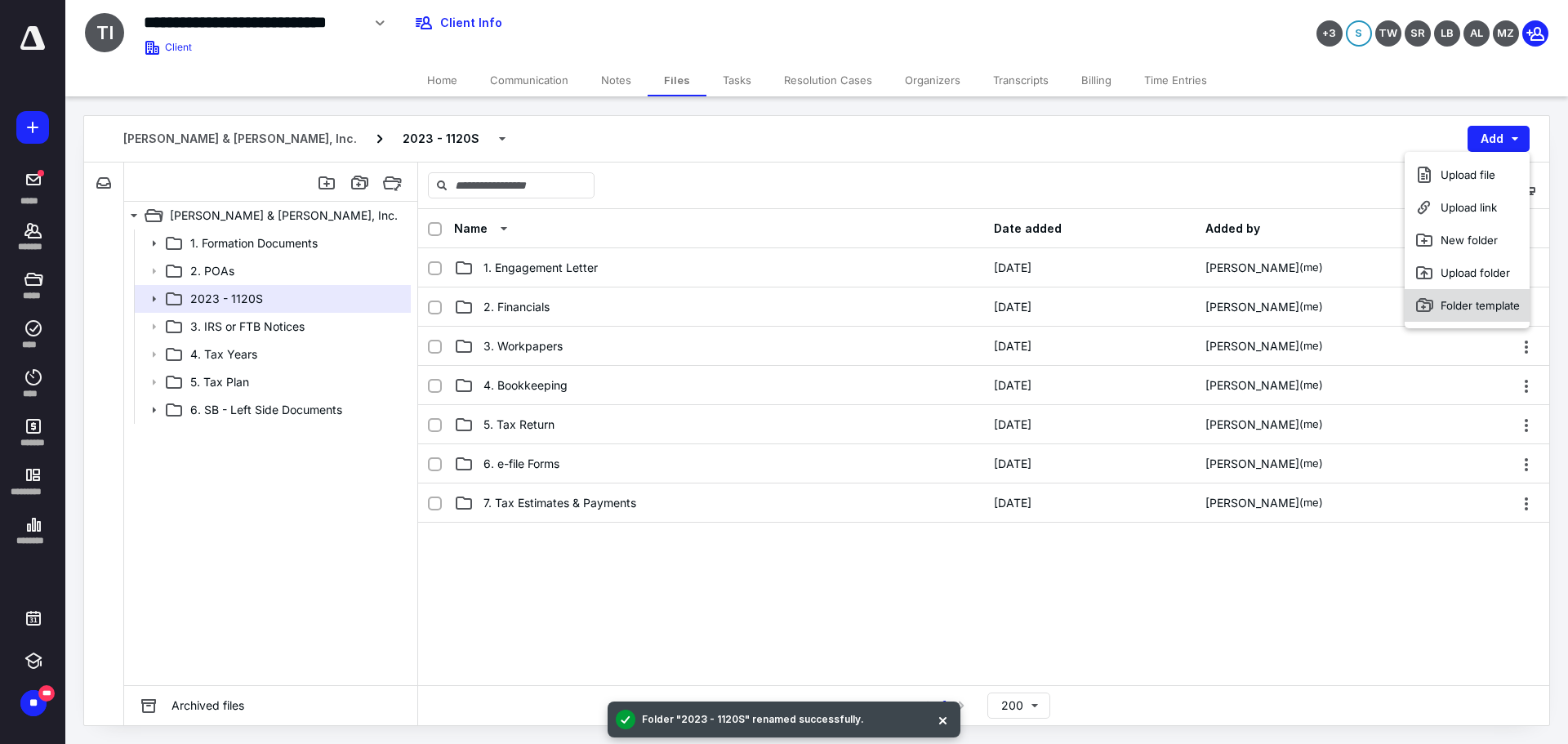 click on "Folder template" at bounding box center [1467, 305] 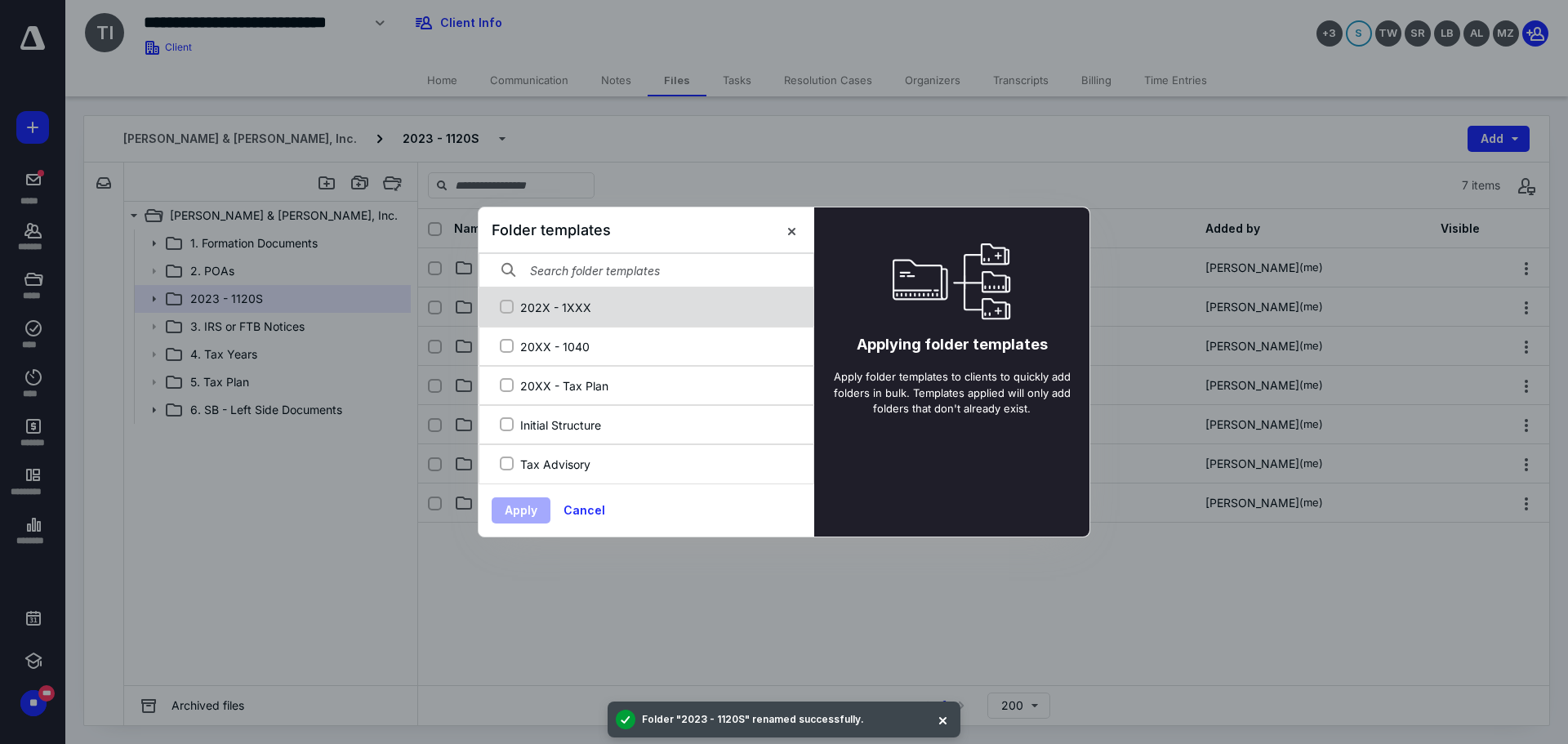 click 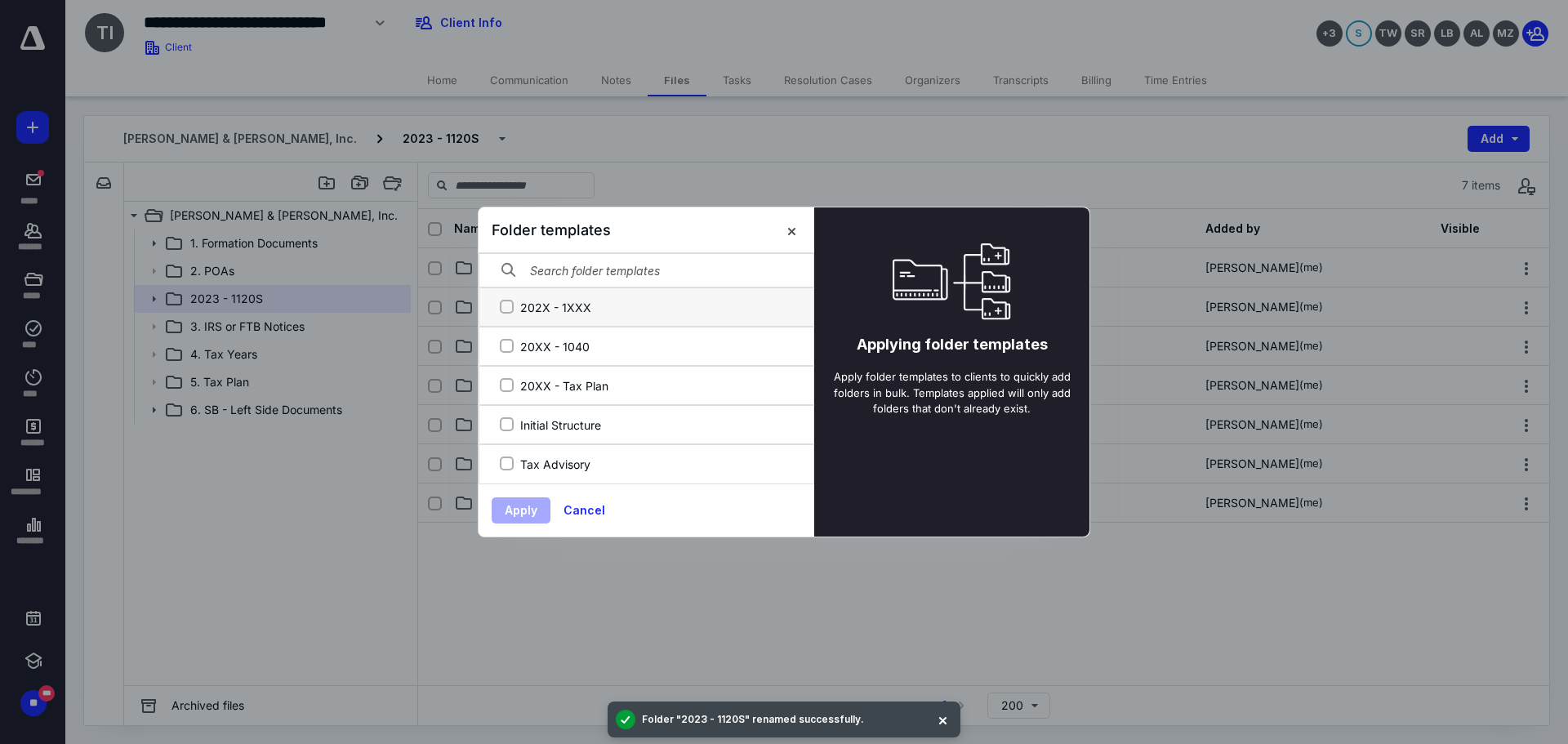 click on "202X - 1XXX" at bounding box center [506, 307] 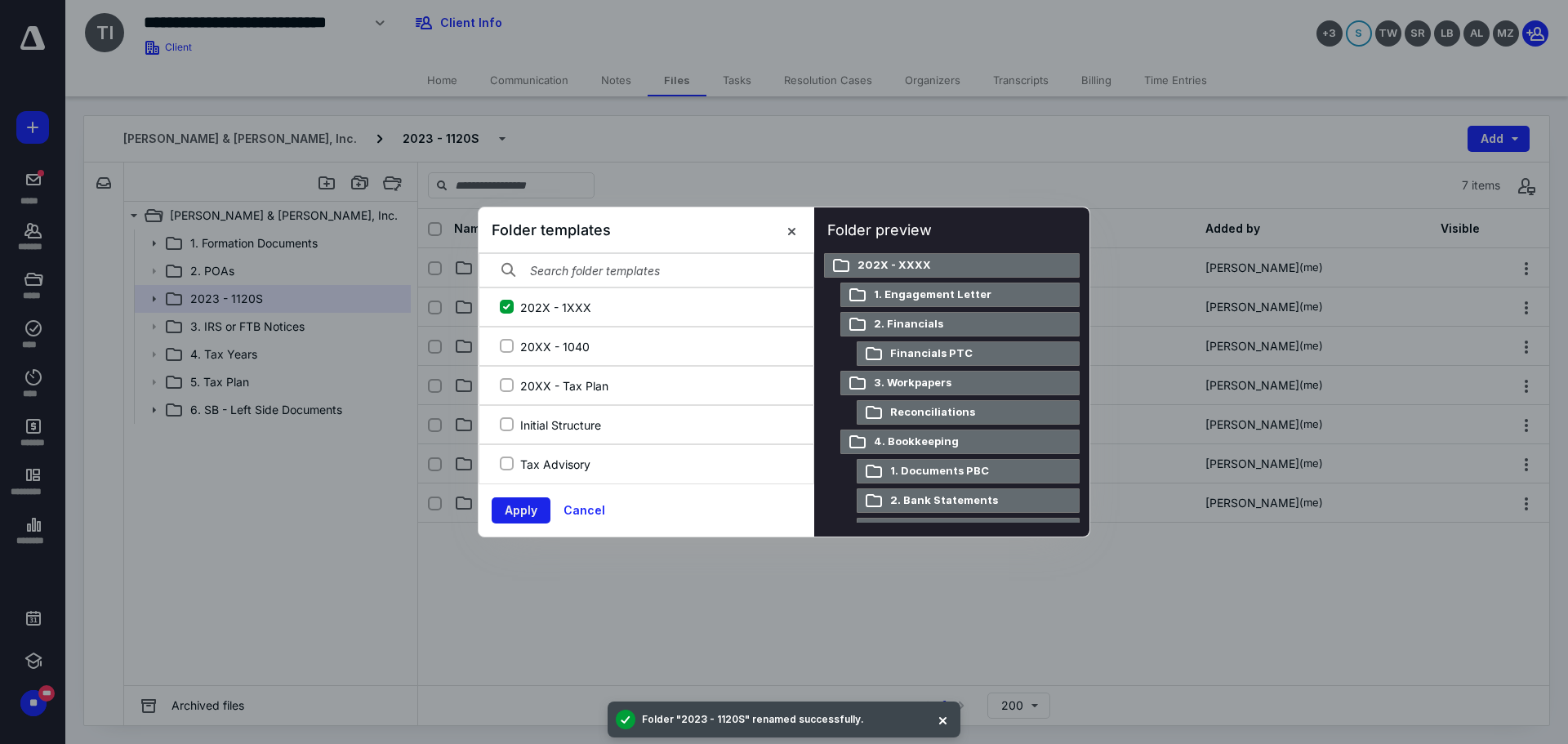 click on "Apply" at bounding box center [521, 510] 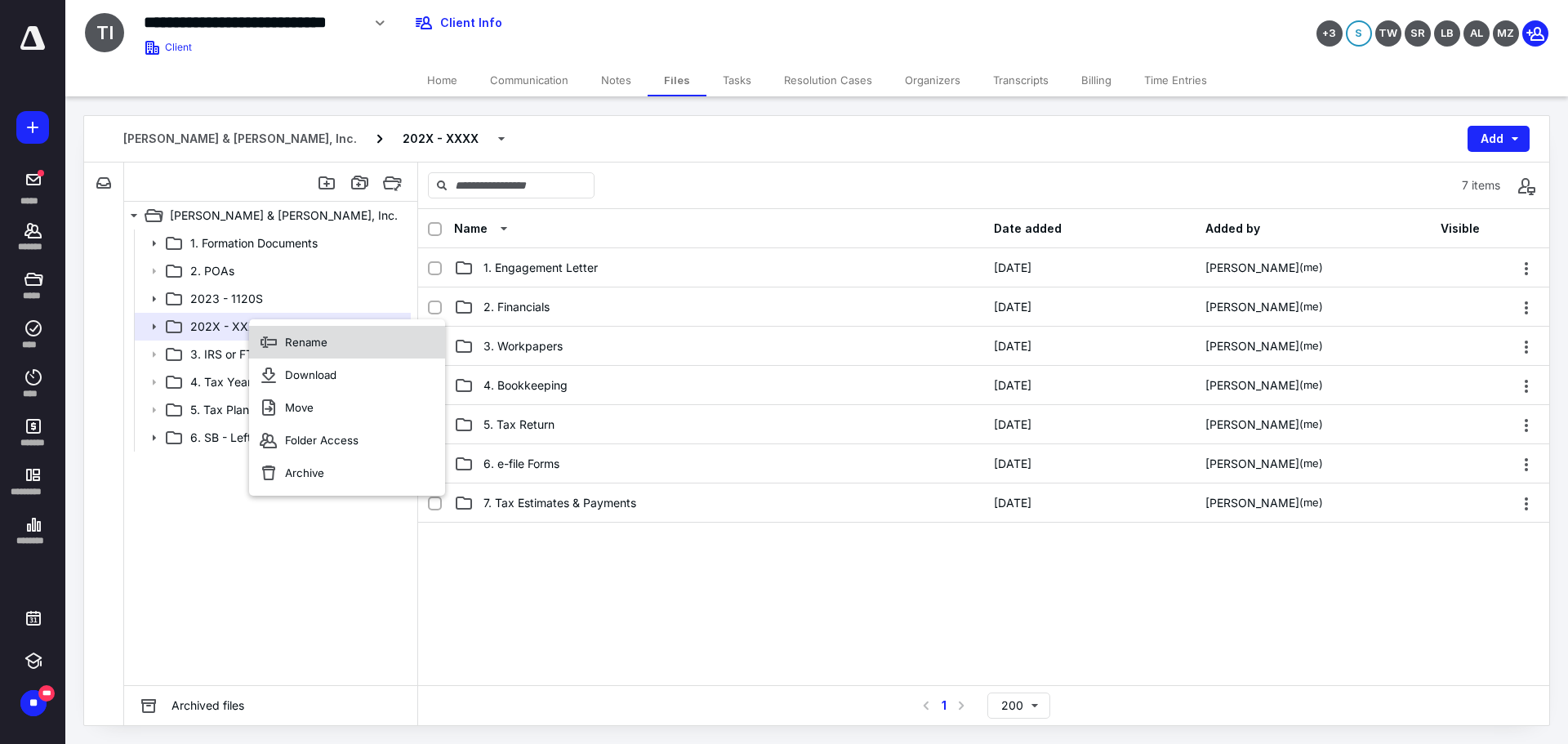 click on "Rename" at bounding box center (306, 342) 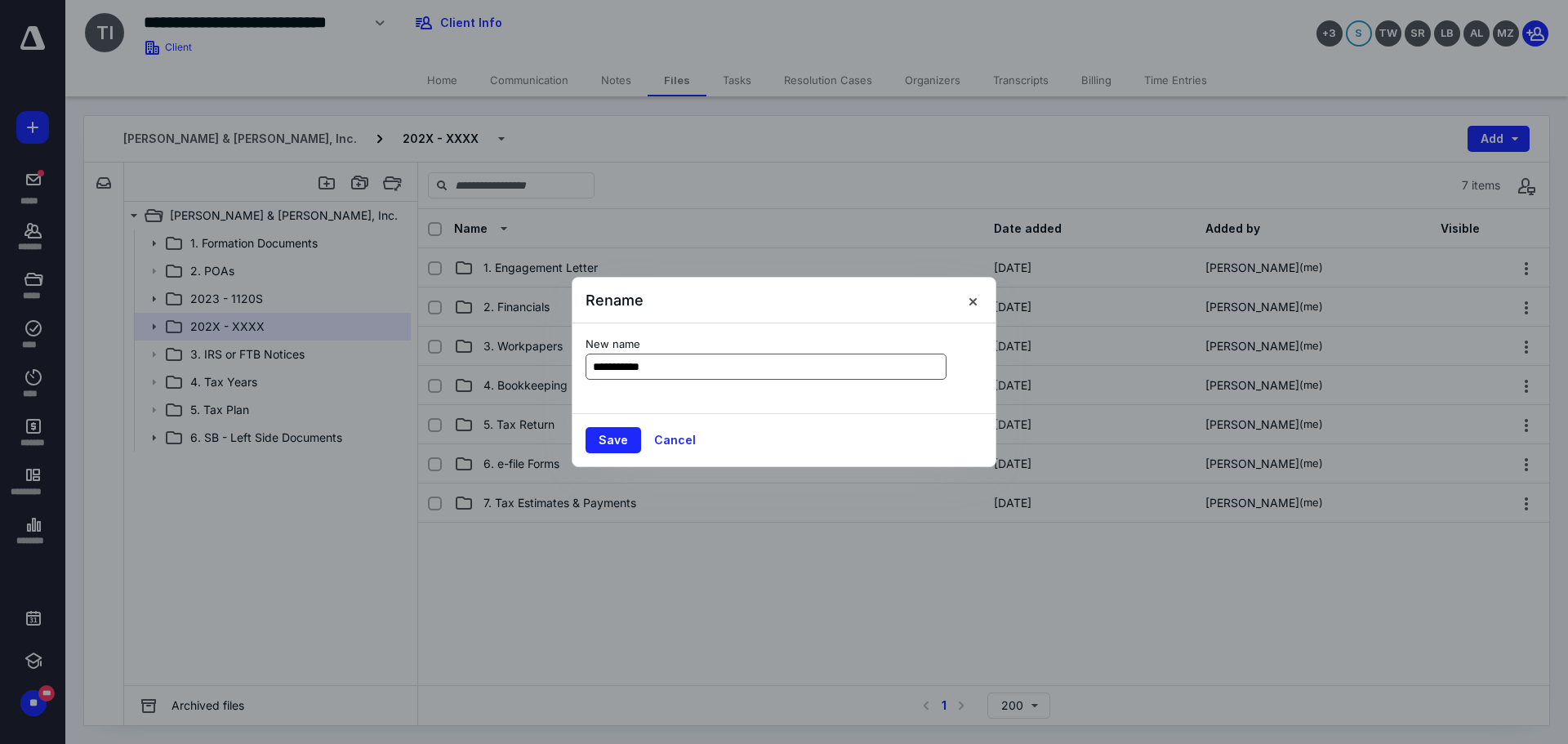 click on "**********" at bounding box center (766, 367) 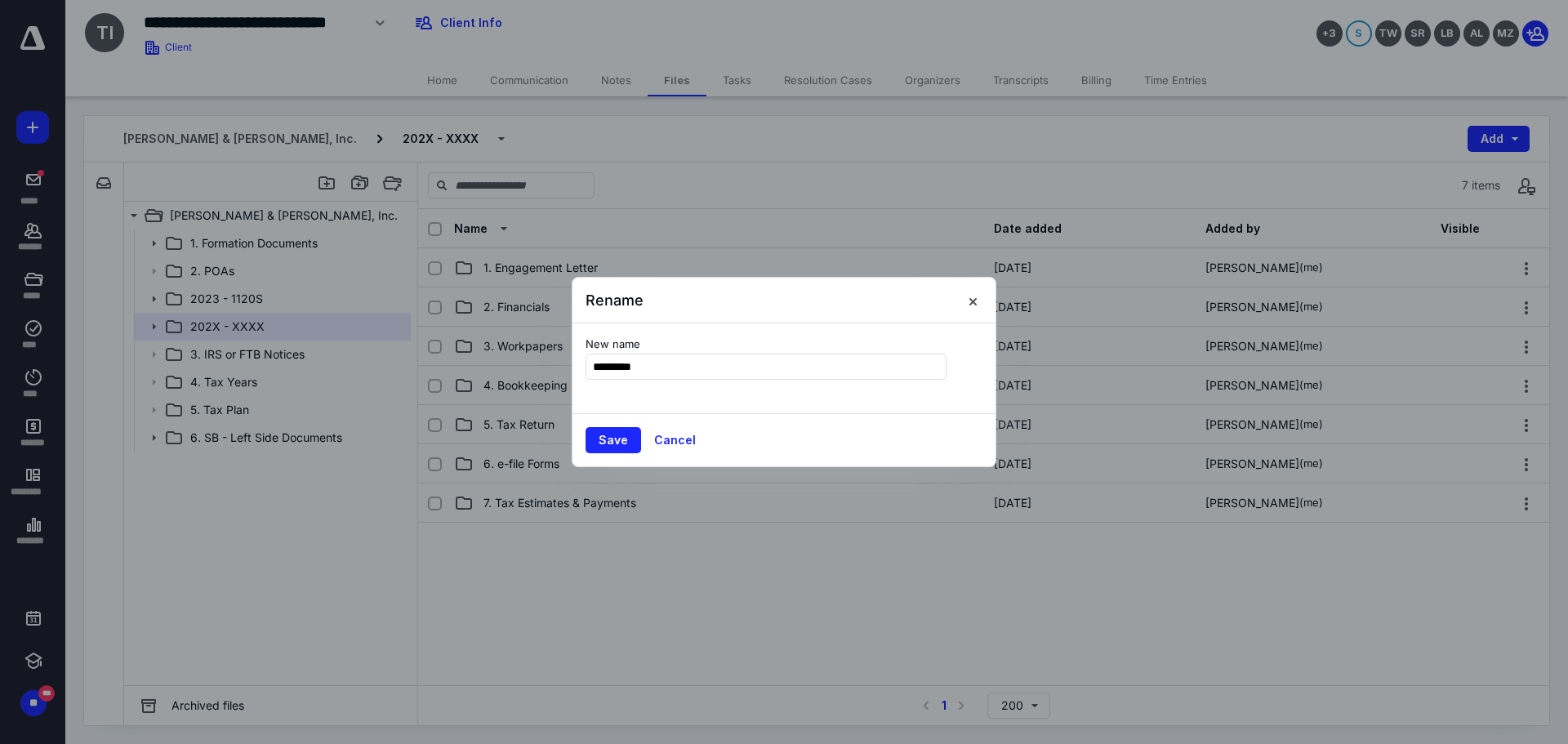 type on "**********" 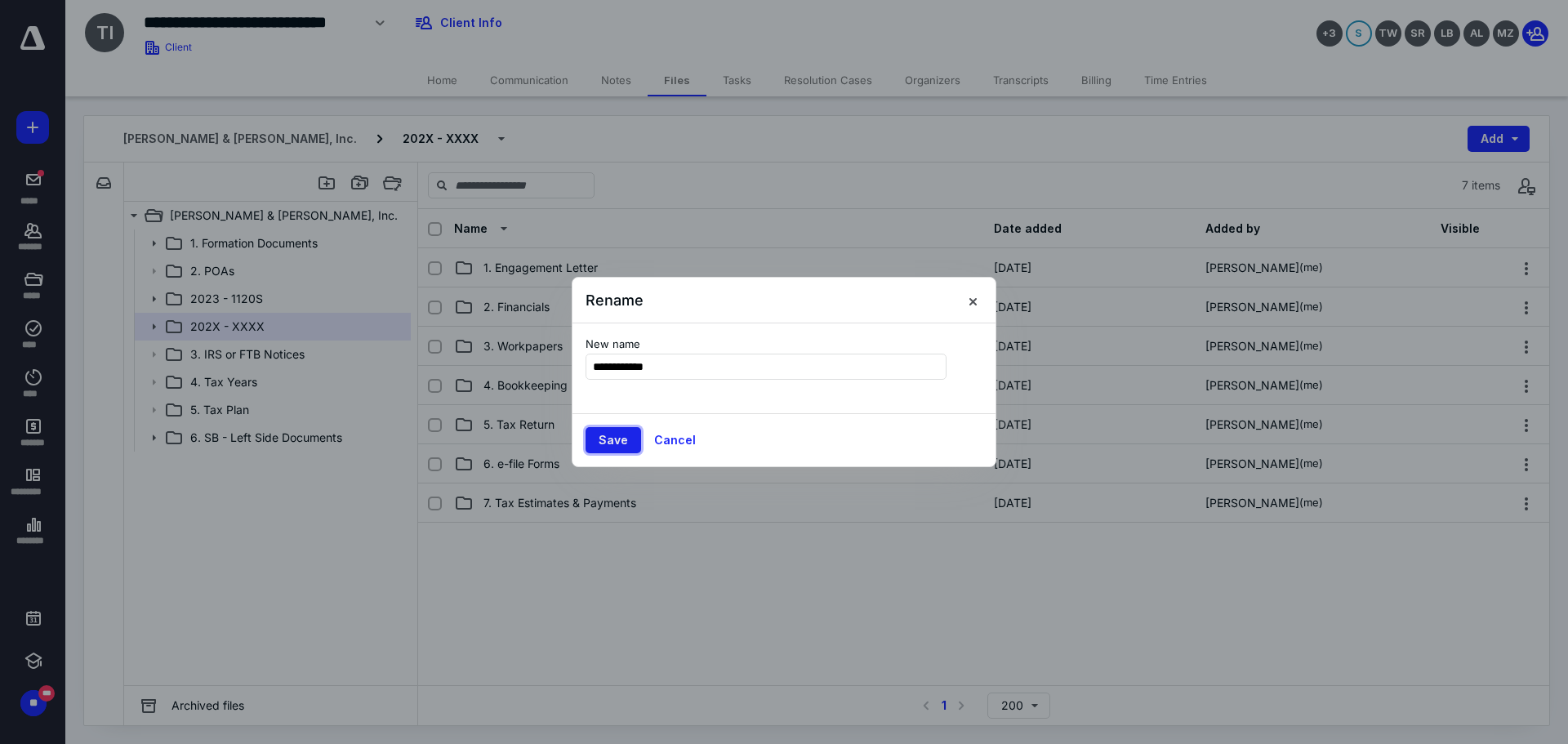click on "Save" at bounding box center (613, 440) 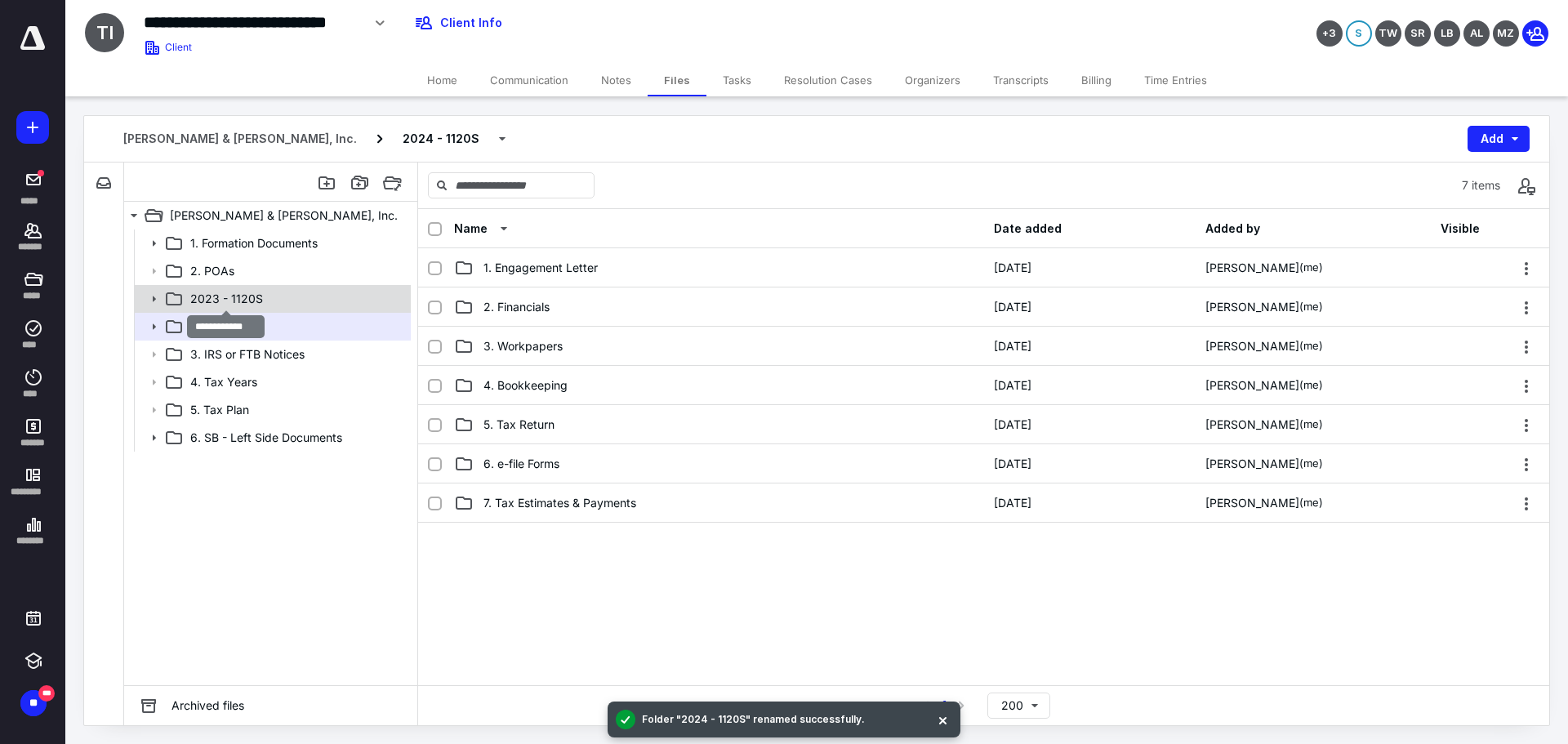 click on "2023 - 1120S" at bounding box center (226, 299) 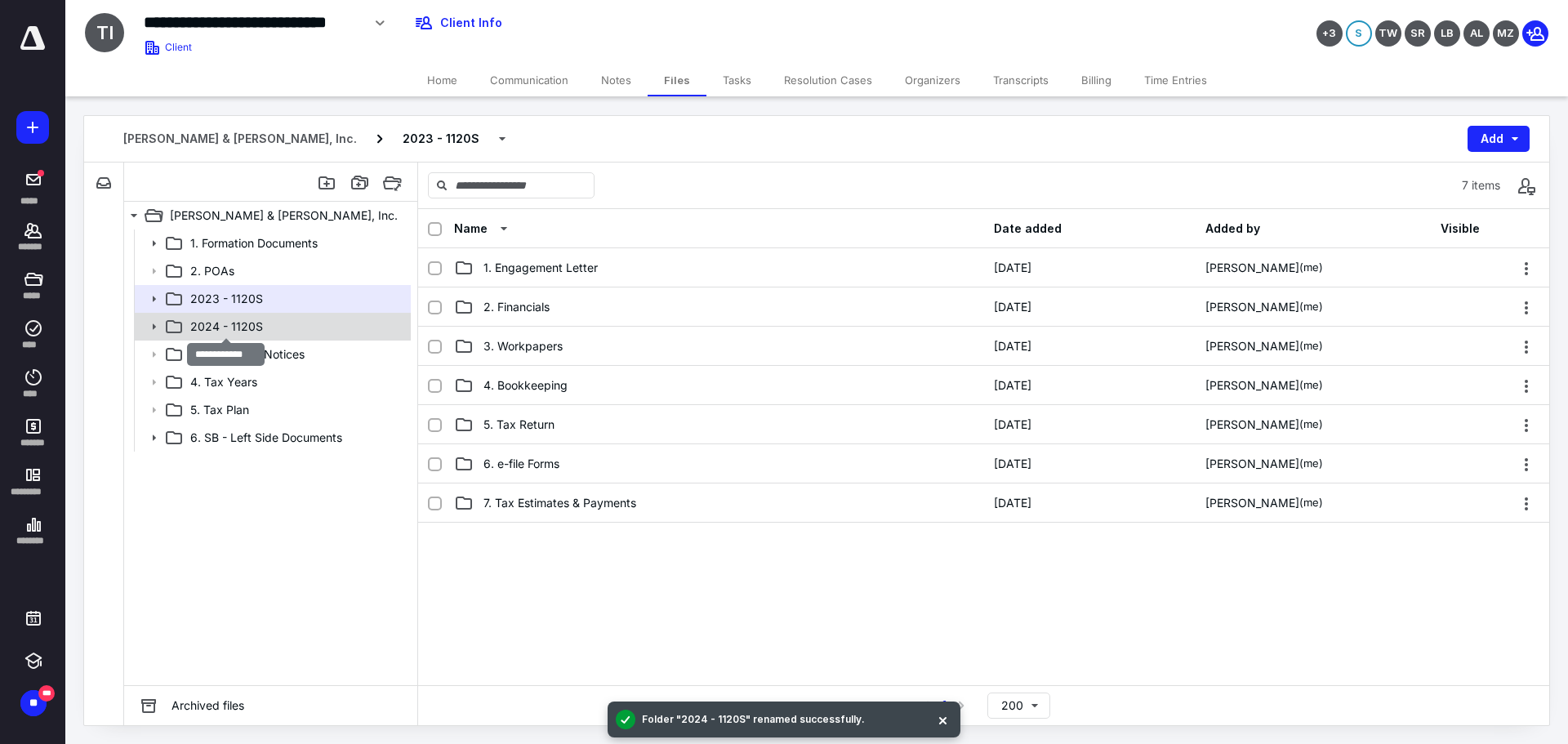 click on "2024 - 1120S" at bounding box center [226, 327] 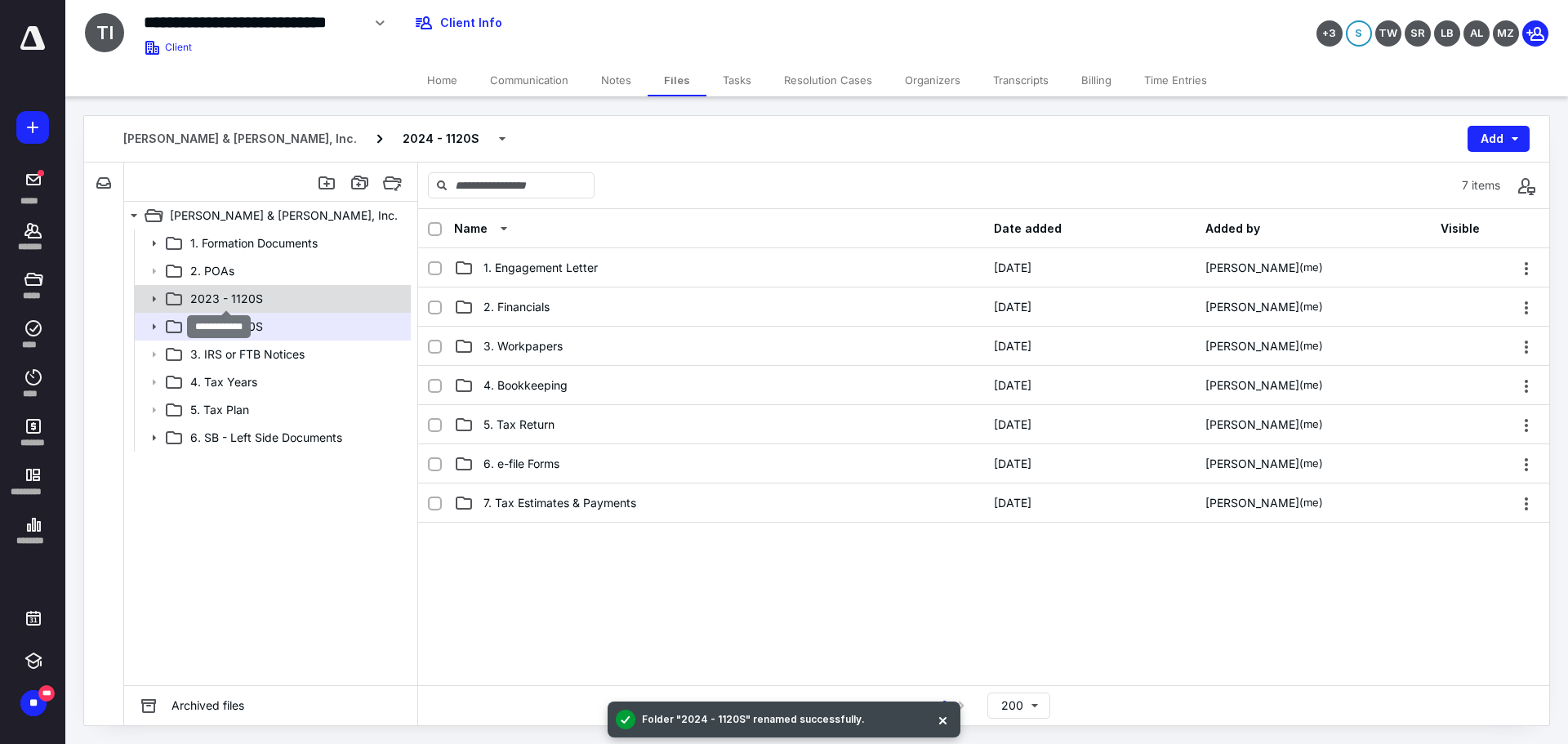 click on "2023 - 1120S" at bounding box center (226, 299) 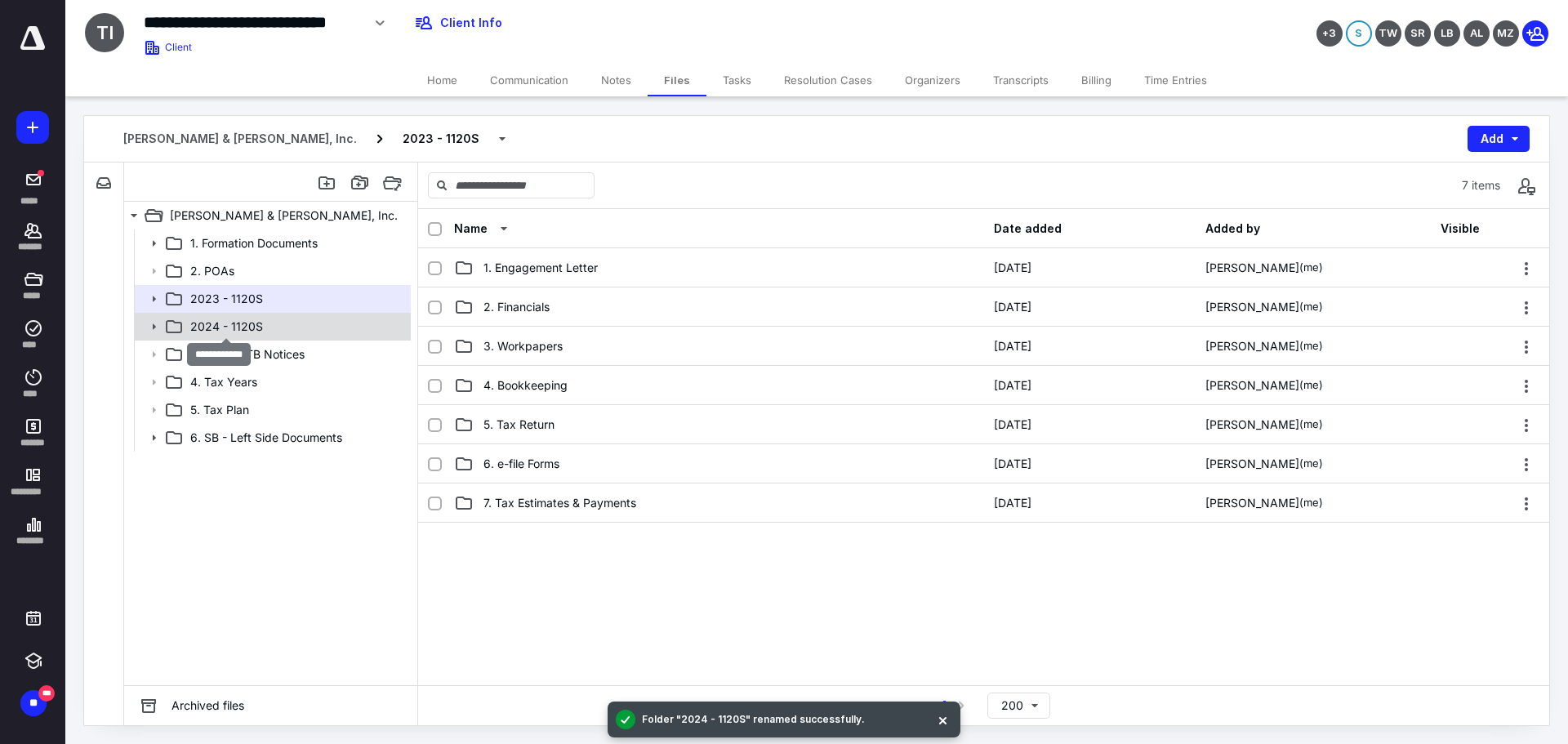 click on "2024 - 1120S" at bounding box center [226, 327] 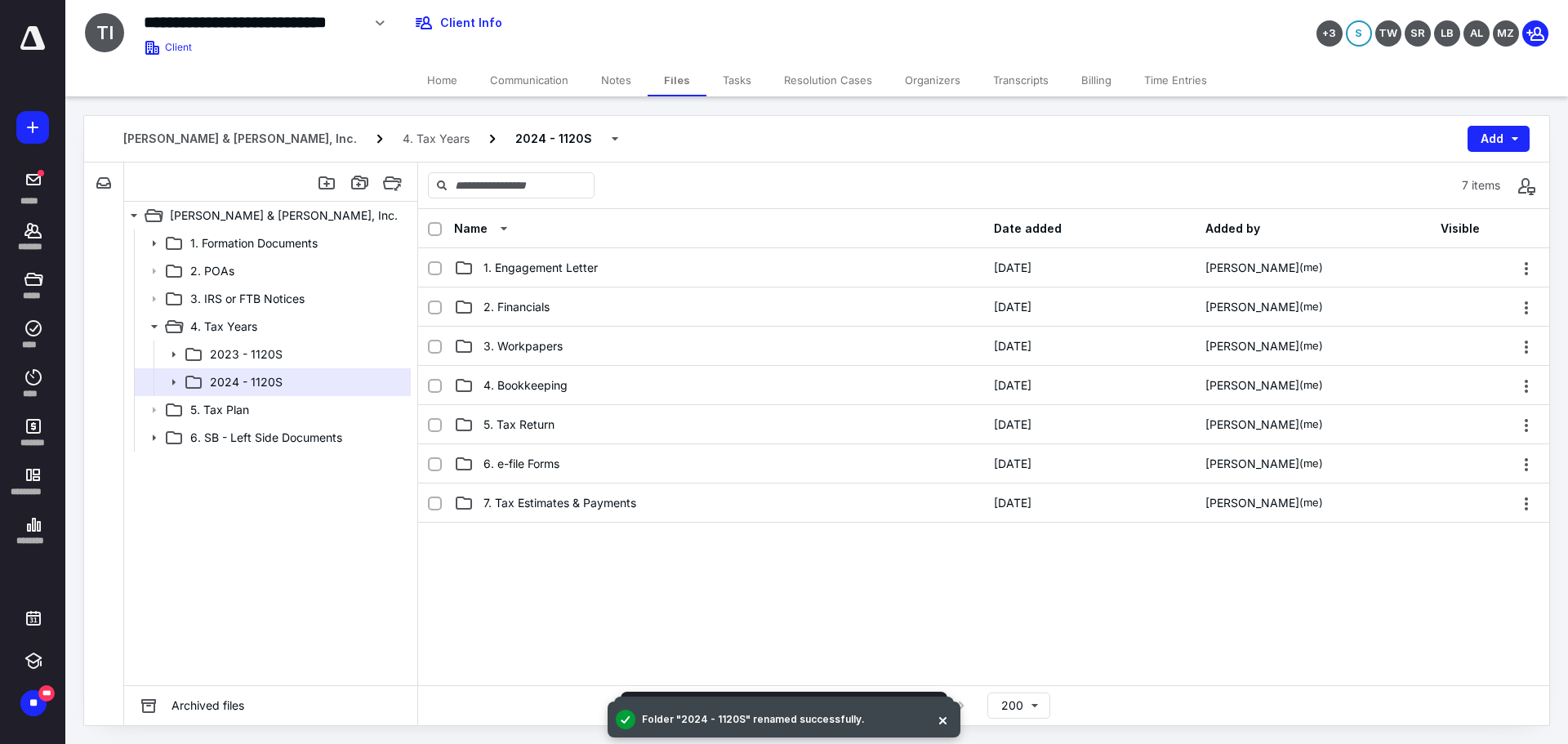 click on "Tasks" at bounding box center [737, 80] 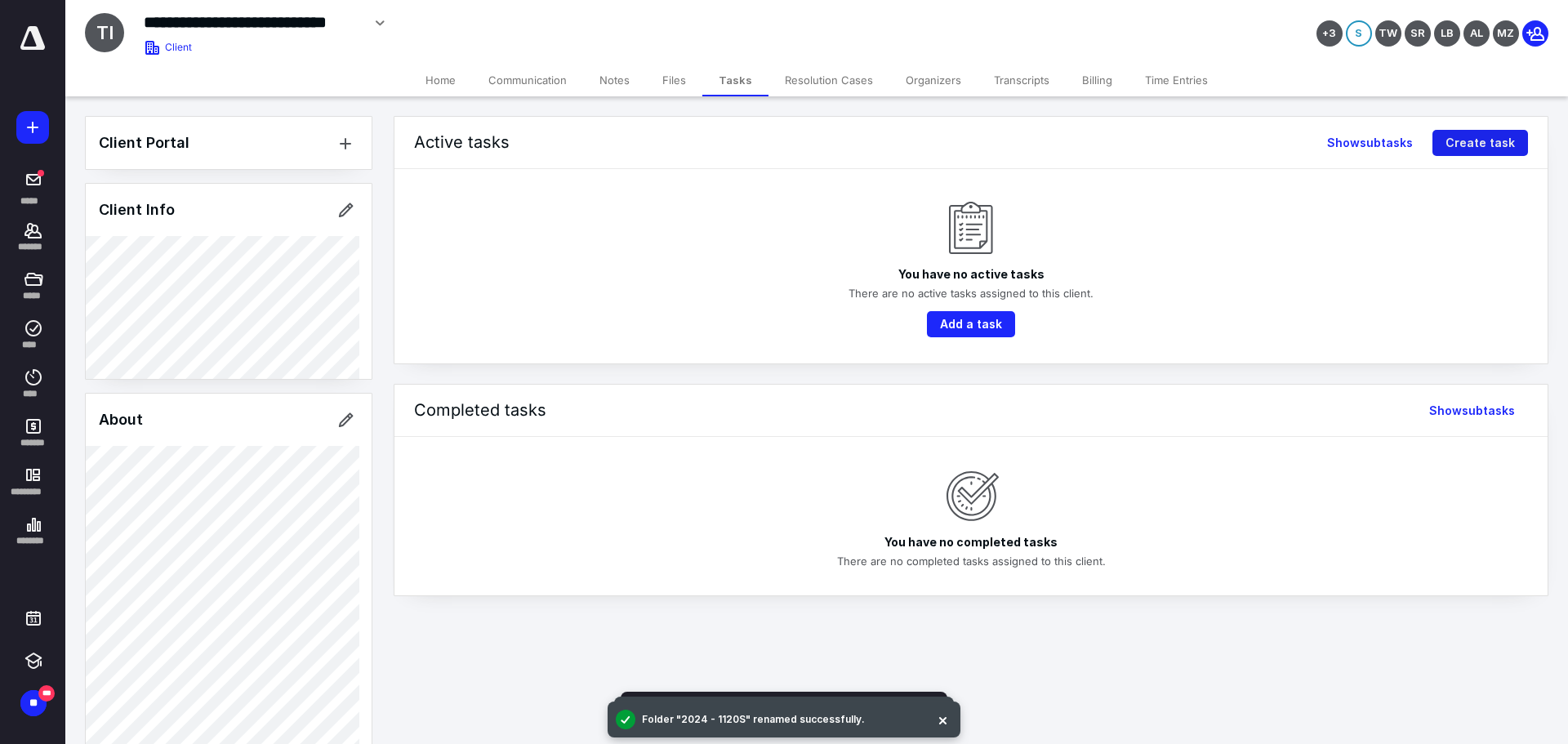 click on "Create task" at bounding box center [1480, 143] 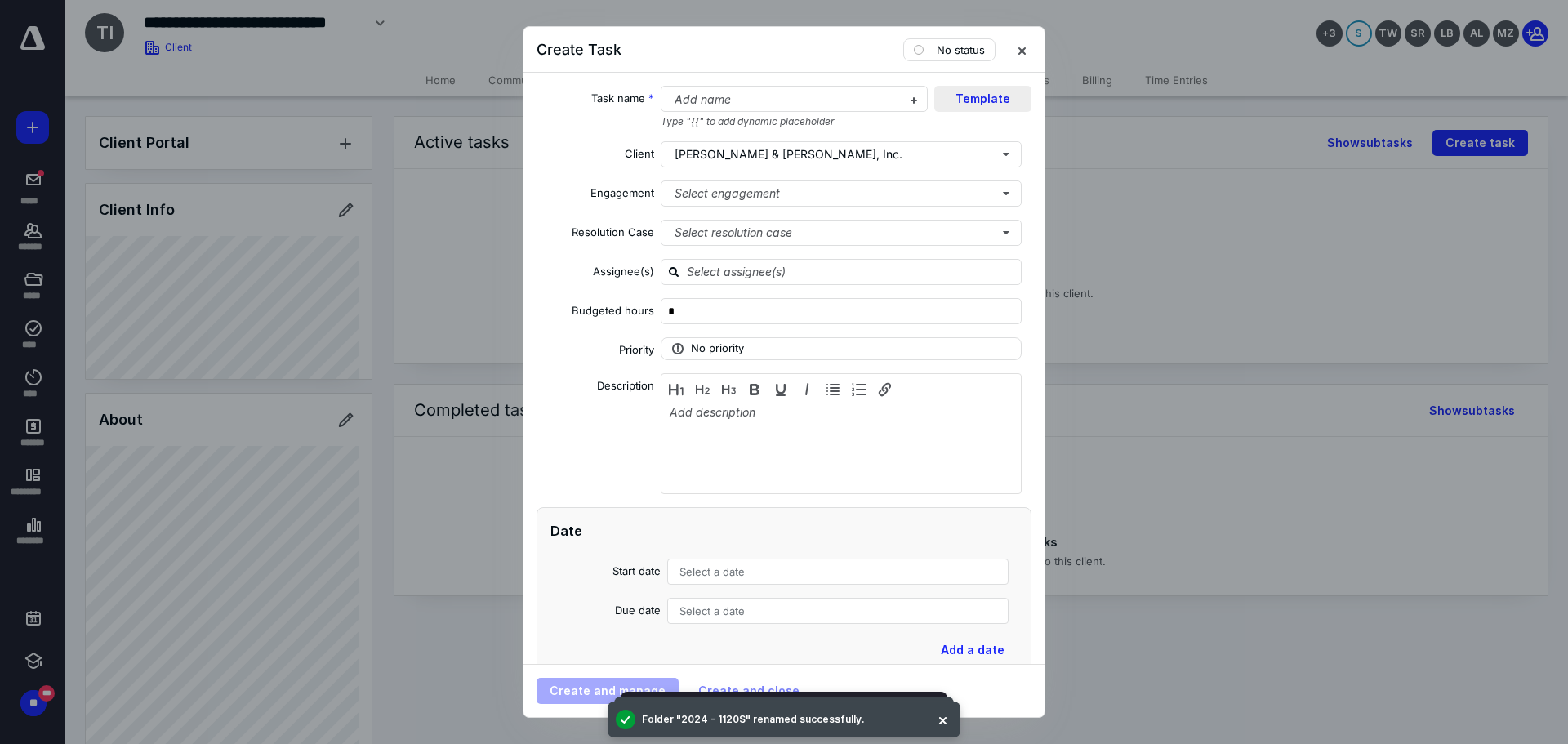 click on "Template" at bounding box center [982, 99] 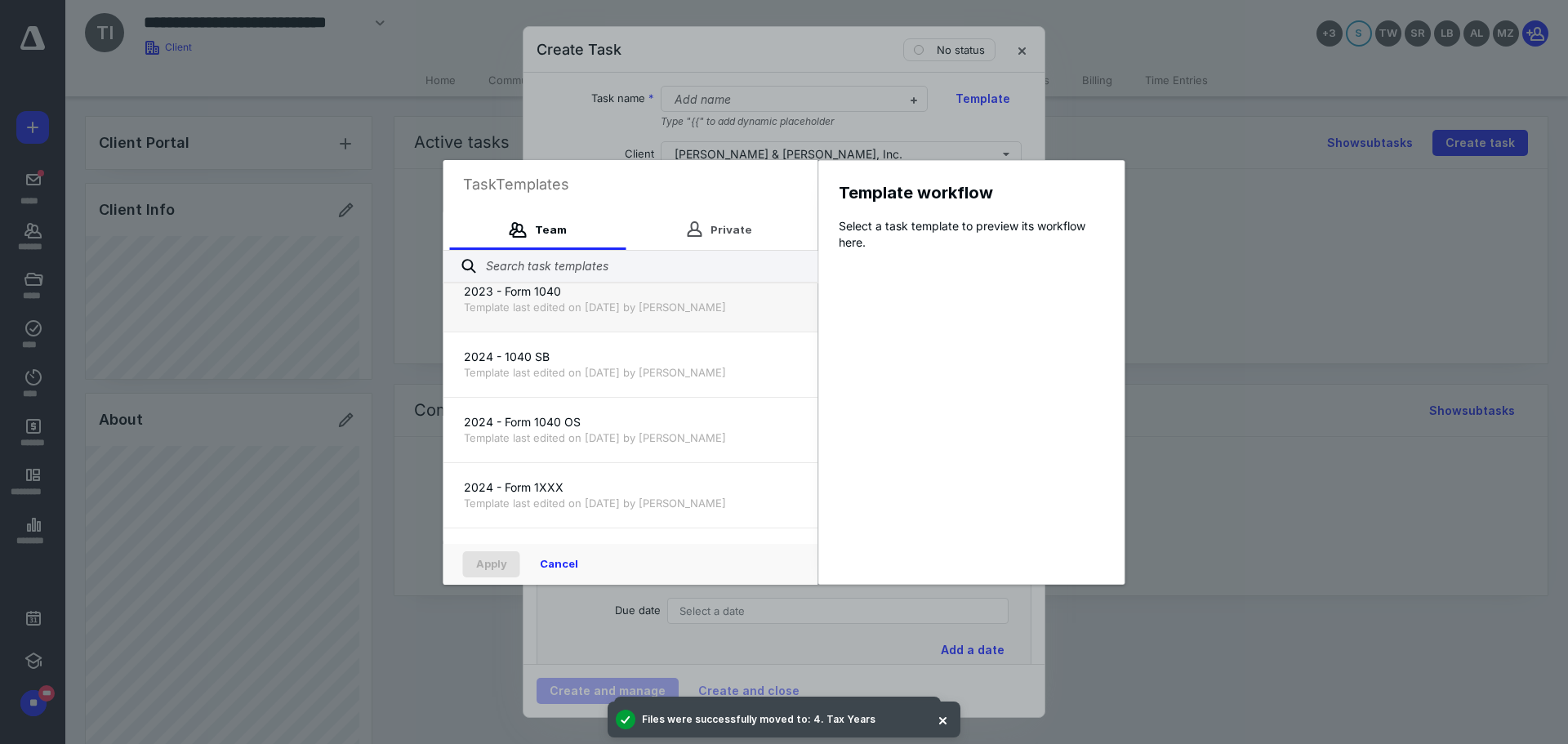 scroll, scrollTop: 163, scrollLeft: 0, axis: vertical 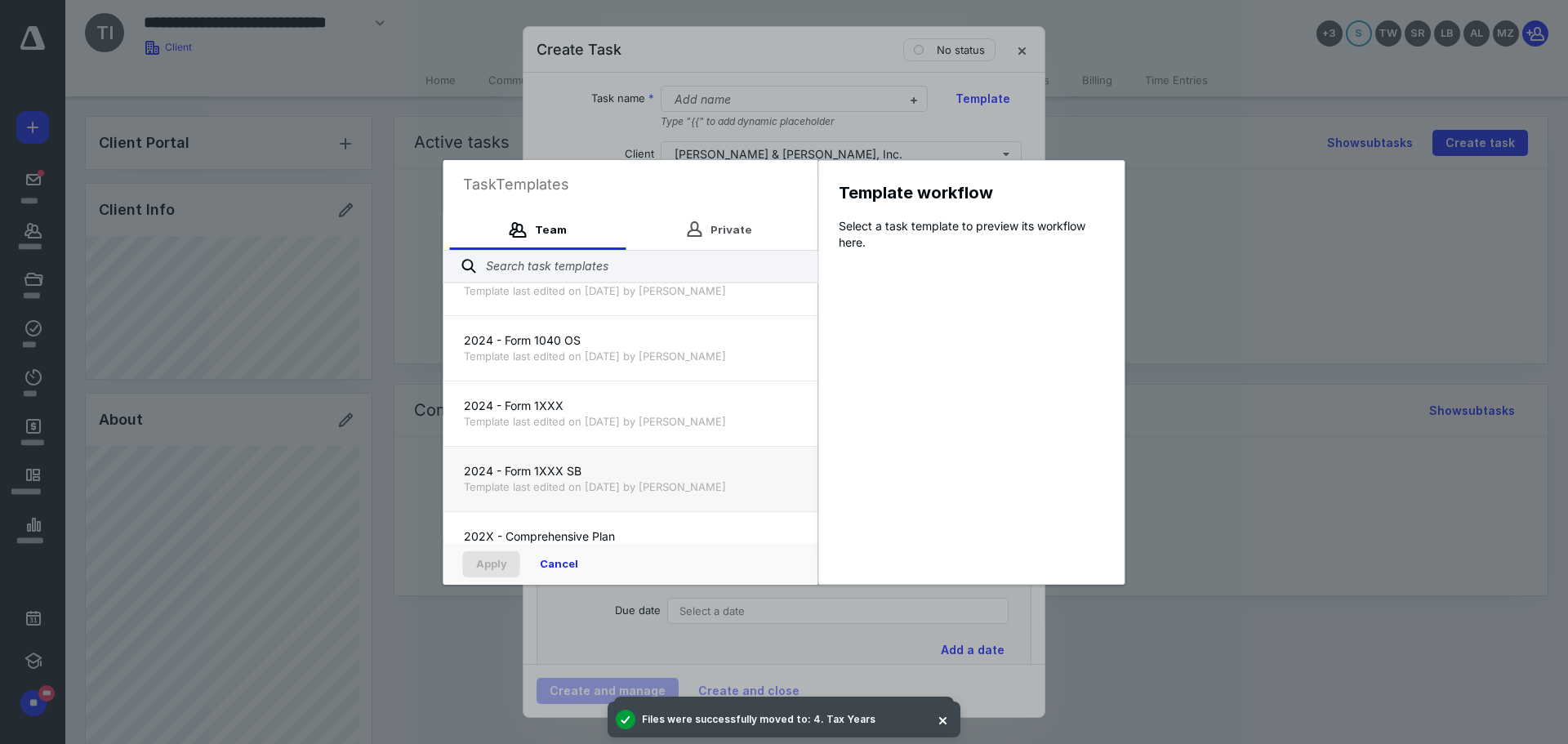 click on "2024 - Form 1XXX SB" at bounding box center (630, 471) 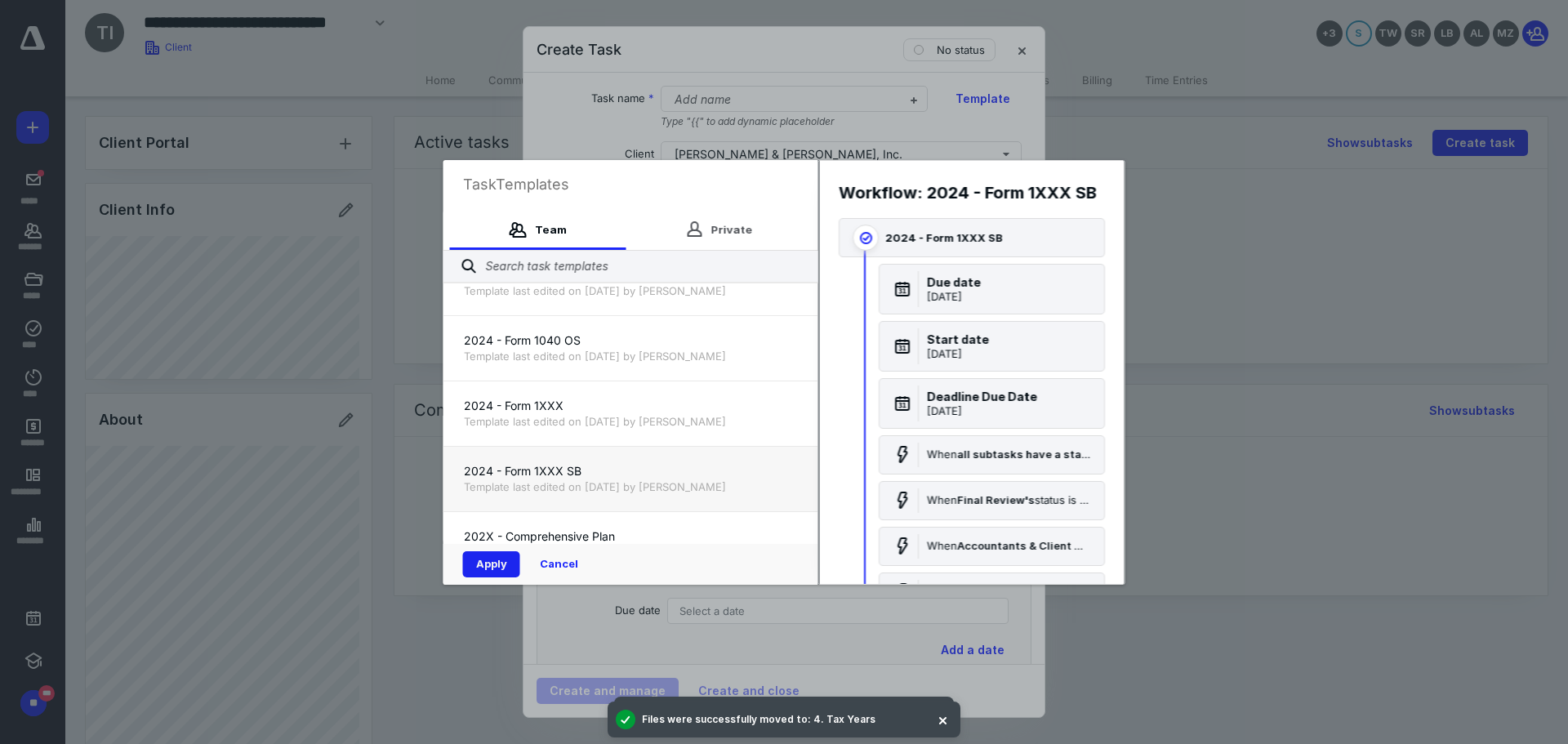 click on "Apply" at bounding box center [492, 564] 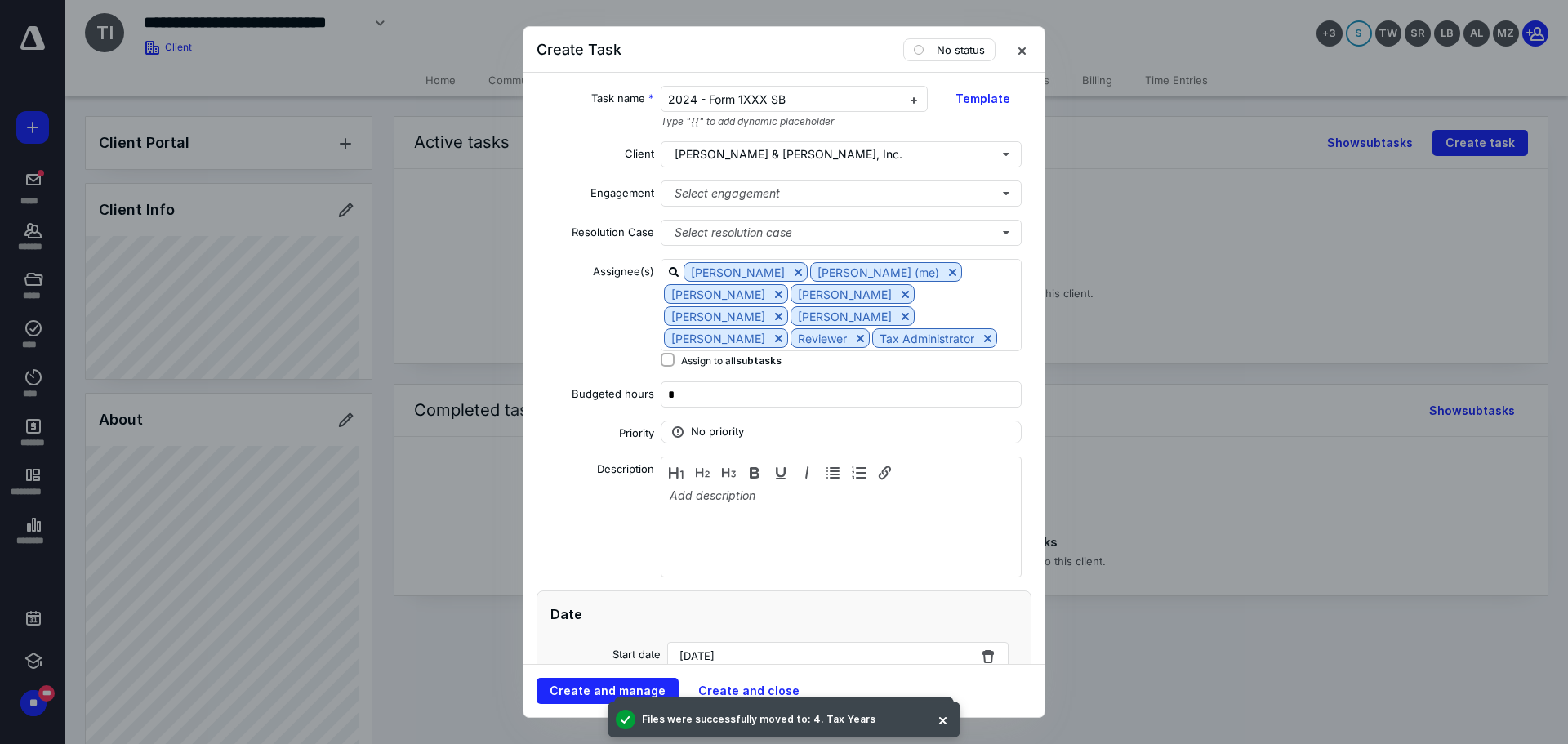 checkbox on "true" 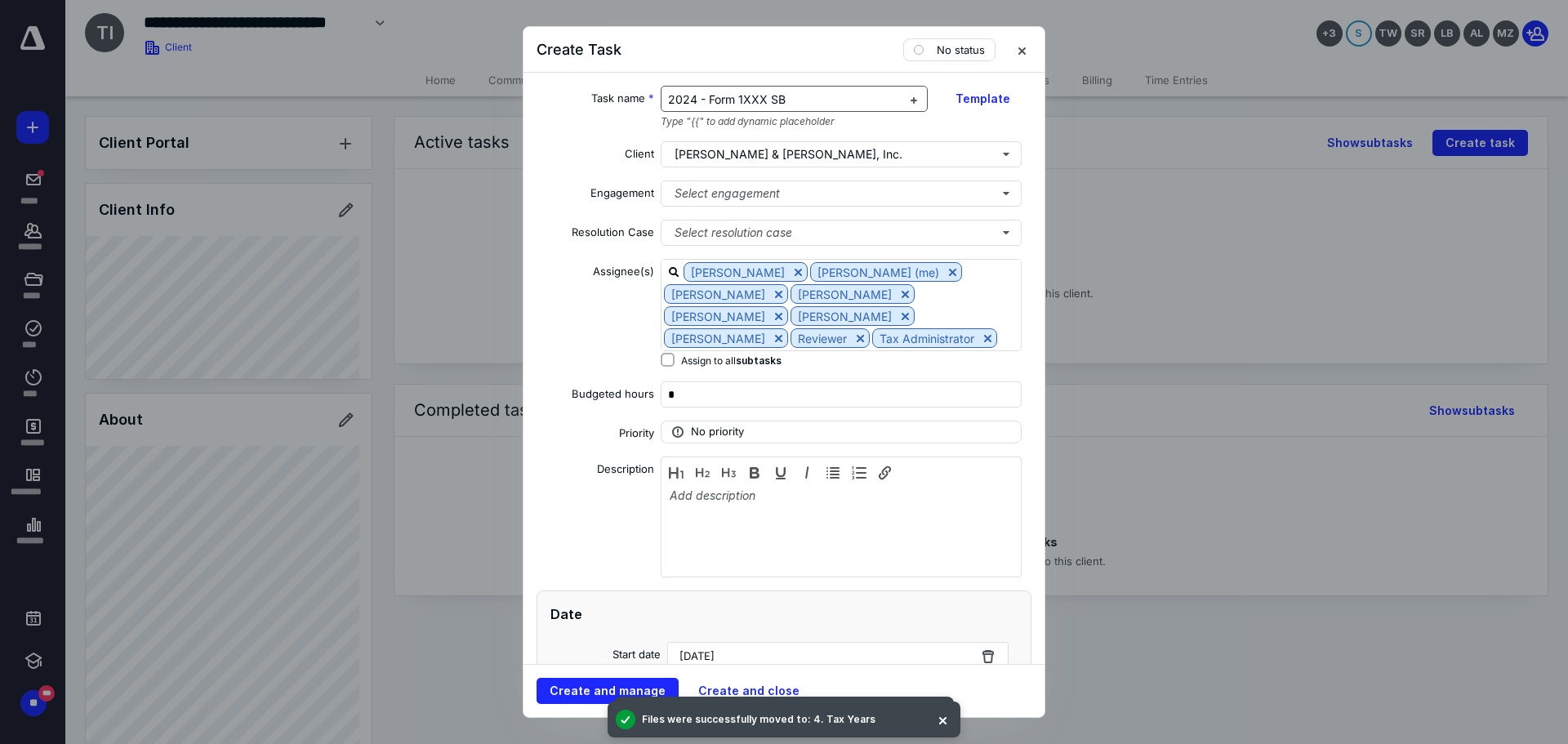 click on "2024 - Form 1XXX SB" at bounding box center (727, 99) 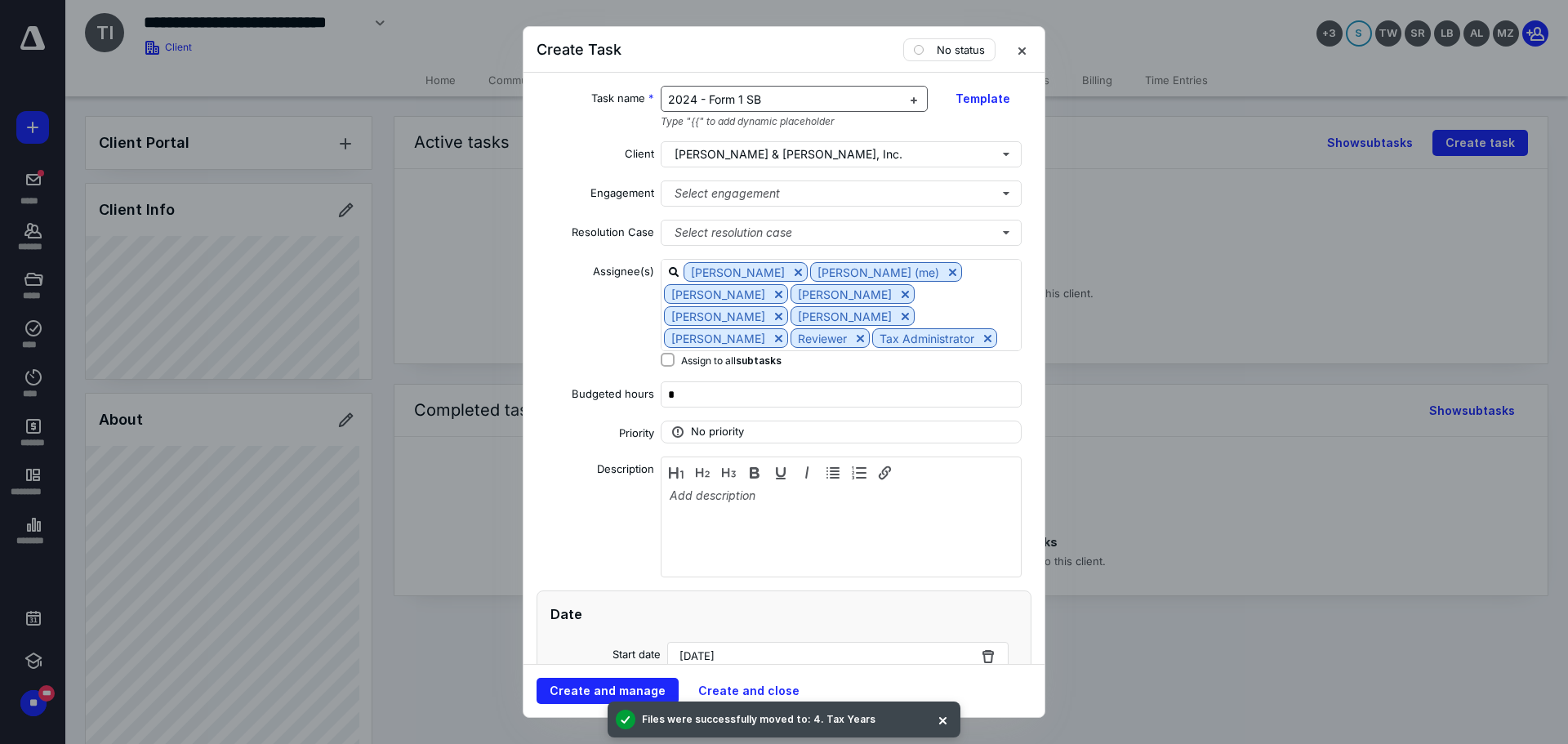 type 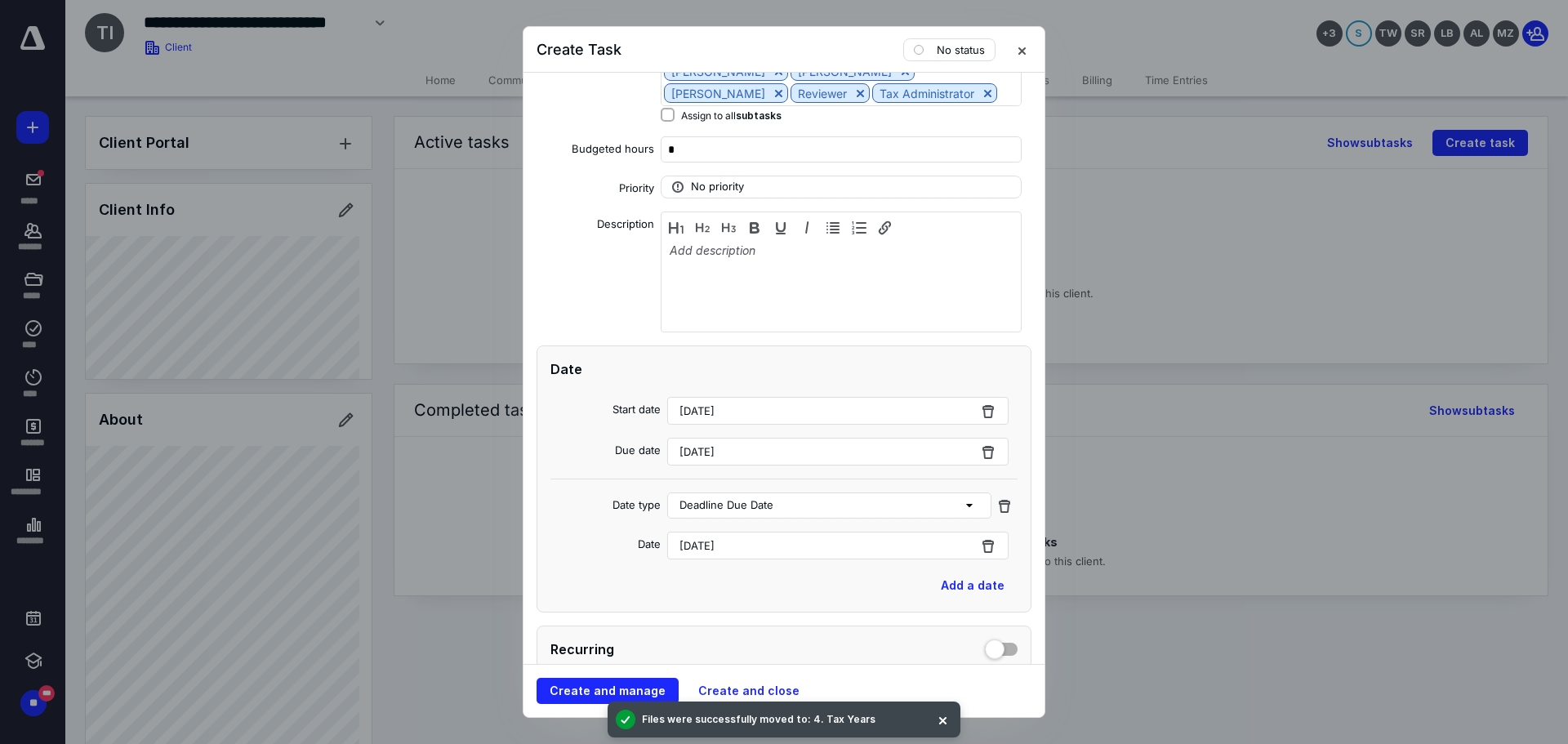 scroll, scrollTop: 327, scrollLeft: 0, axis: vertical 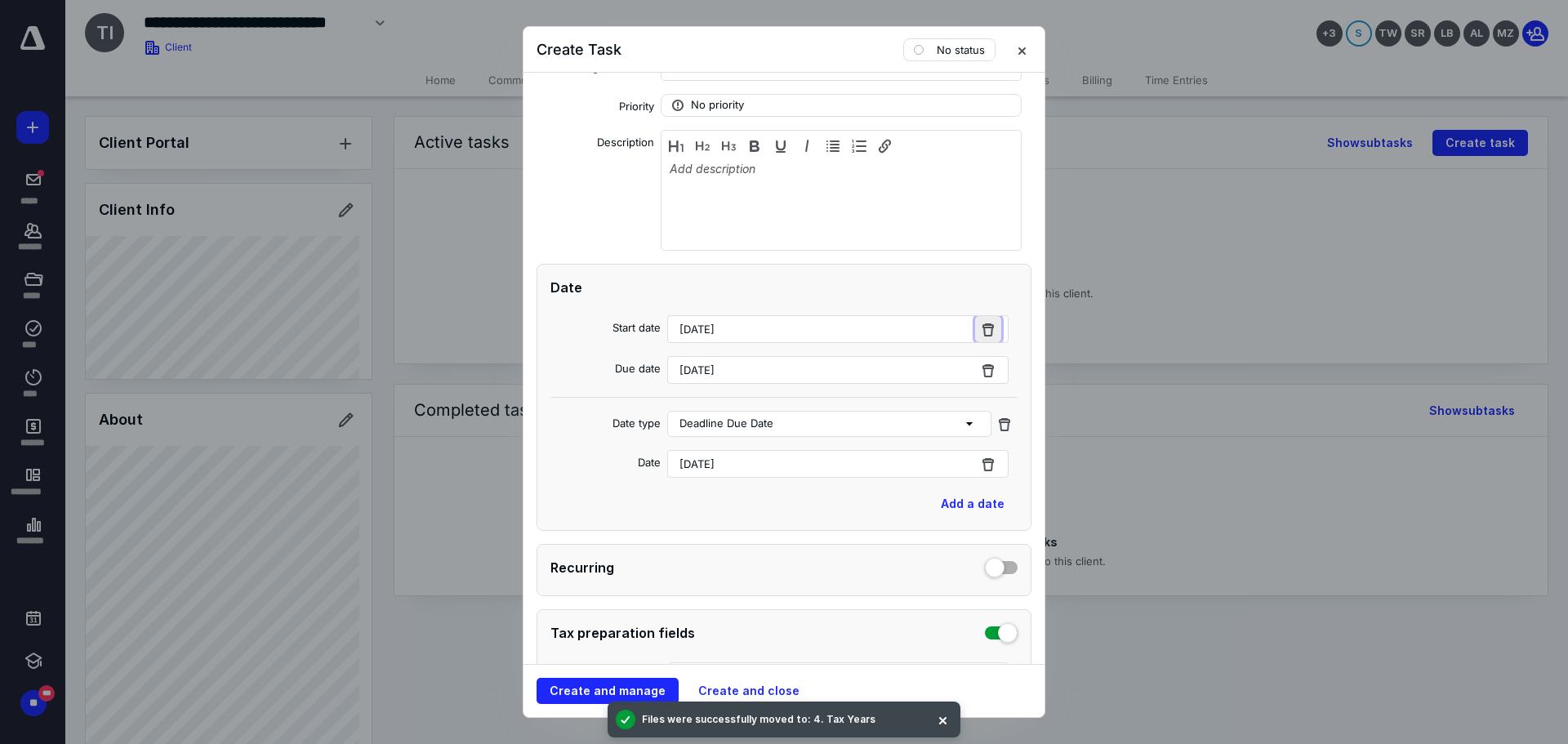 click at bounding box center [988, 329] 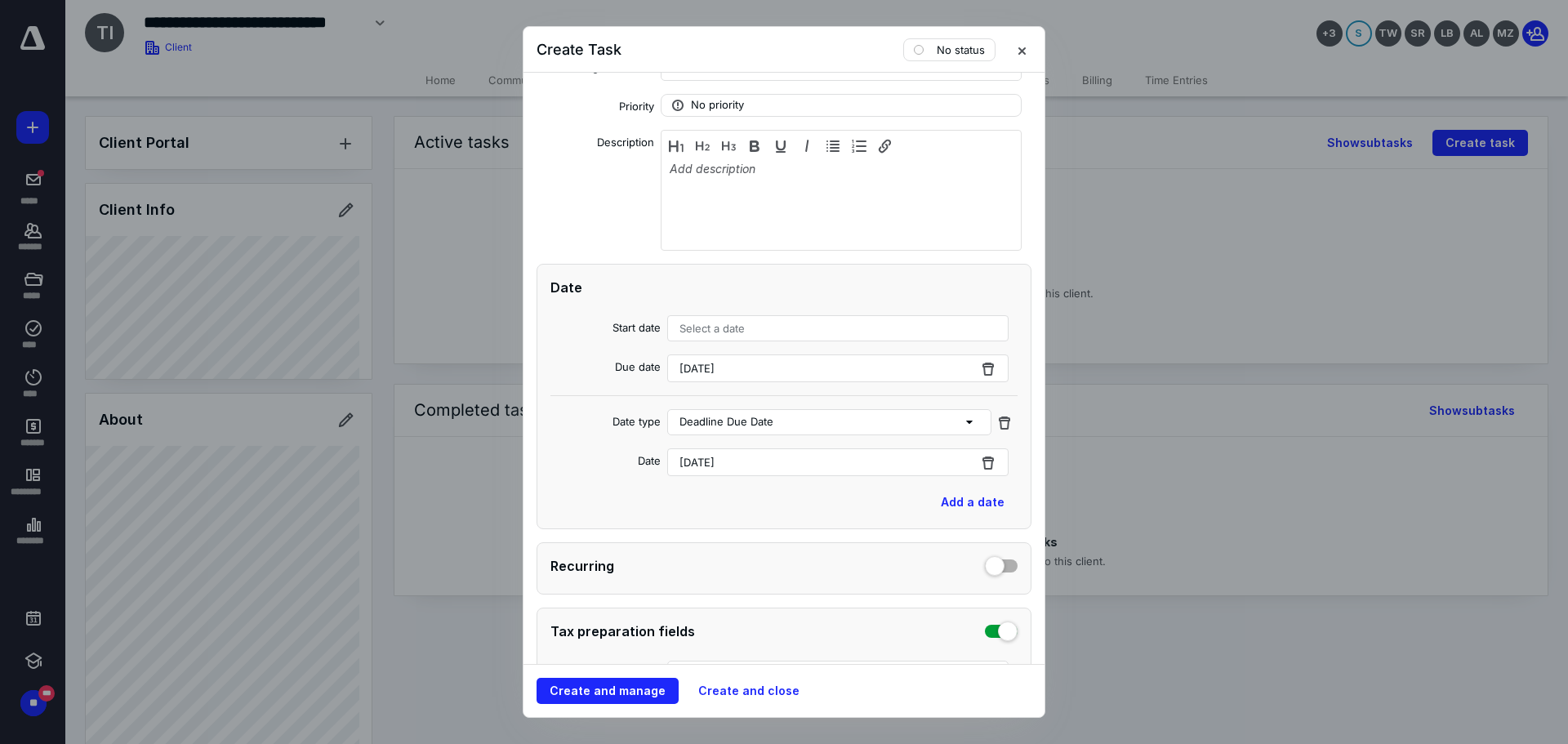 click on "Select a date" at bounding box center [838, 328] 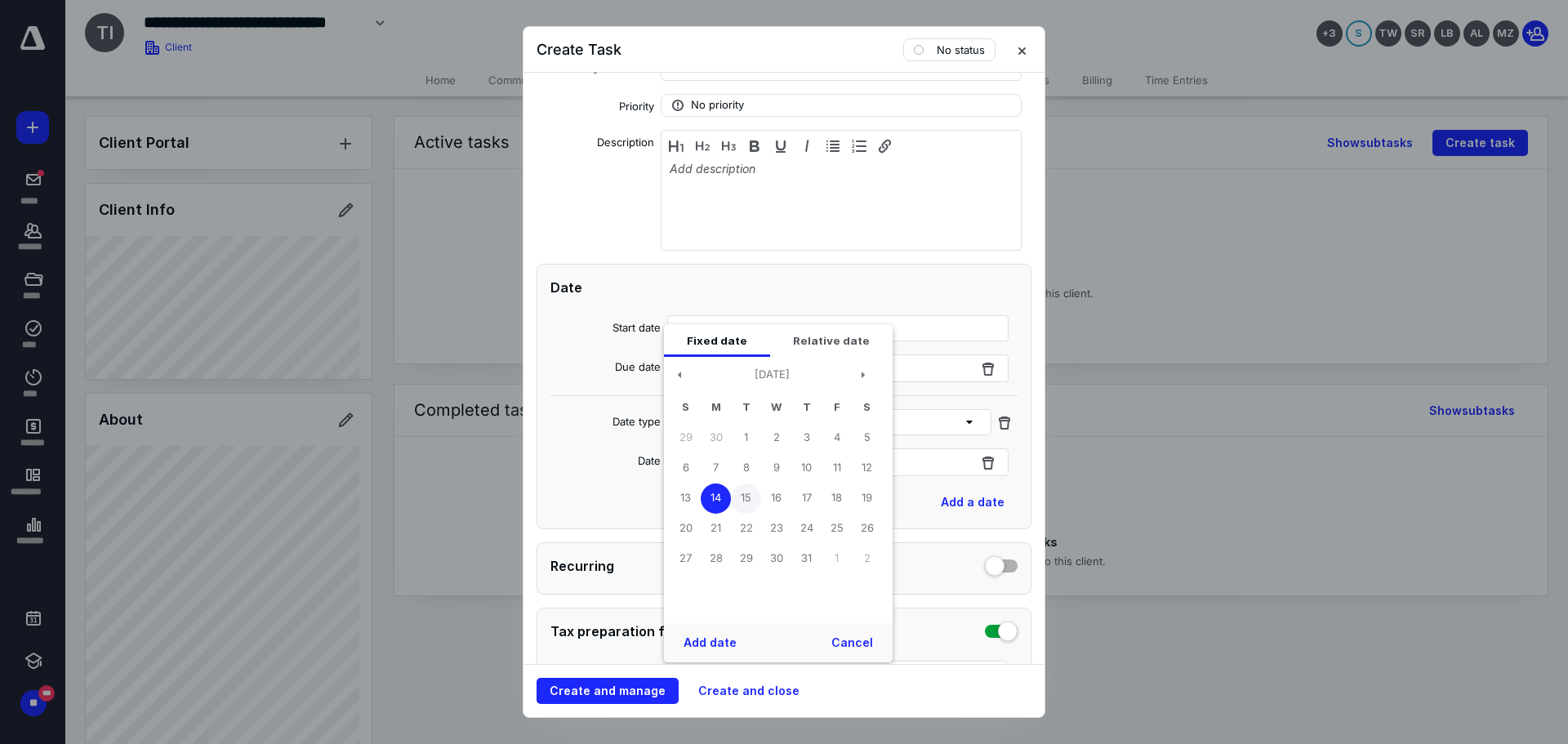 drag, startPoint x: 714, startPoint y: 498, endPoint x: 733, endPoint y: 488, distance: 21.47091 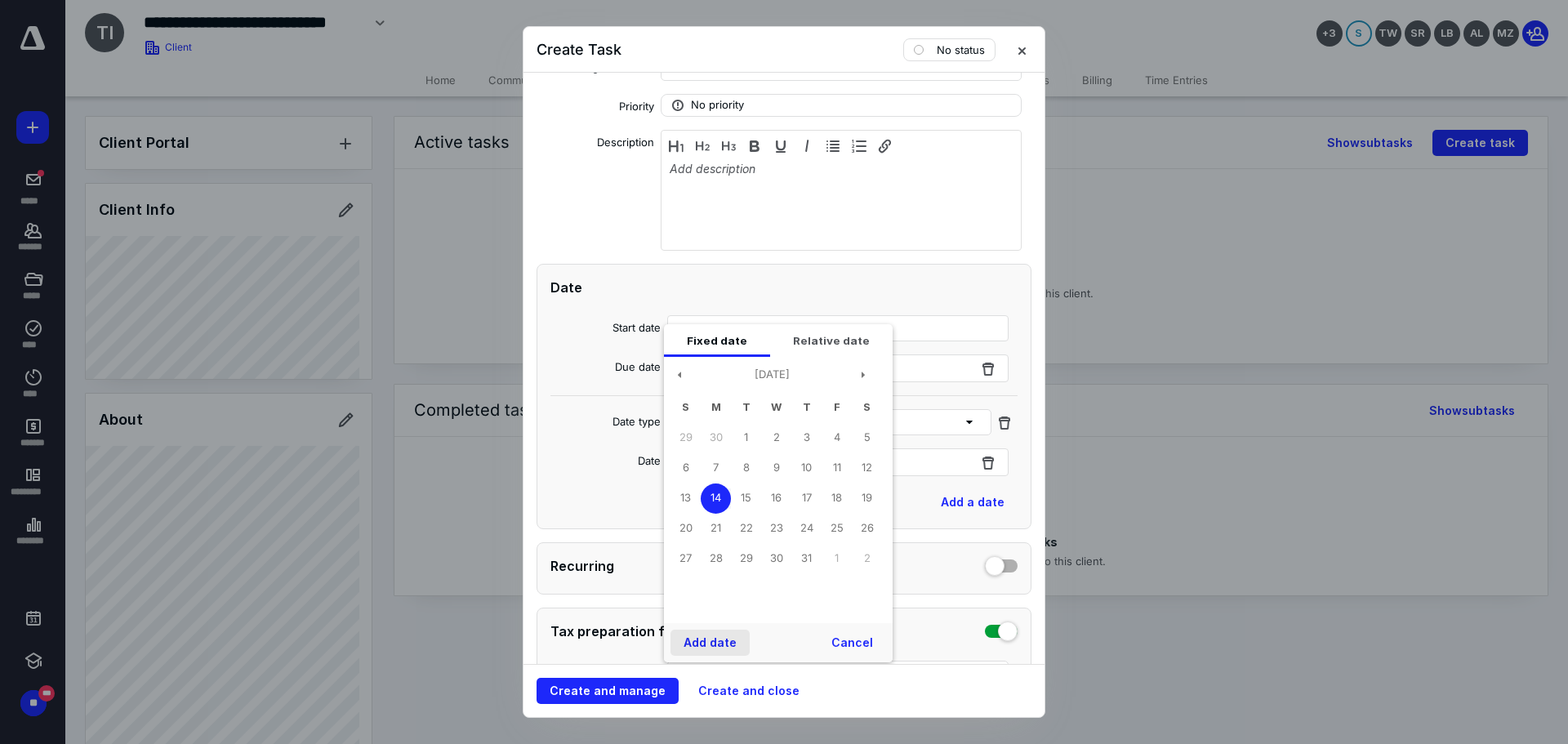 click on "Add date" at bounding box center (710, 643) 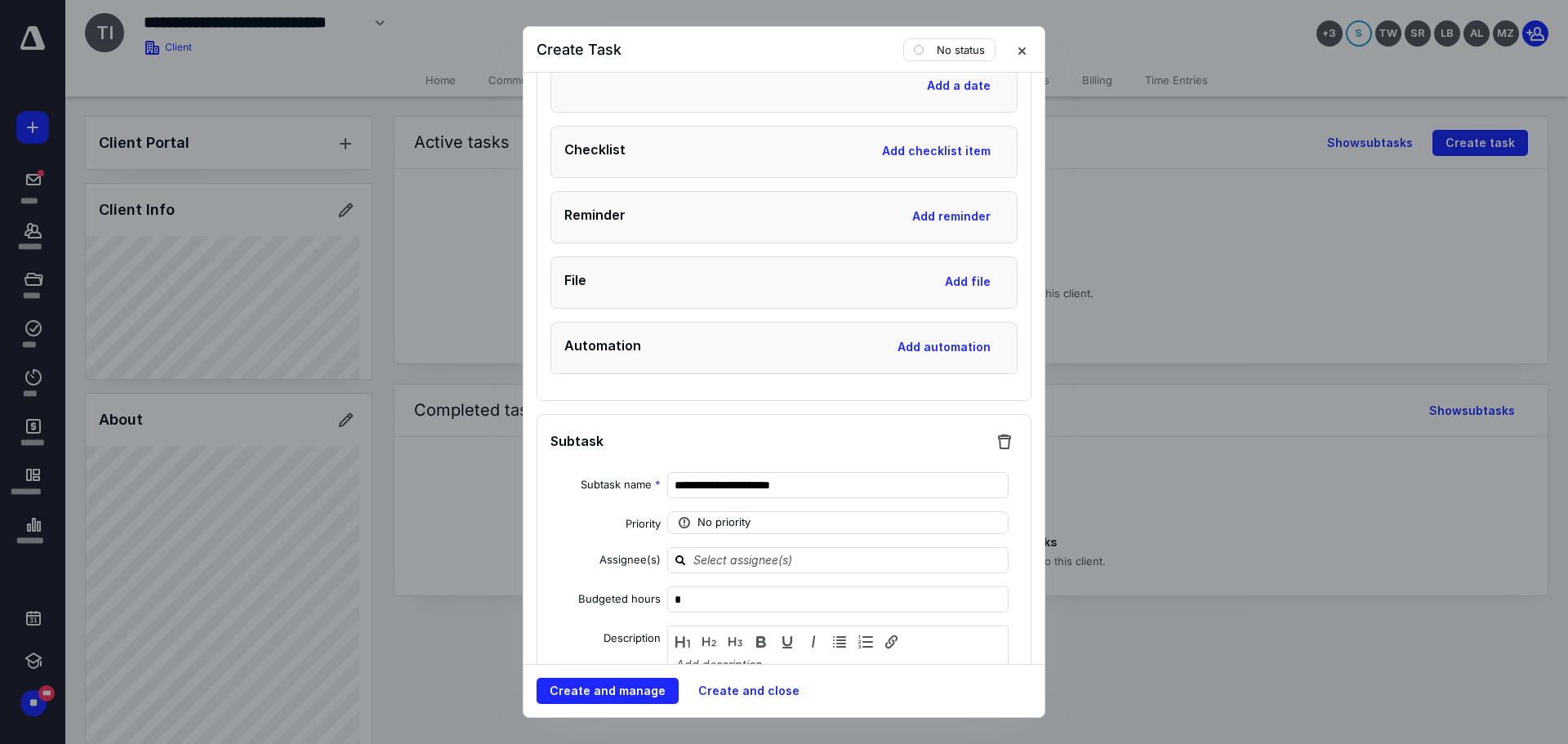 scroll, scrollTop: 3103, scrollLeft: 0, axis: vertical 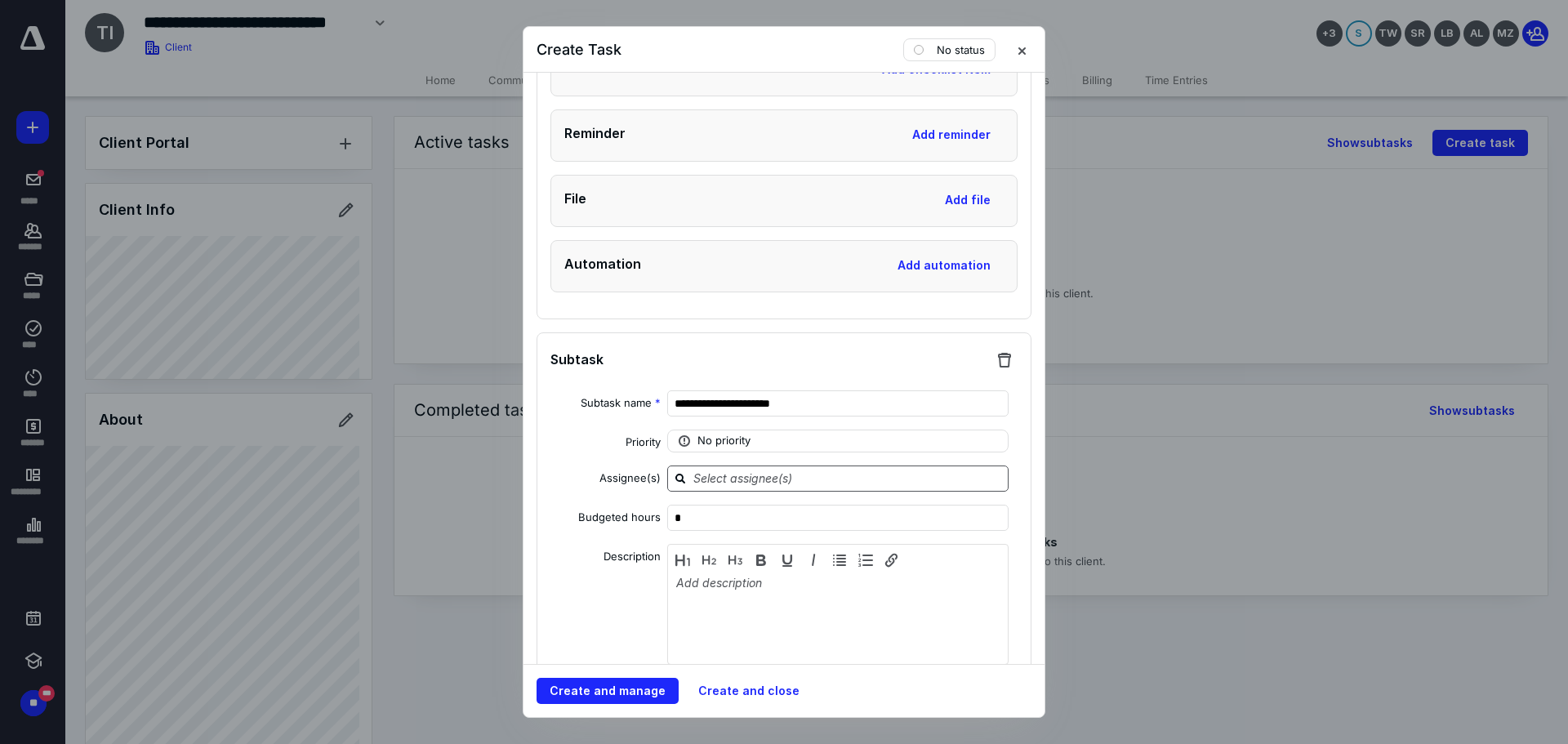 click at bounding box center (848, 478) 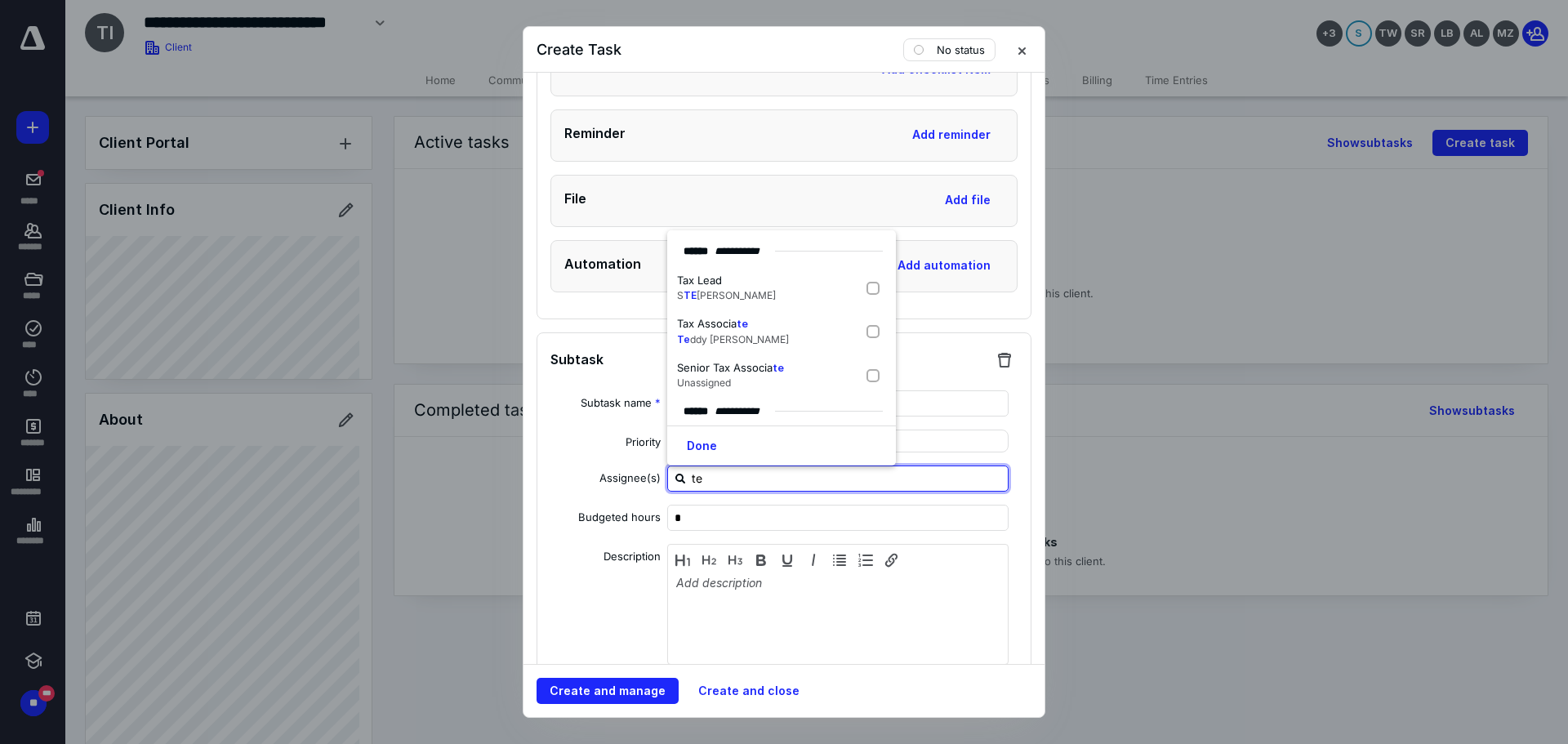 type on "[PERSON_NAME]" 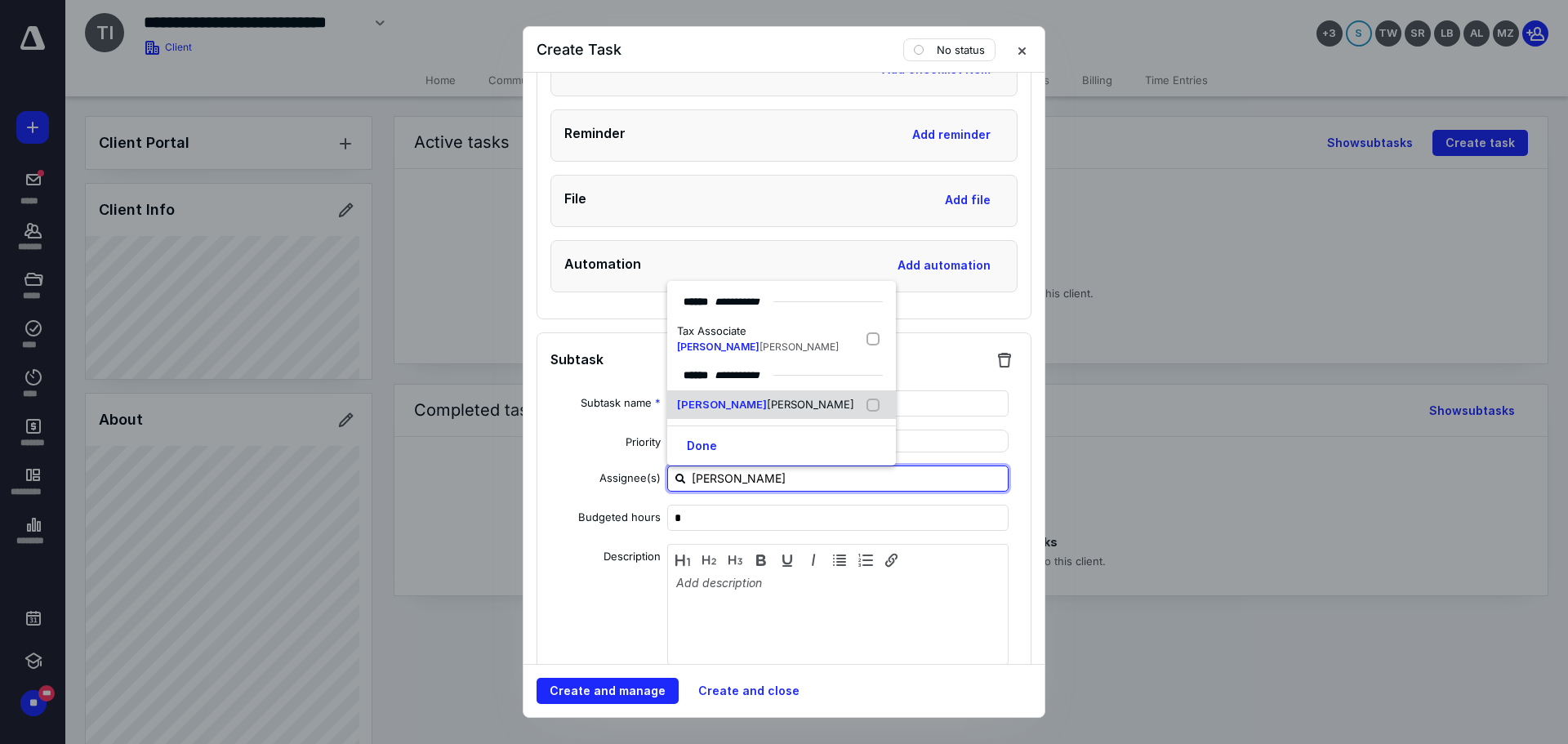 click at bounding box center (876, 405) 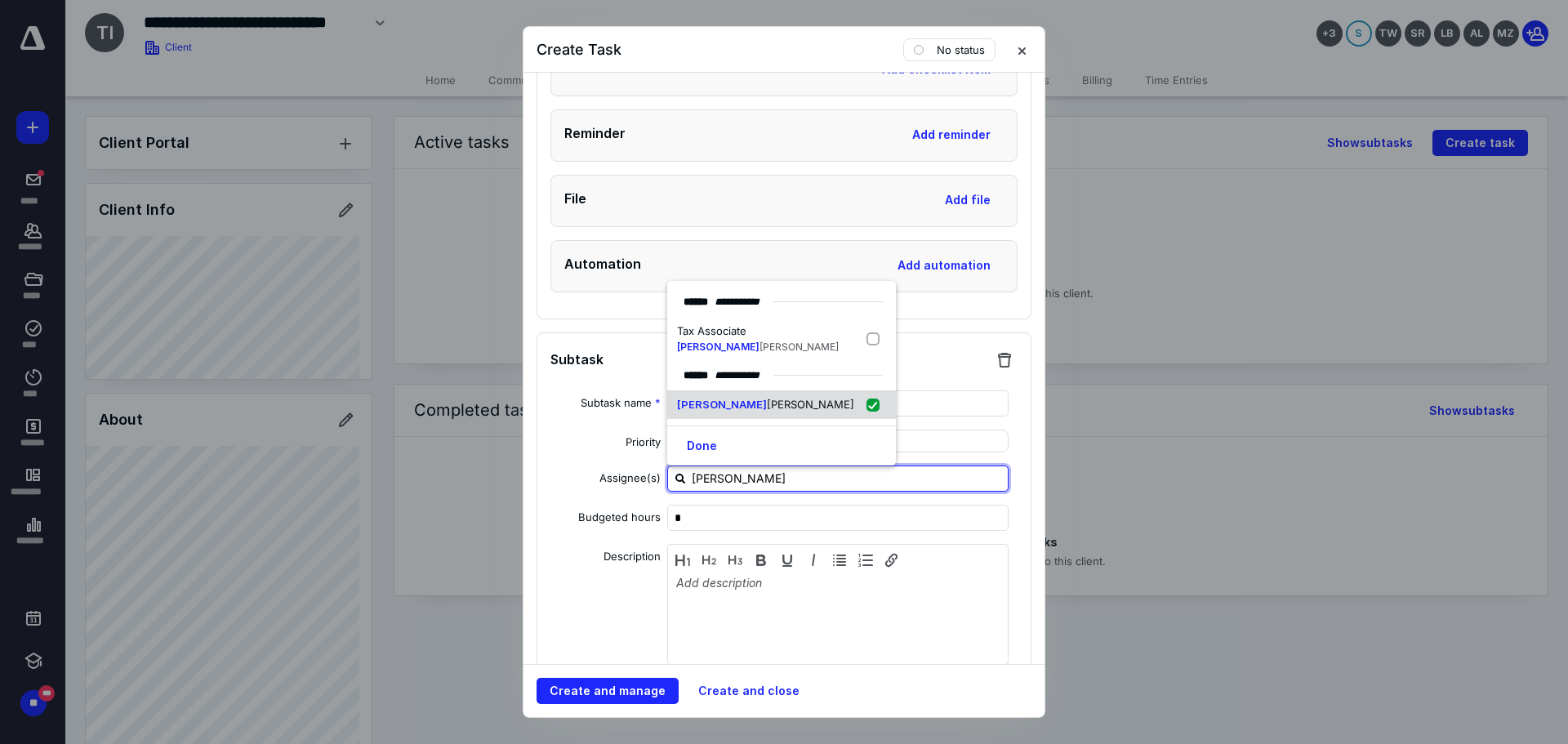 checkbox on "true" 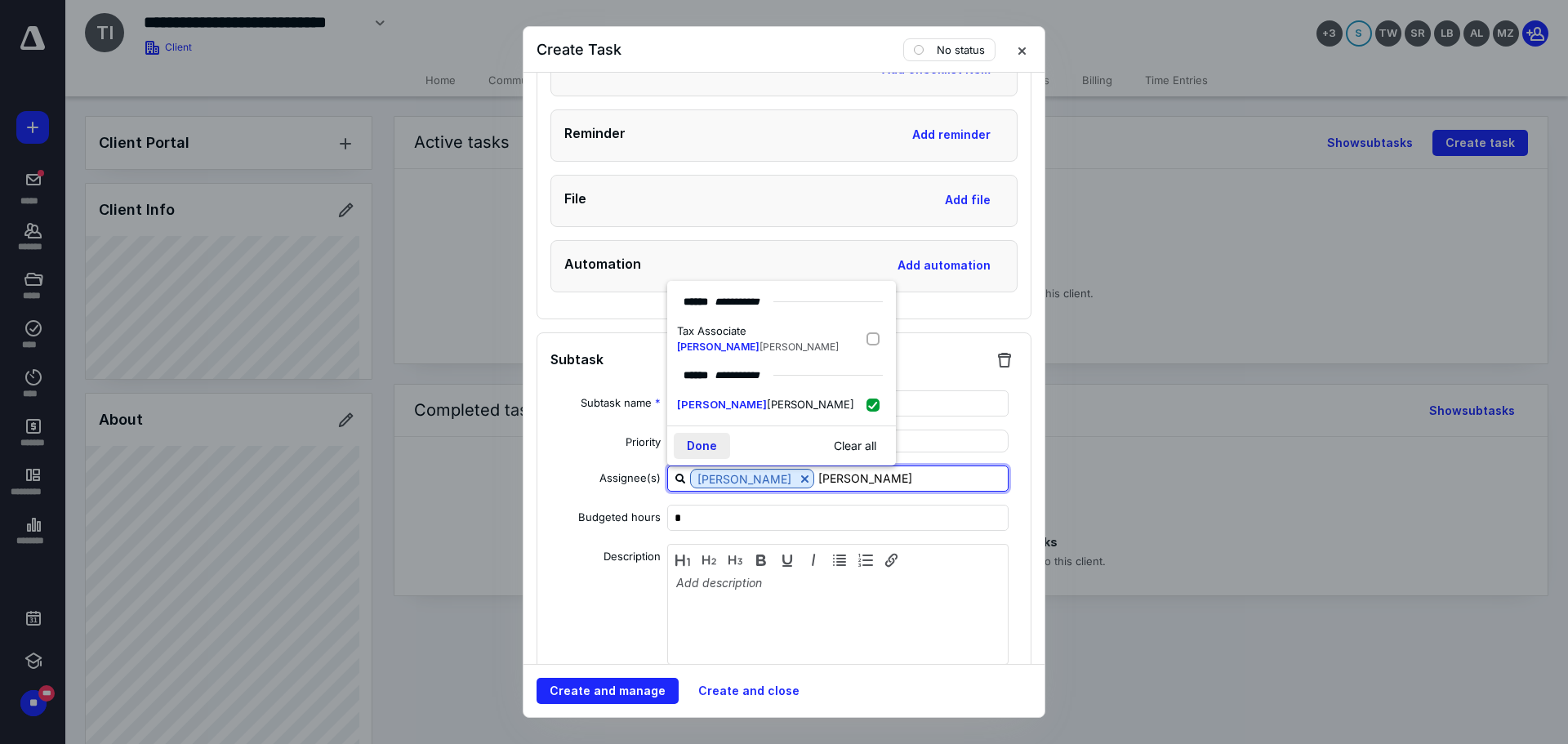 type on "[PERSON_NAME]" 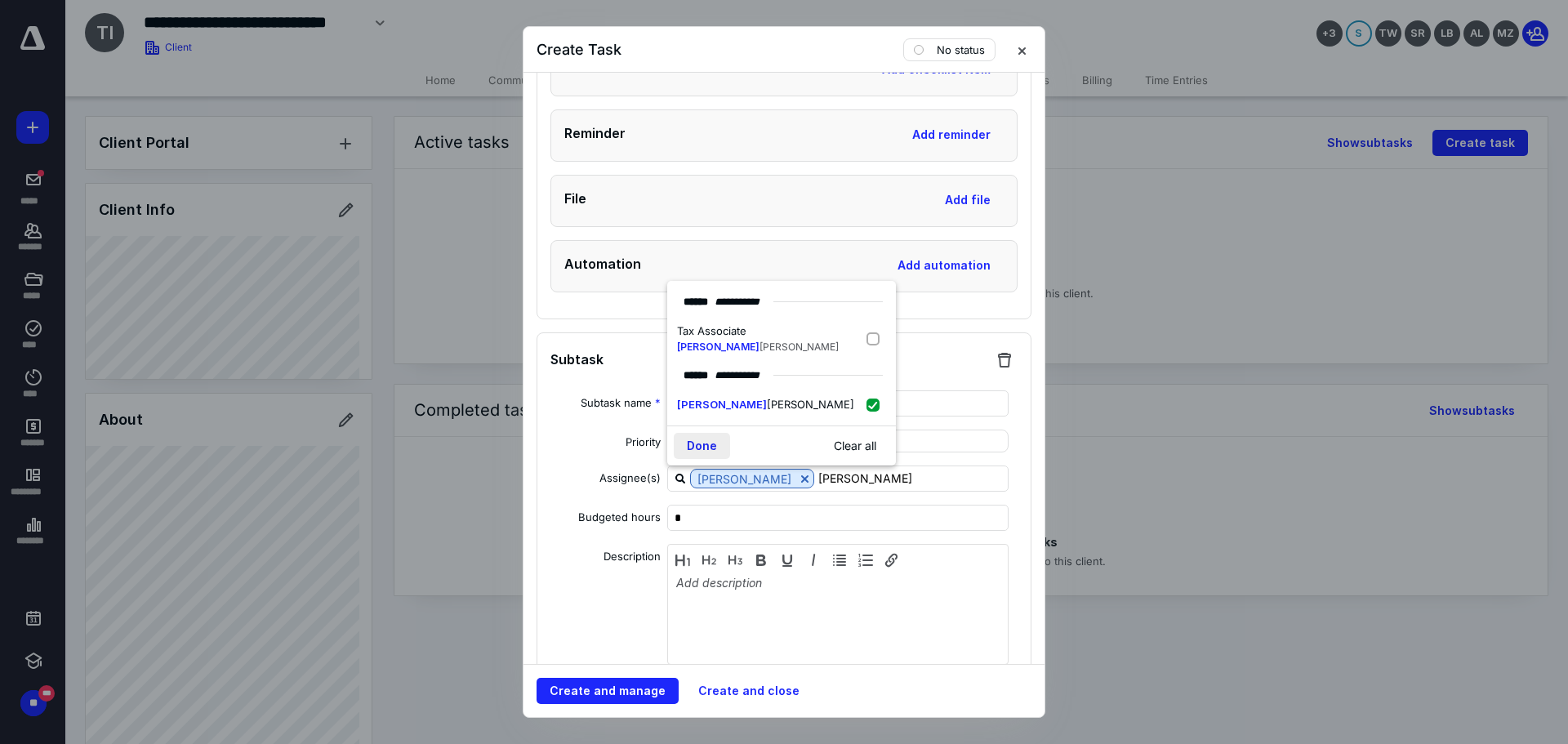click on "Done" at bounding box center [702, 446] 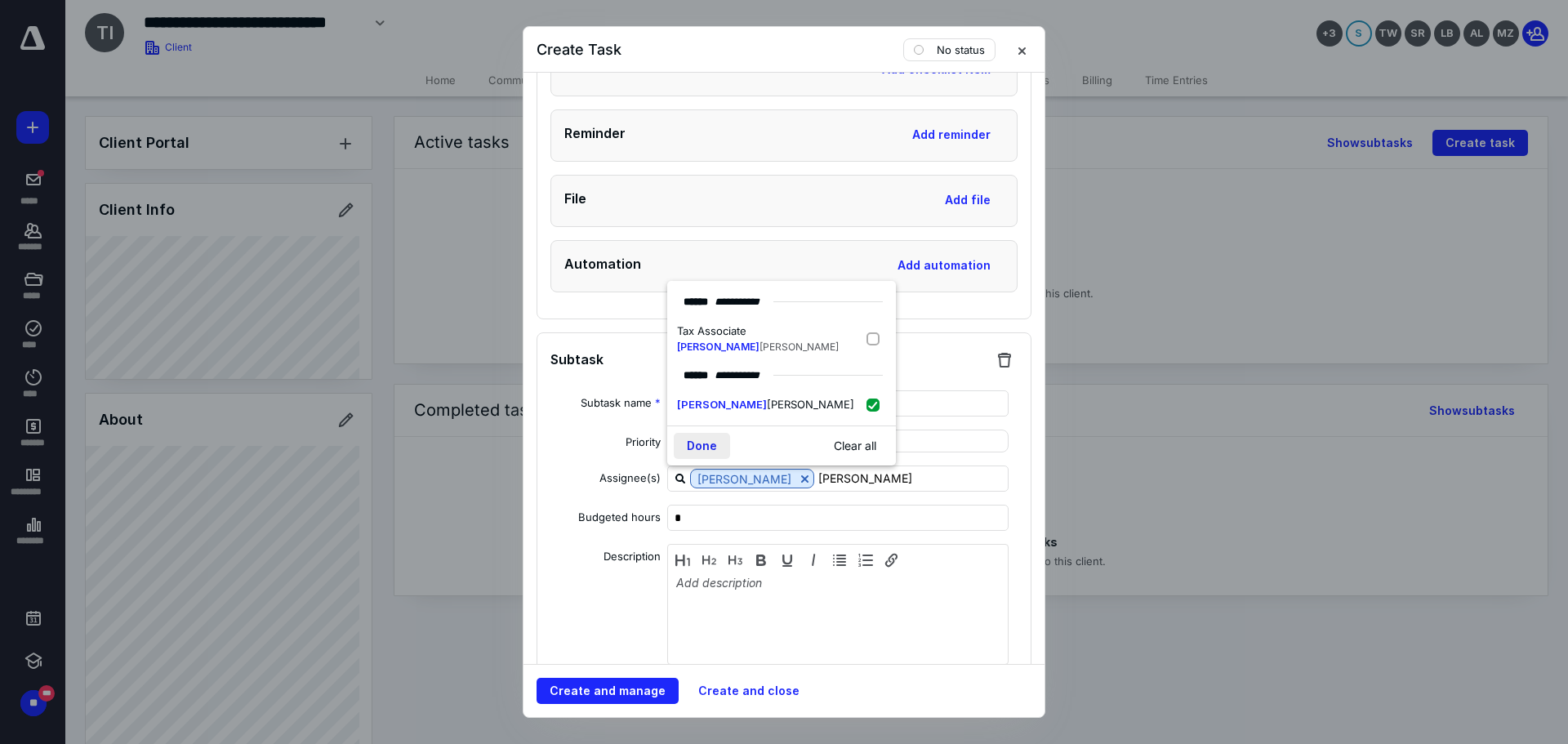 type 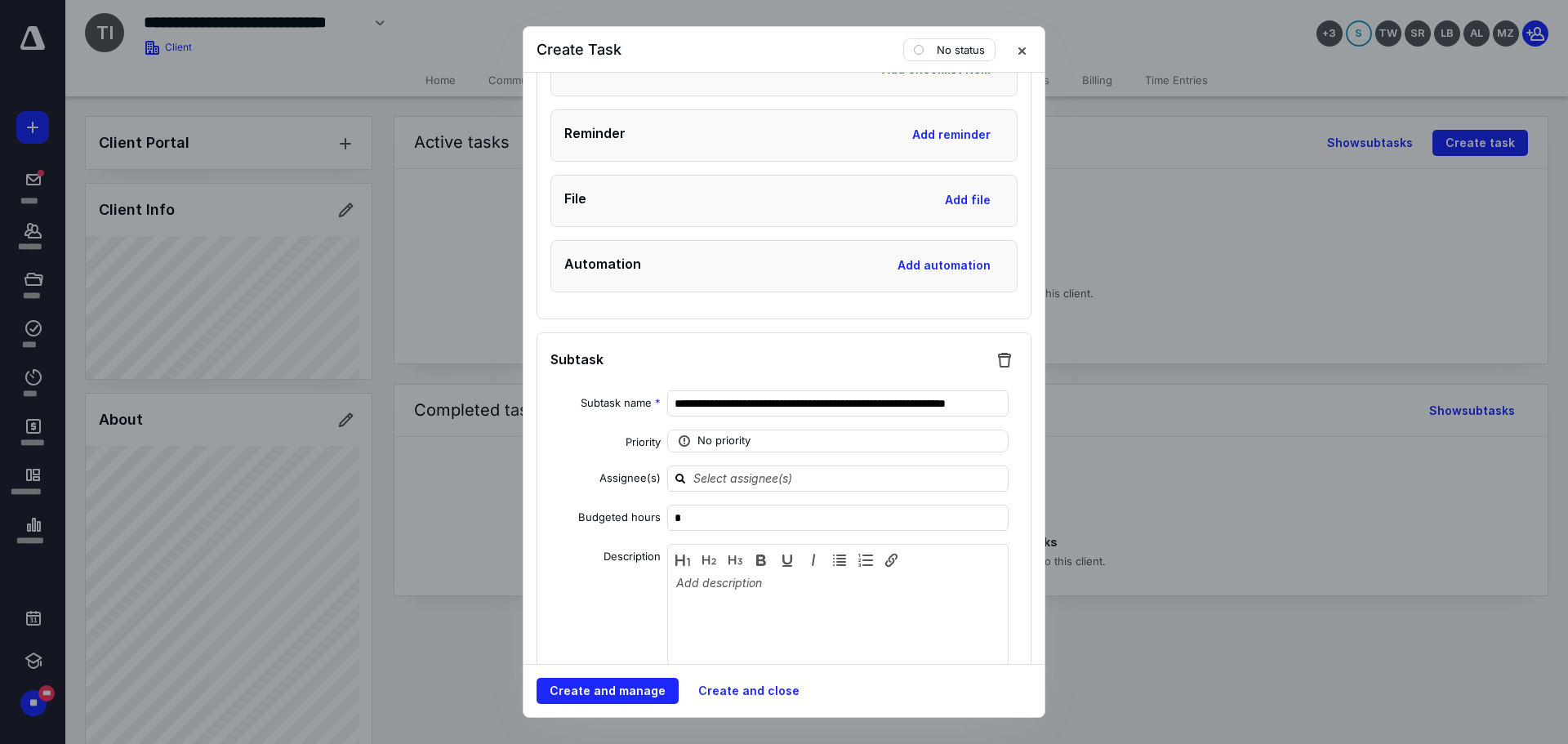 scroll, scrollTop: 4002, scrollLeft: 0, axis: vertical 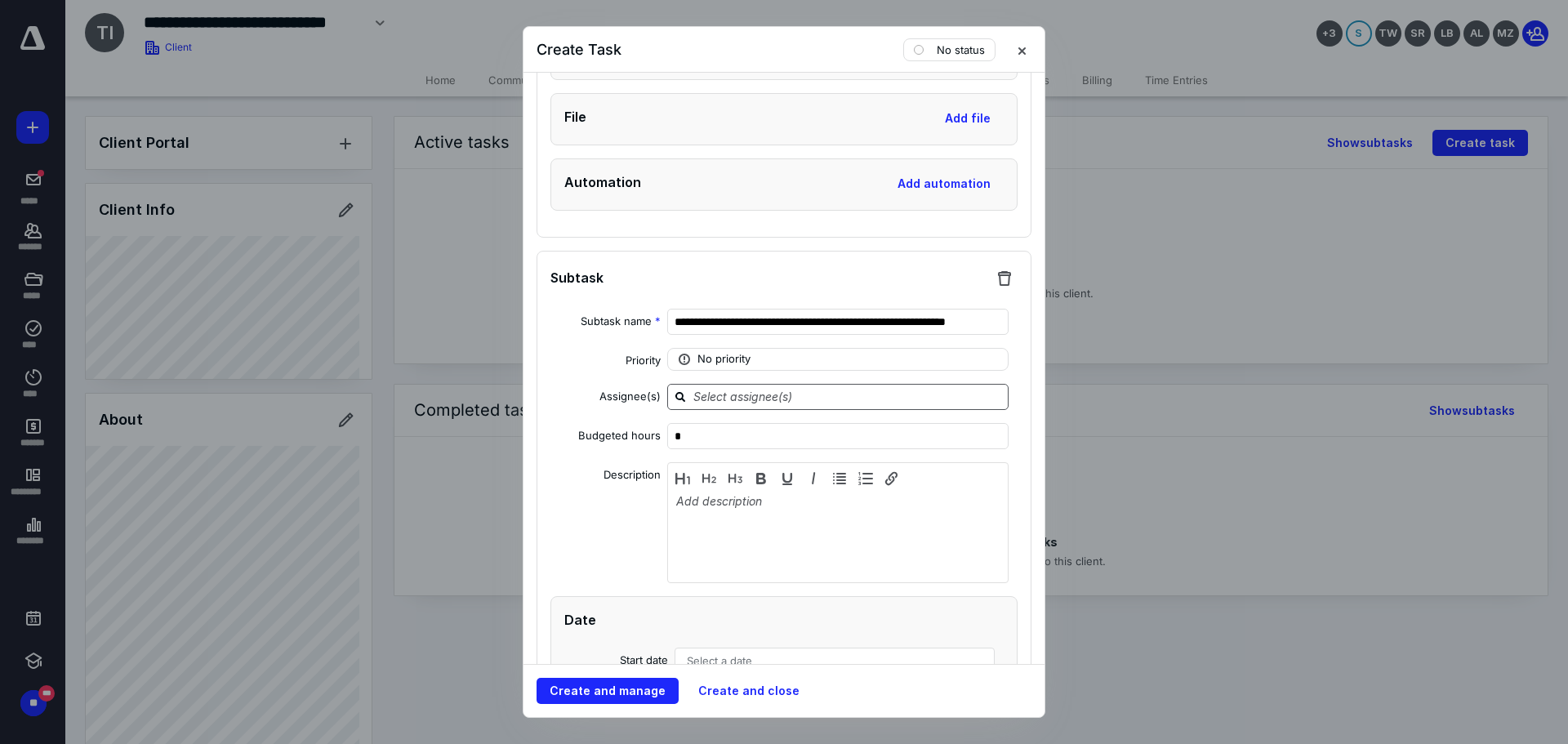 click at bounding box center [848, 396] 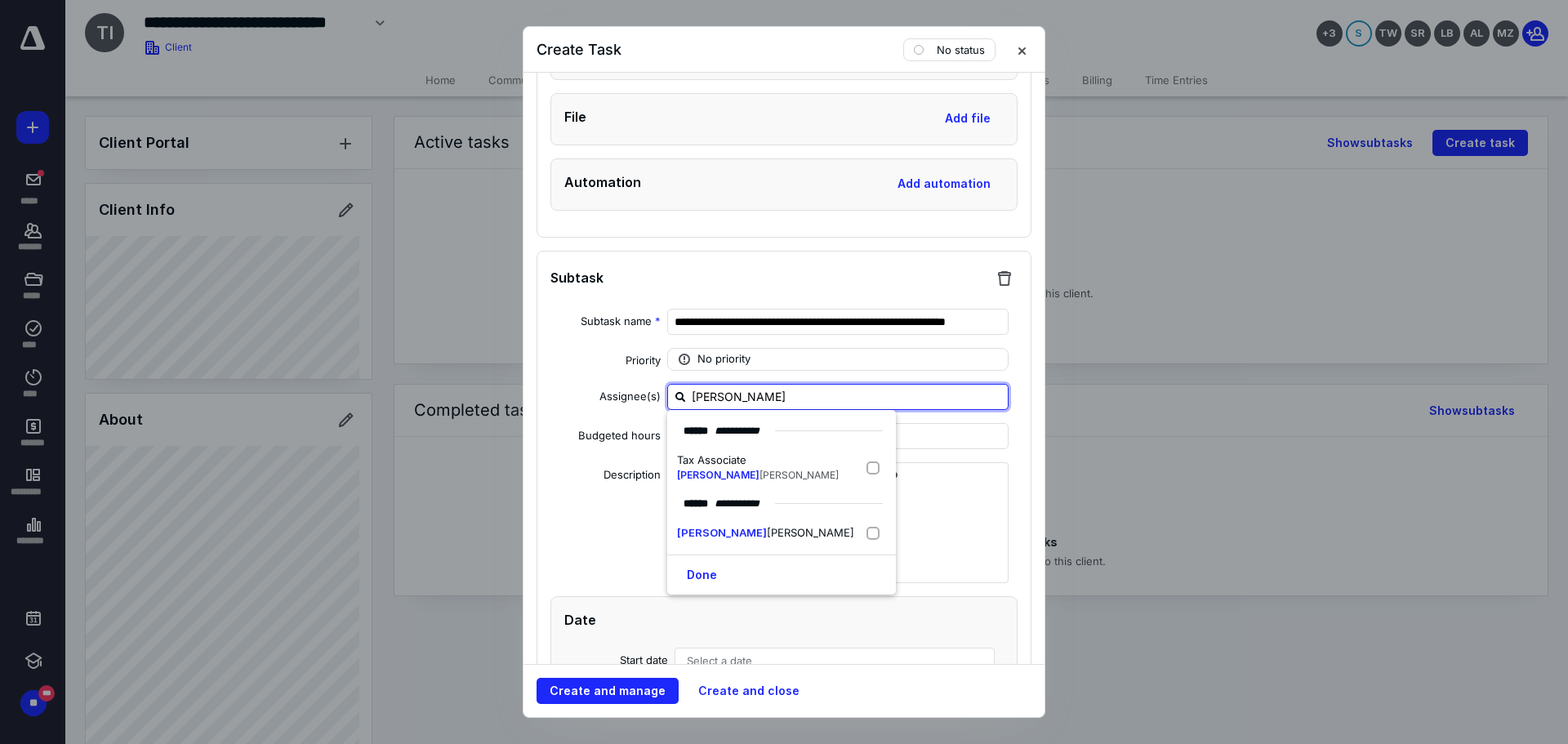type on "[PERSON_NAME]" 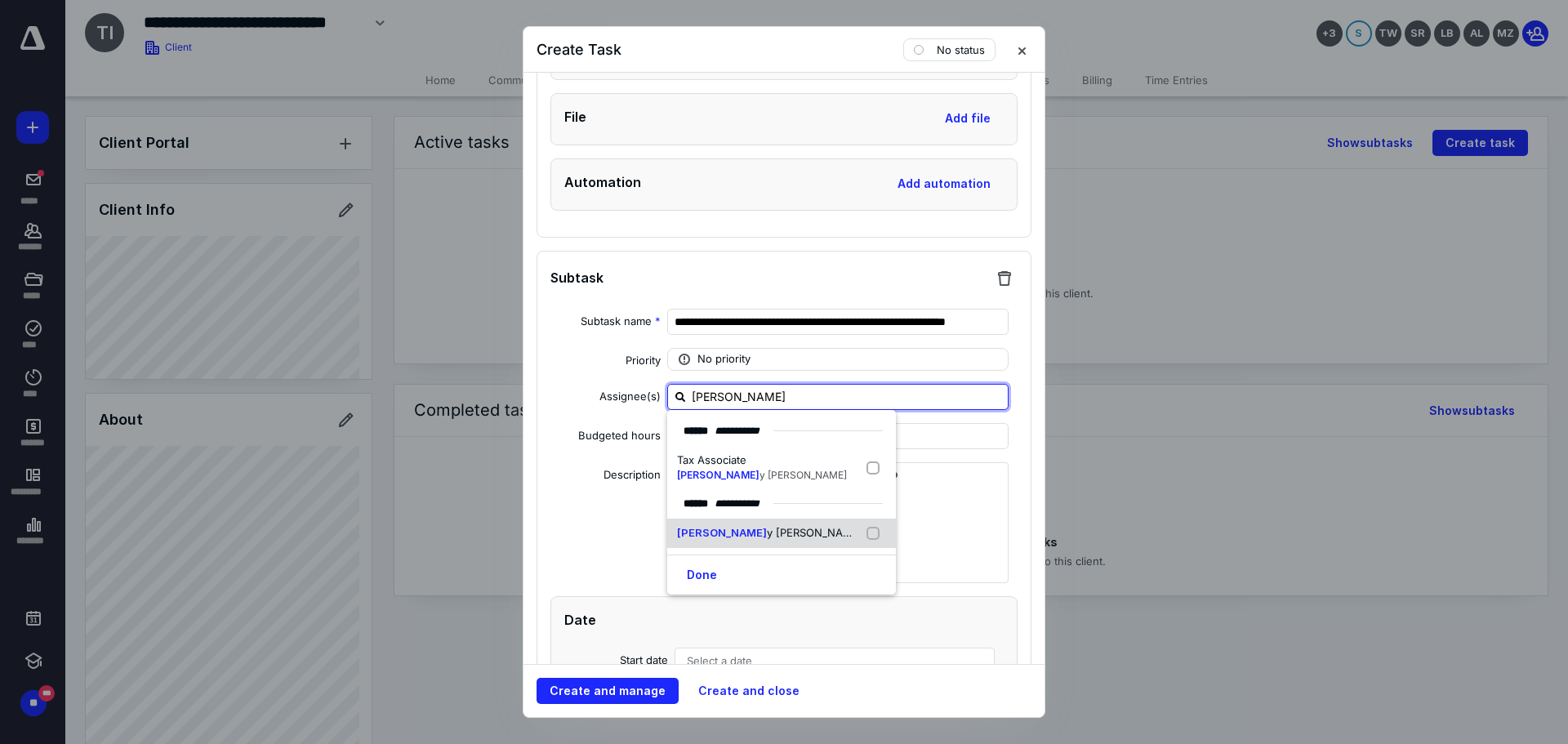 click at bounding box center [876, 533] 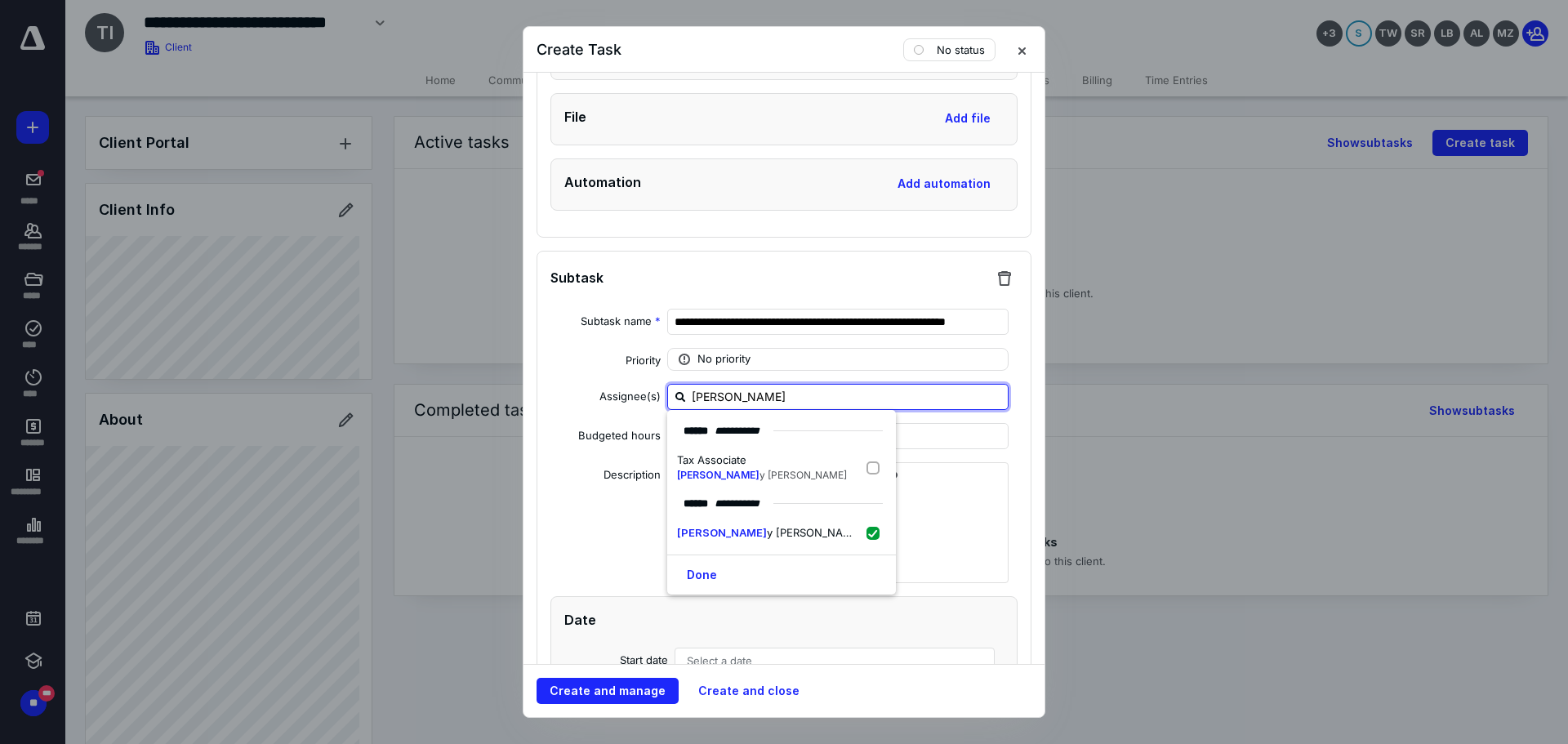 checkbox on "true" 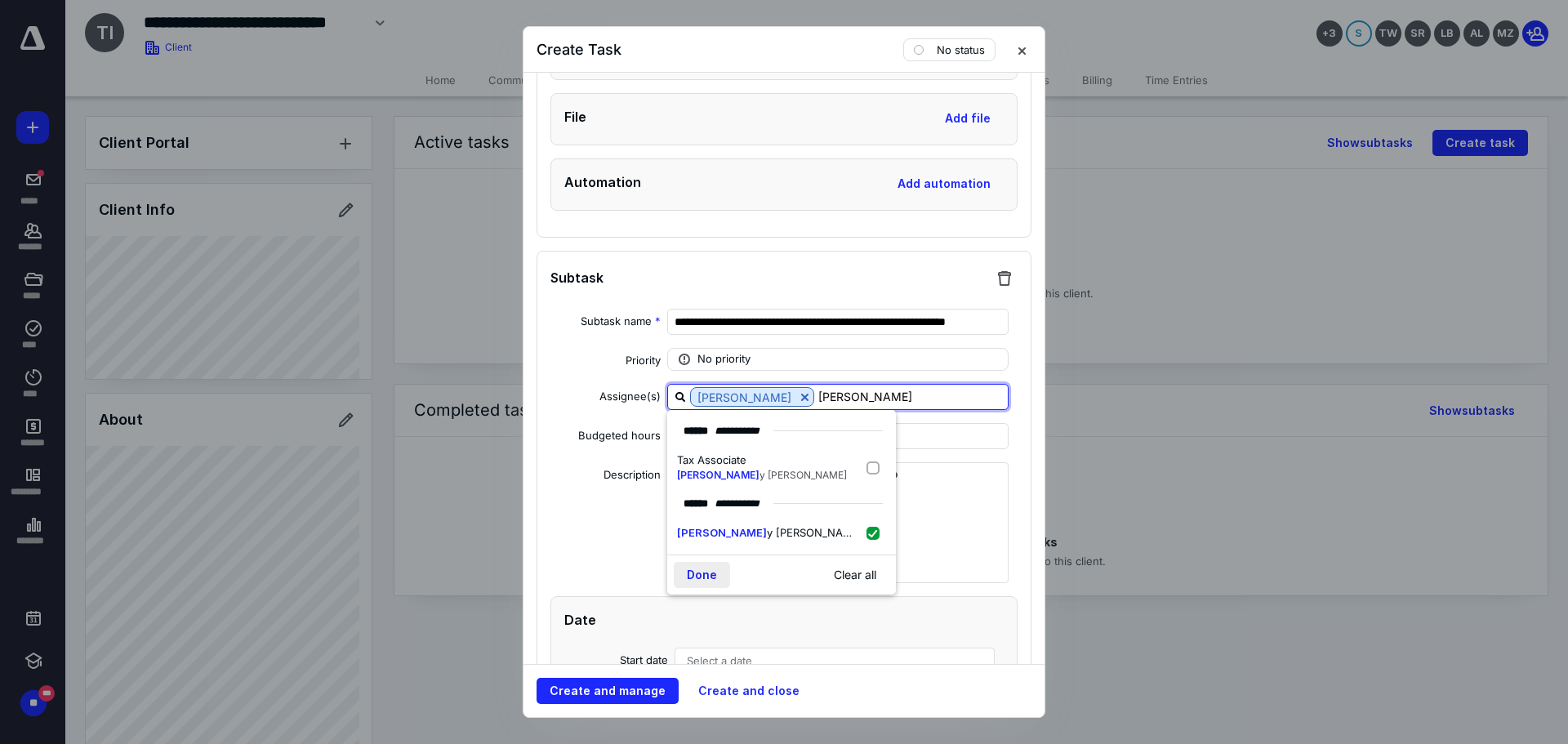 type on "[PERSON_NAME]" 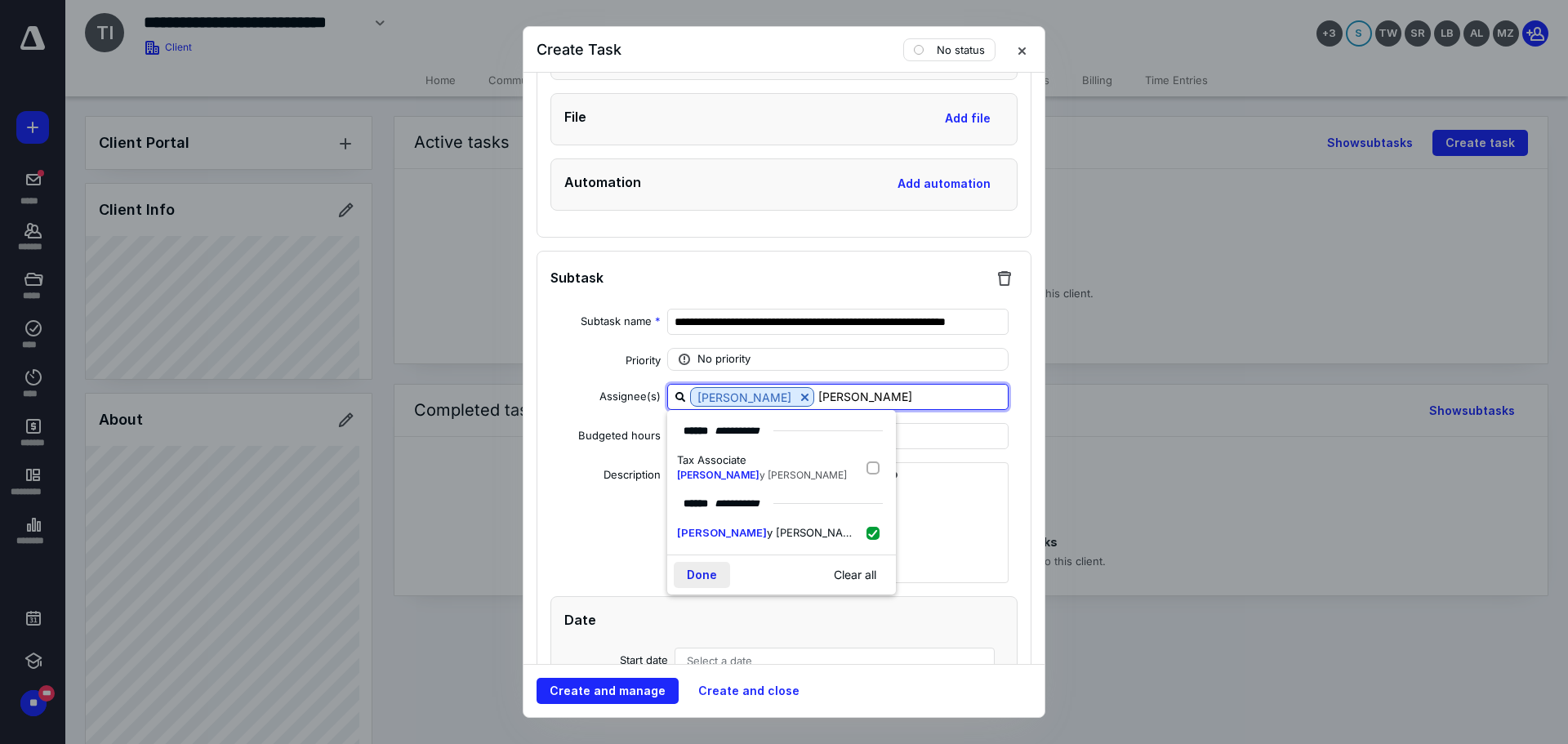 click on "Done" at bounding box center (702, 575) 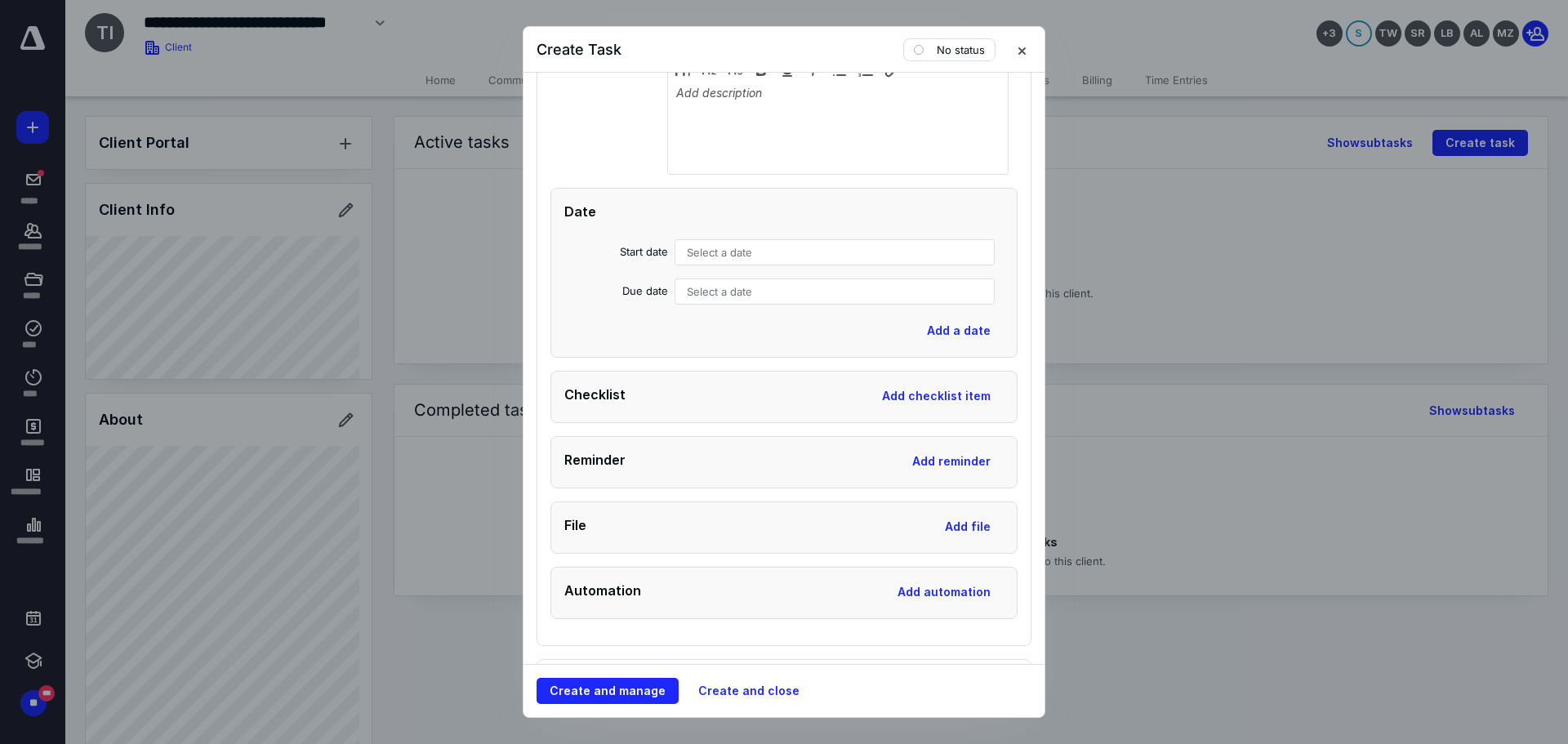 scroll, scrollTop: 5553, scrollLeft: 0, axis: vertical 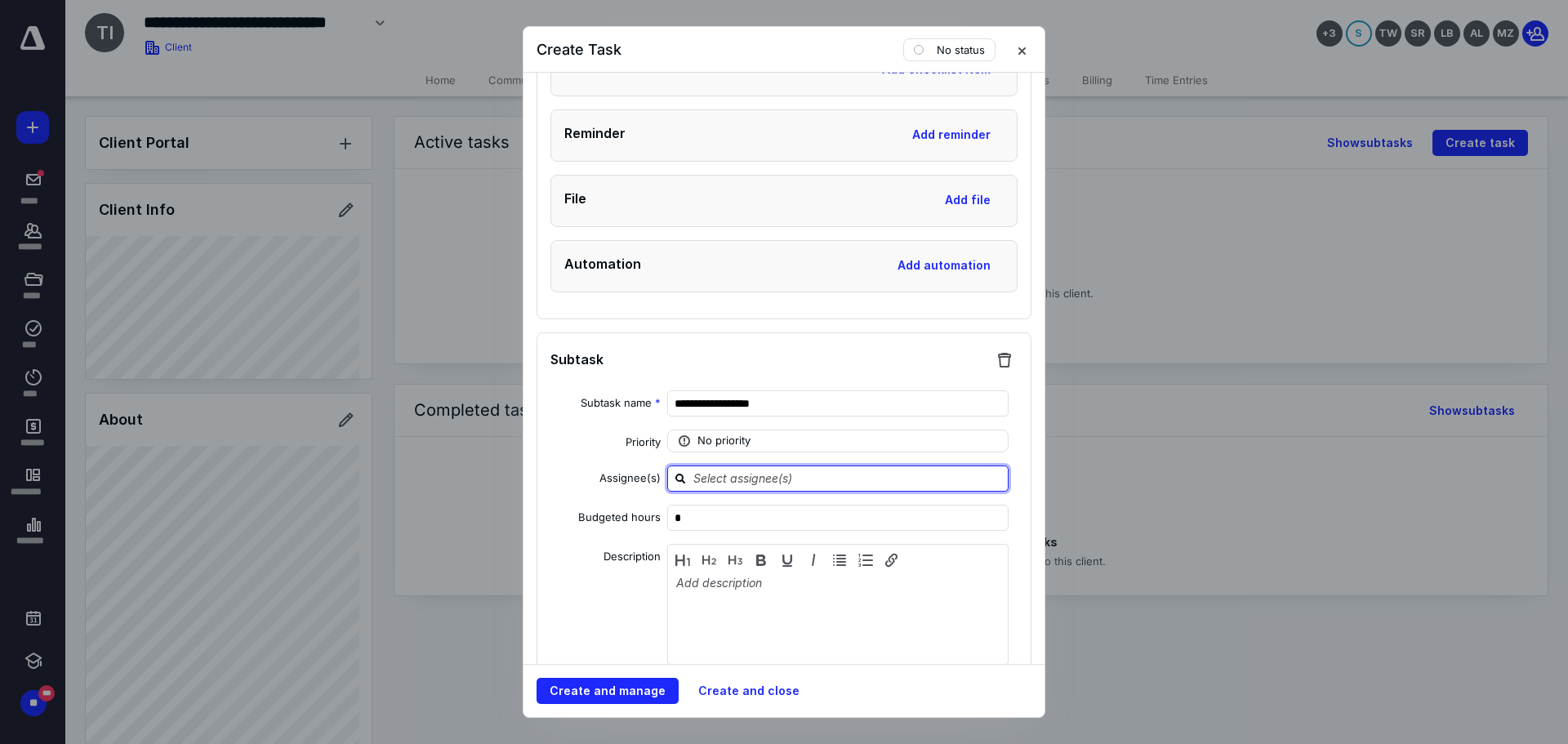 click at bounding box center (848, 478) 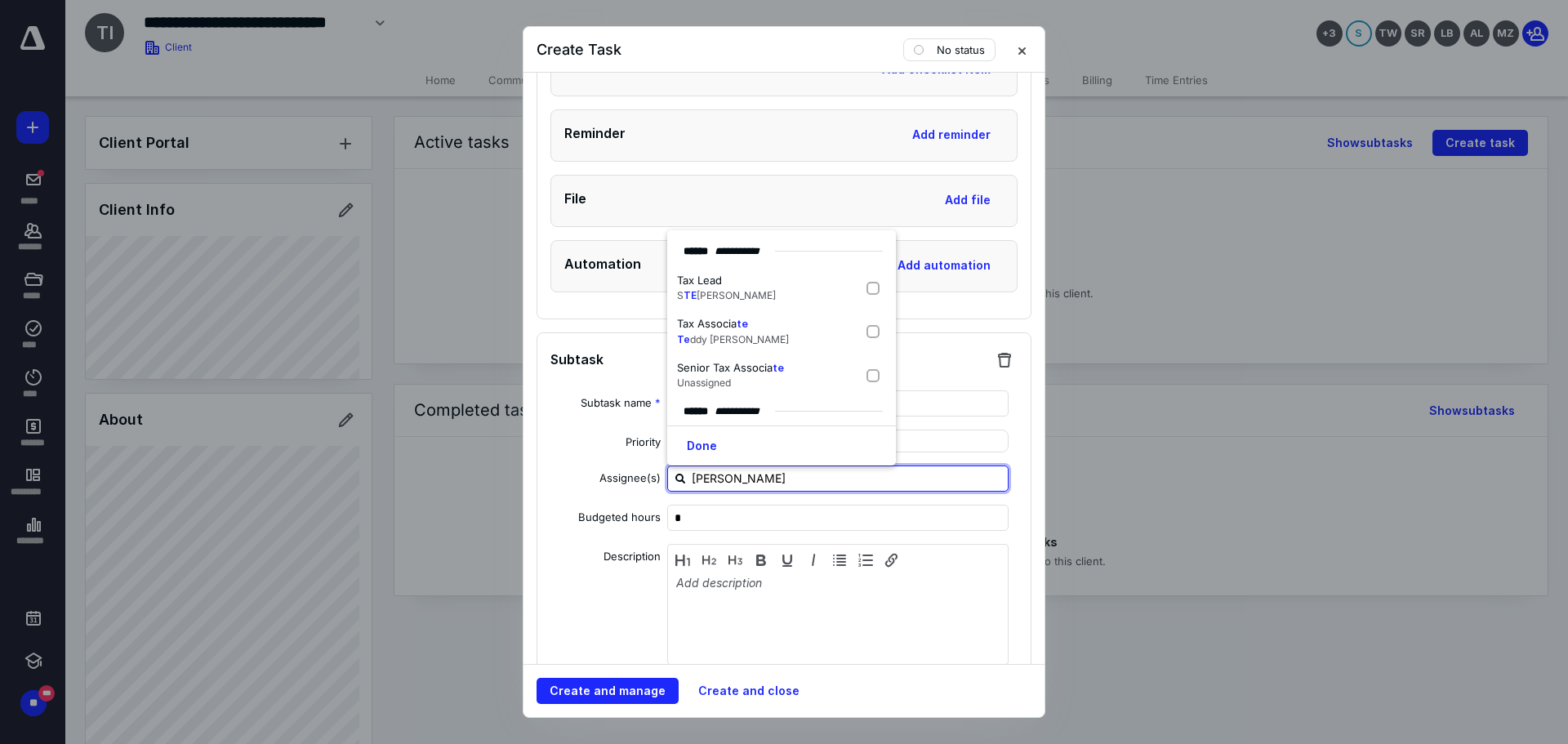 type on "[PERSON_NAME]" 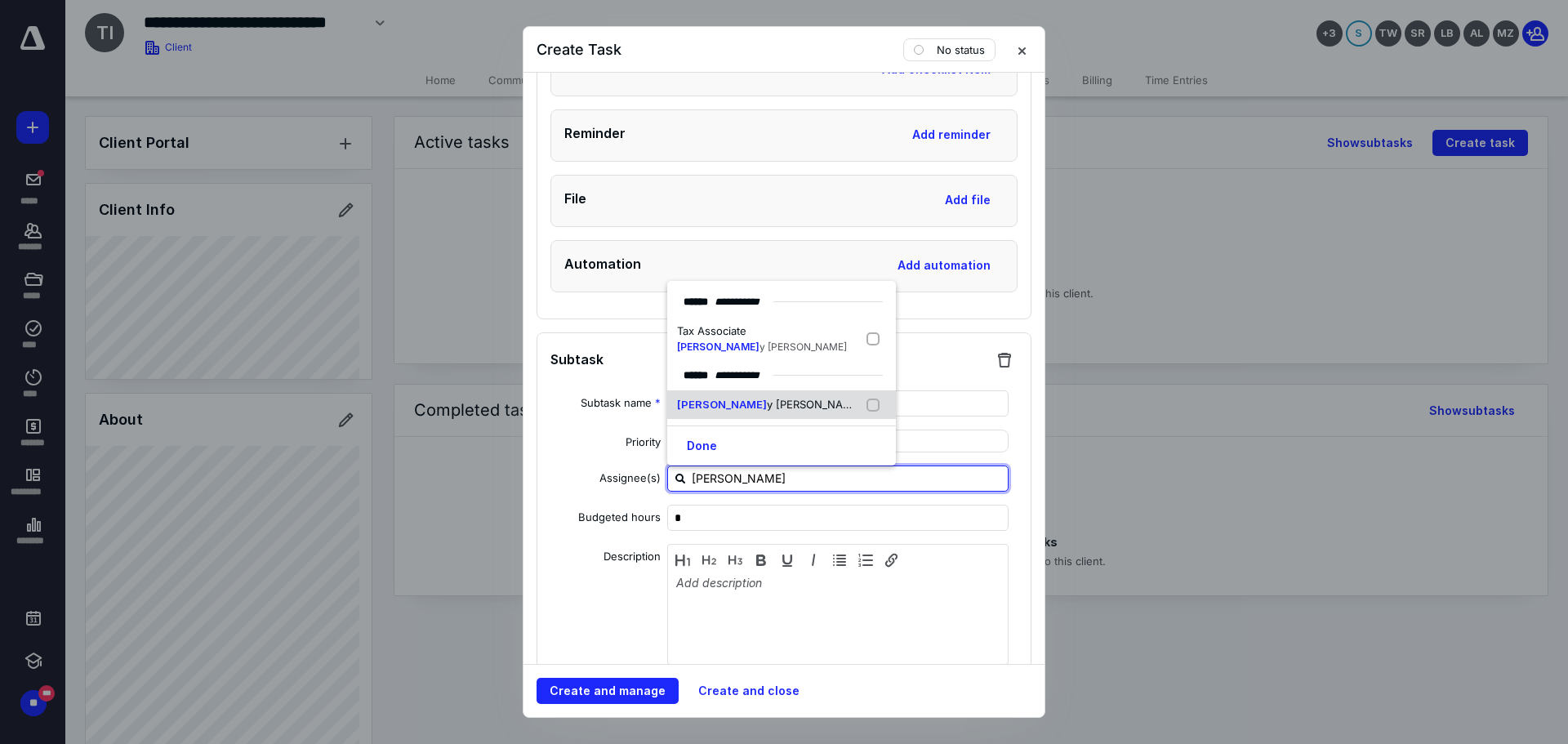 click at bounding box center (876, 405) 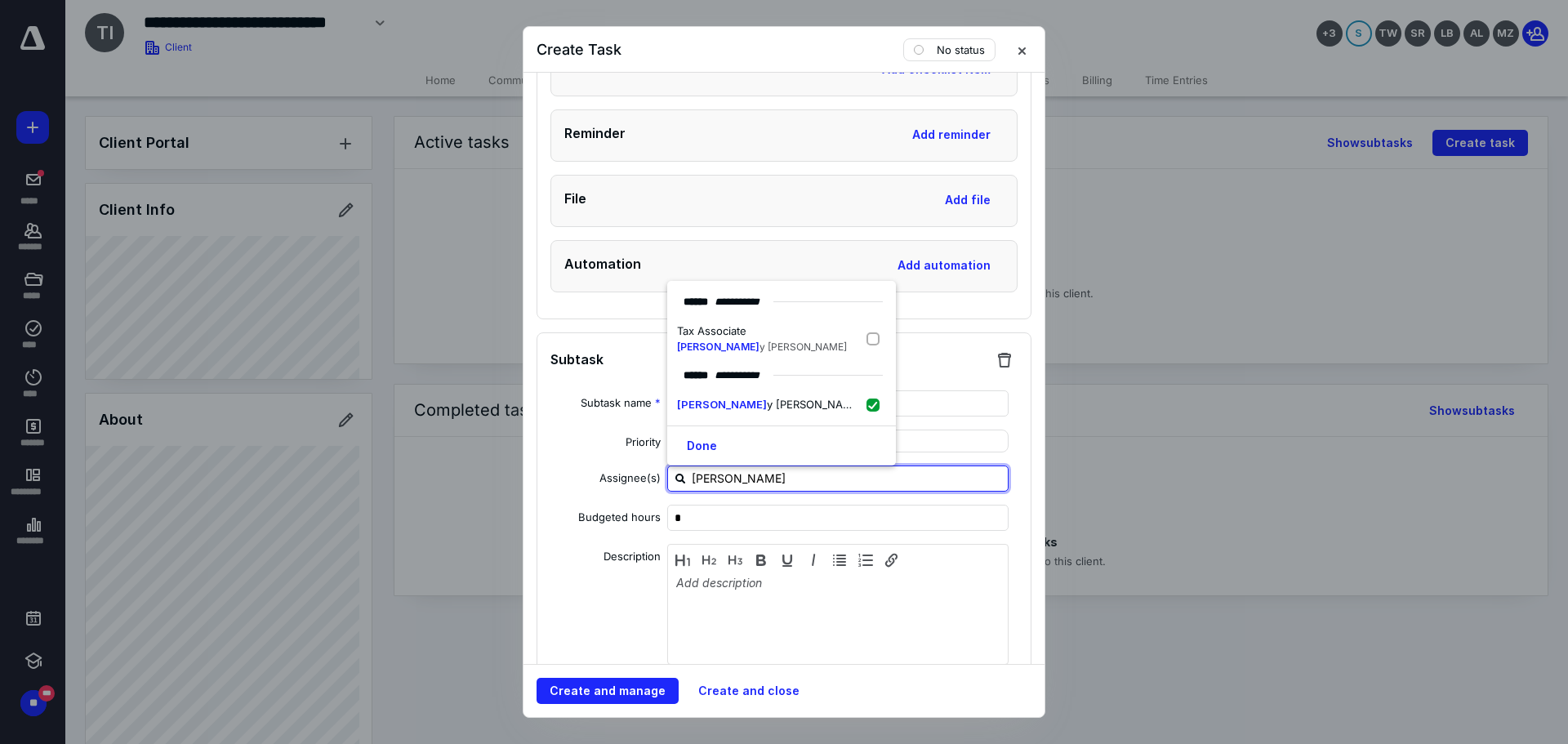 checkbox on "true" 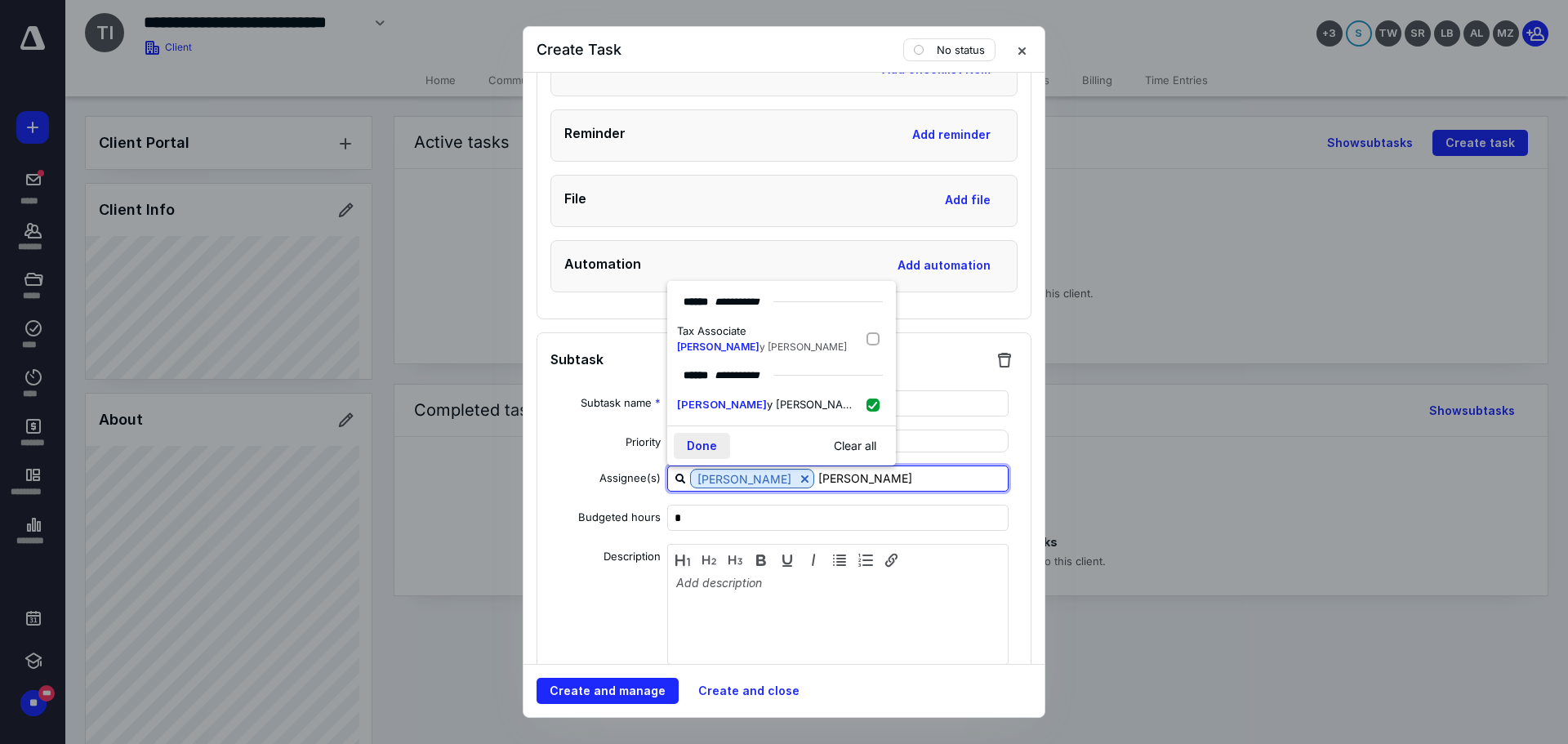type on "[PERSON_NAME]" 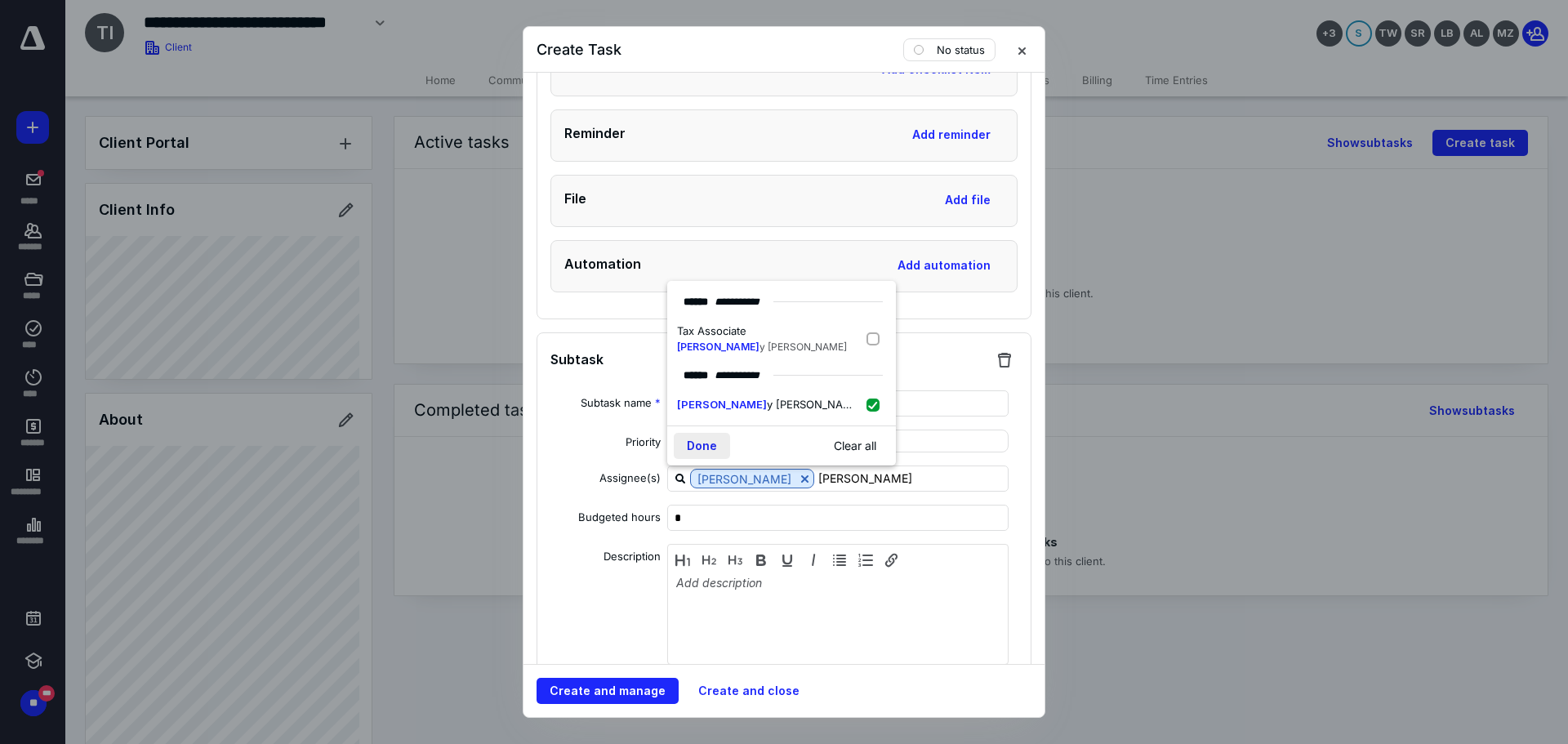 click on "Done" at bounding box center (702, 446) 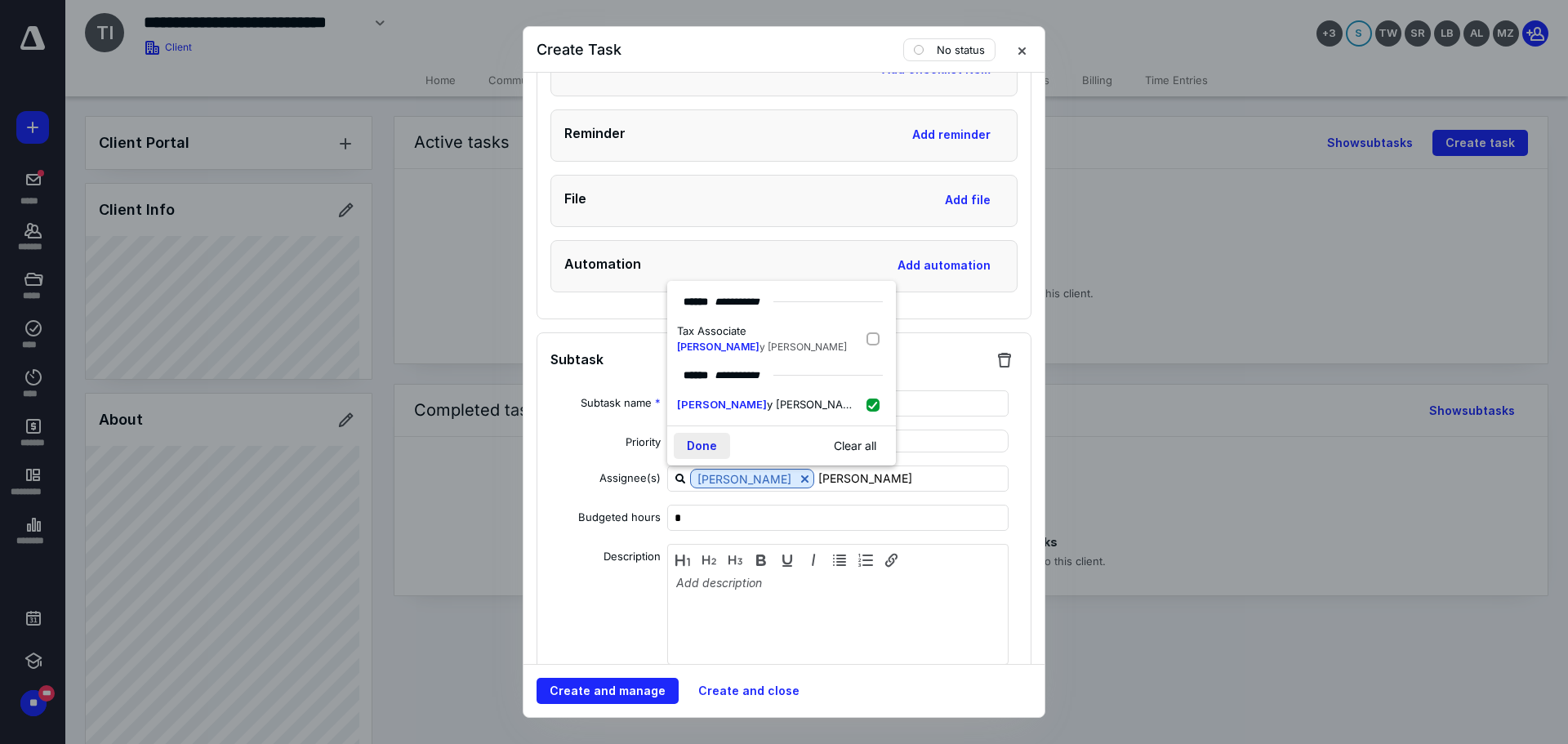 type 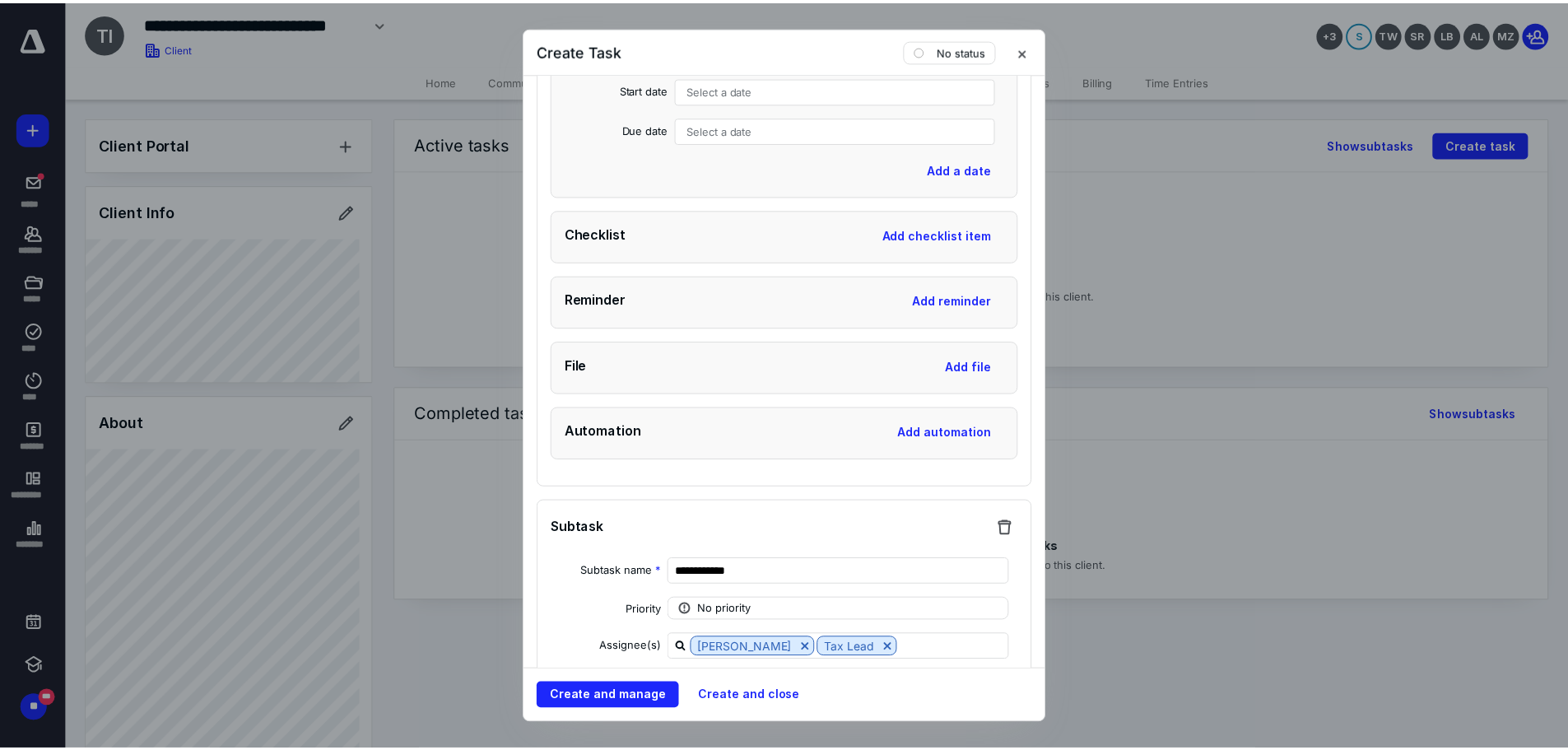 scroll, scrollTop: 6586, scrollLeft: 0, axis: vertical 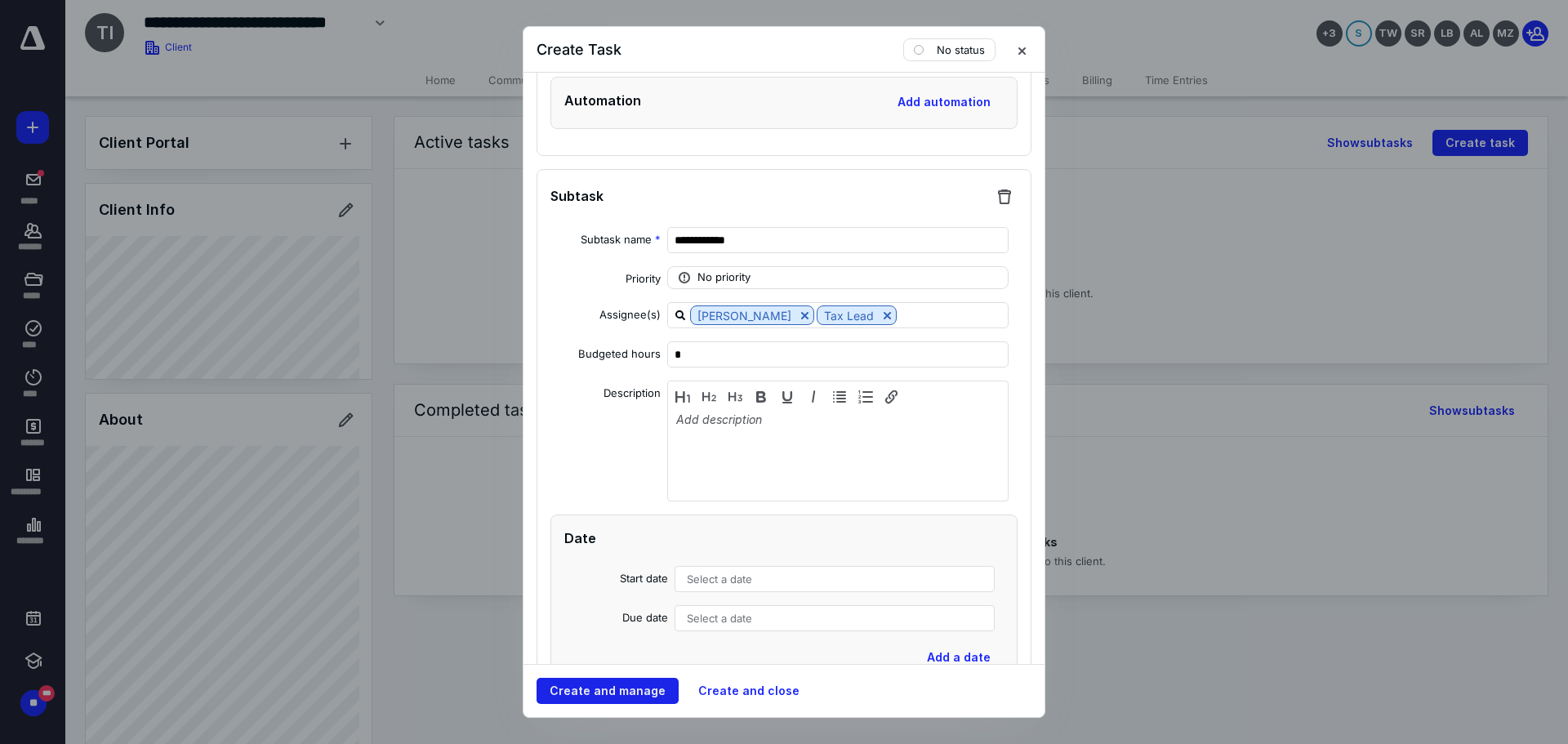 click on "Create and manage" at bounding box center [608, 691] 